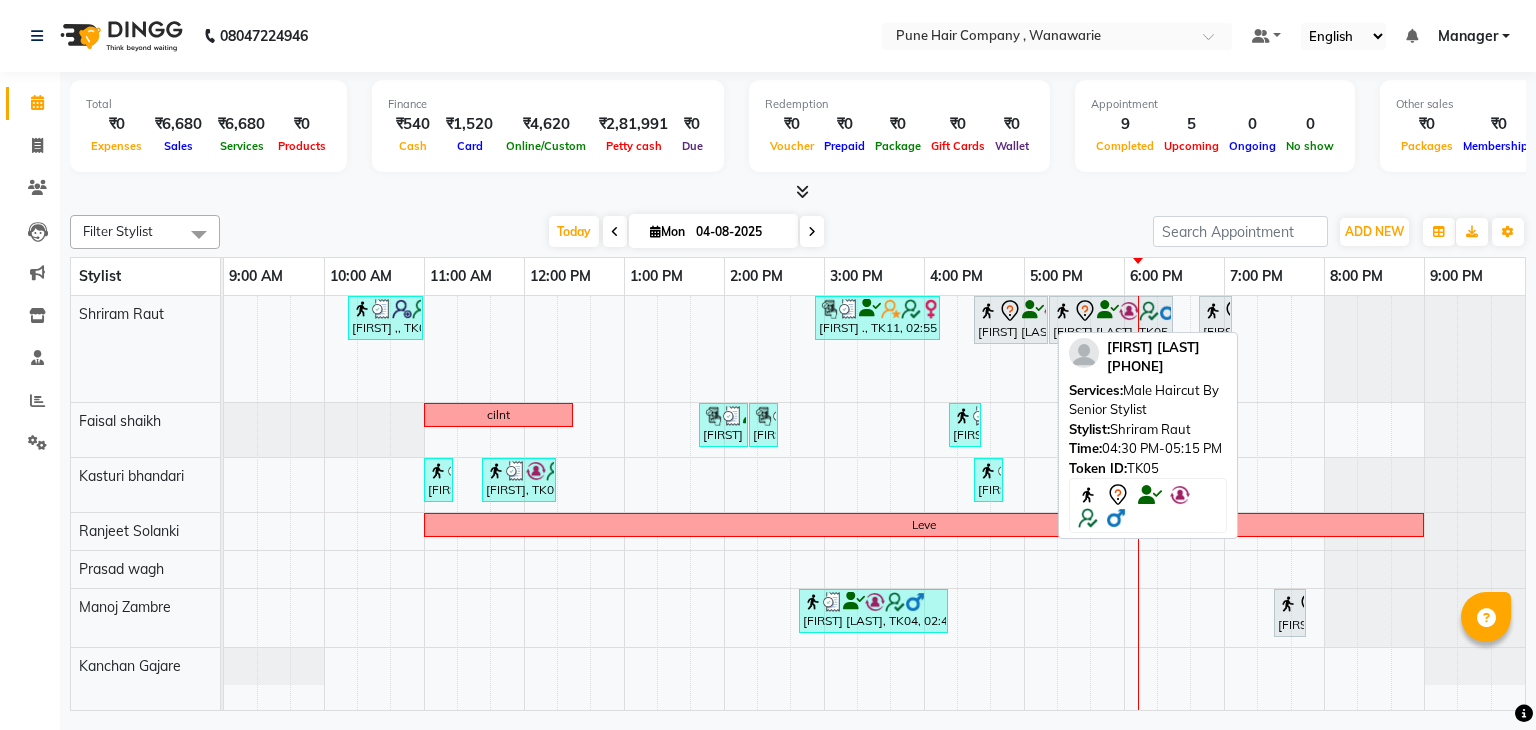 scroll, scrollTop: 0, scrollLeft: 0, axis: both 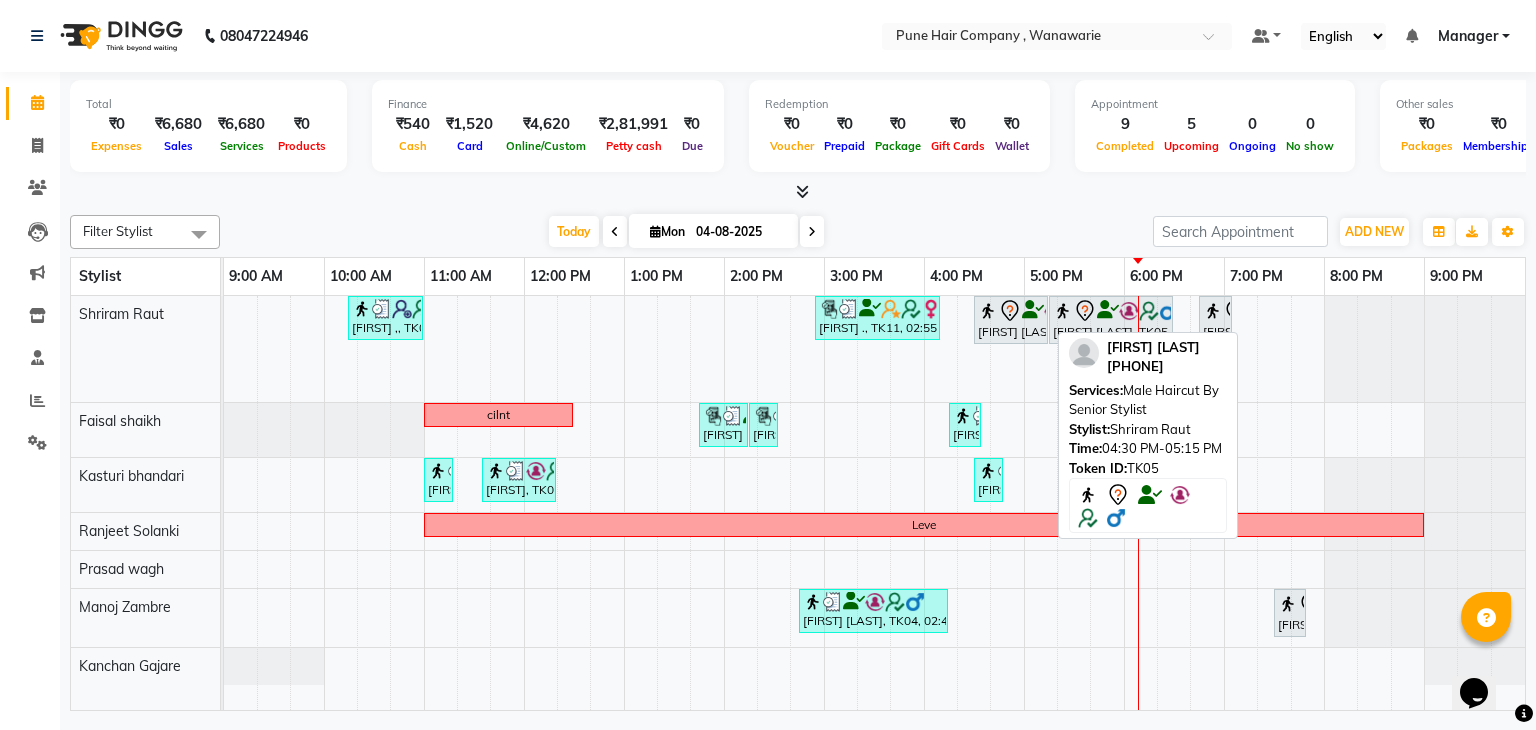 click 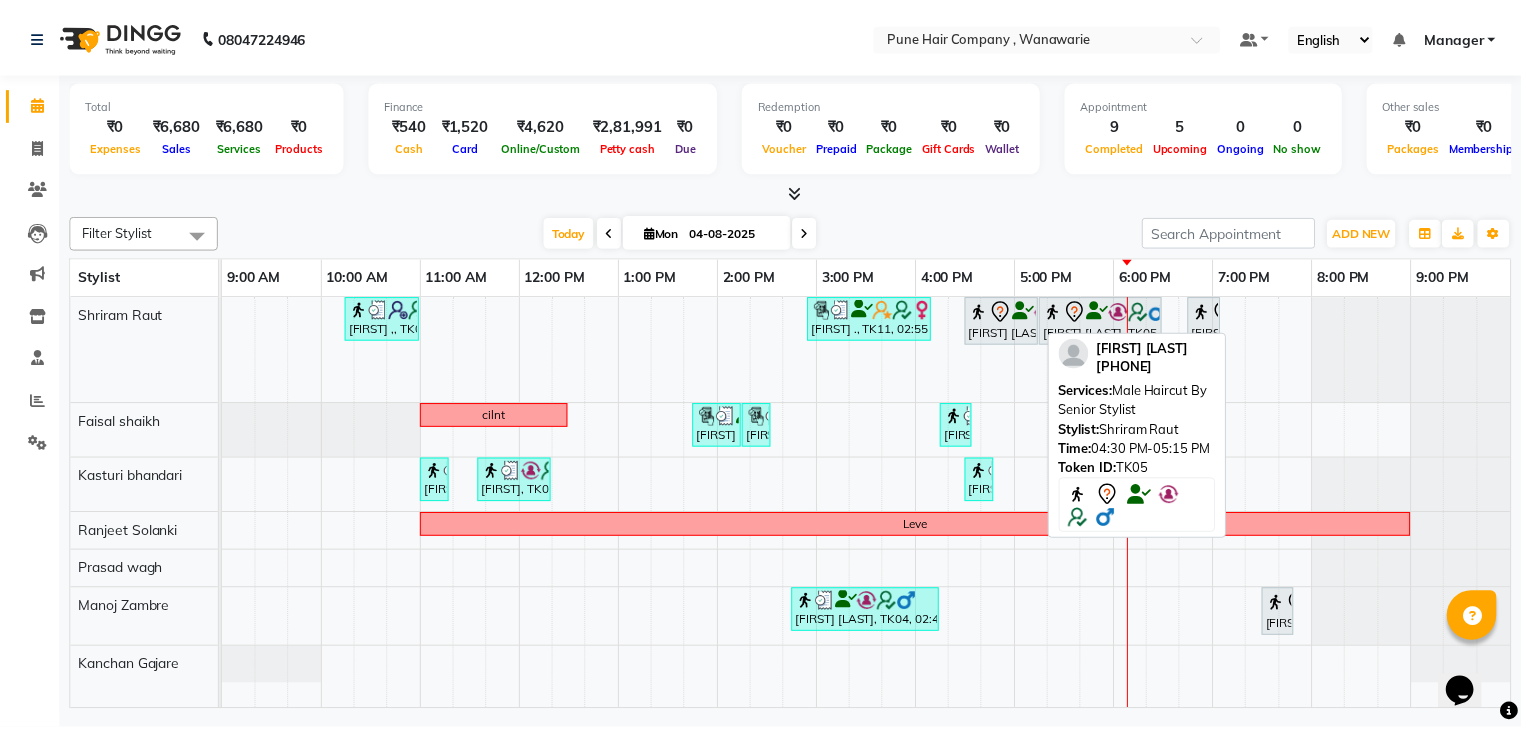 scroll, scrollTop: 0, scrollLeft: 0, axis: both 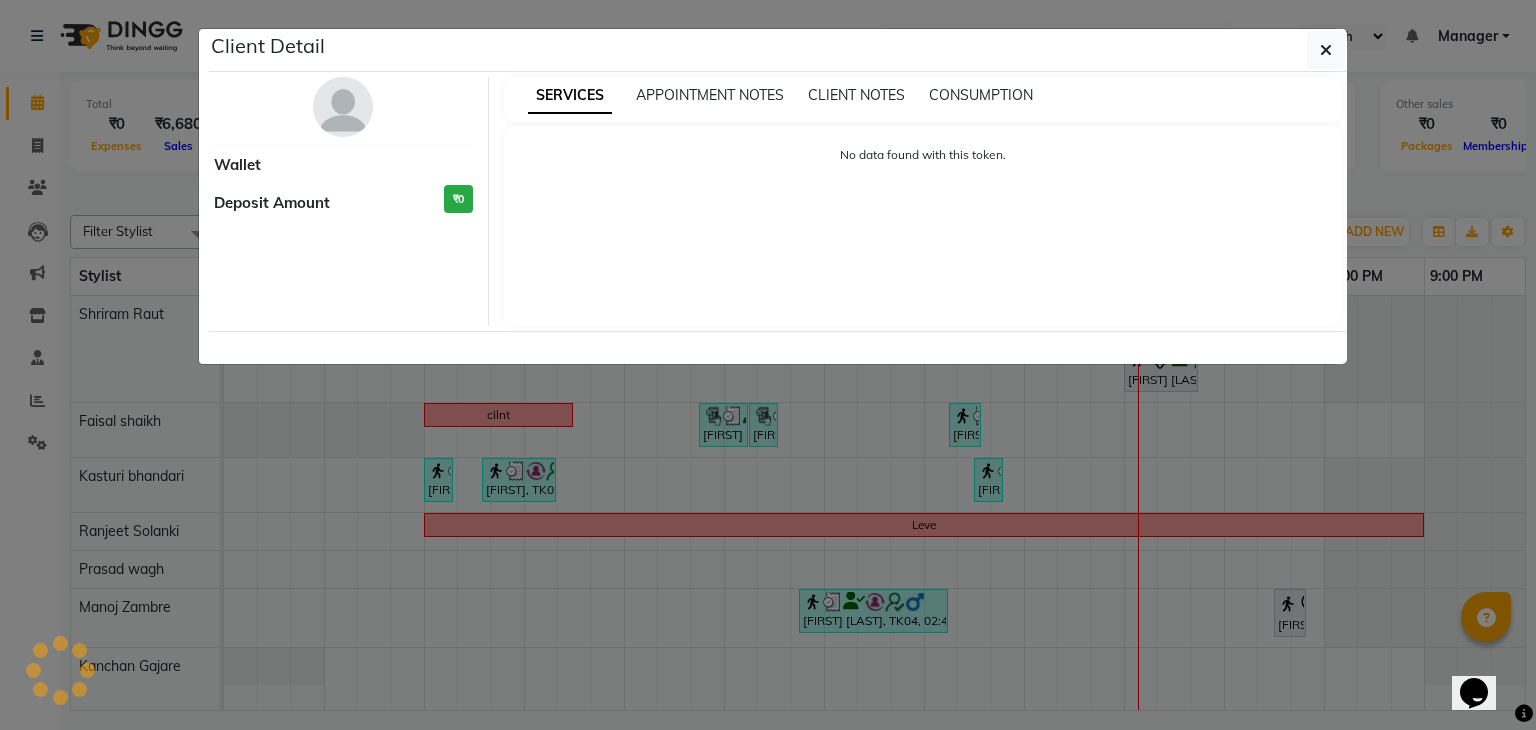 select on "7" 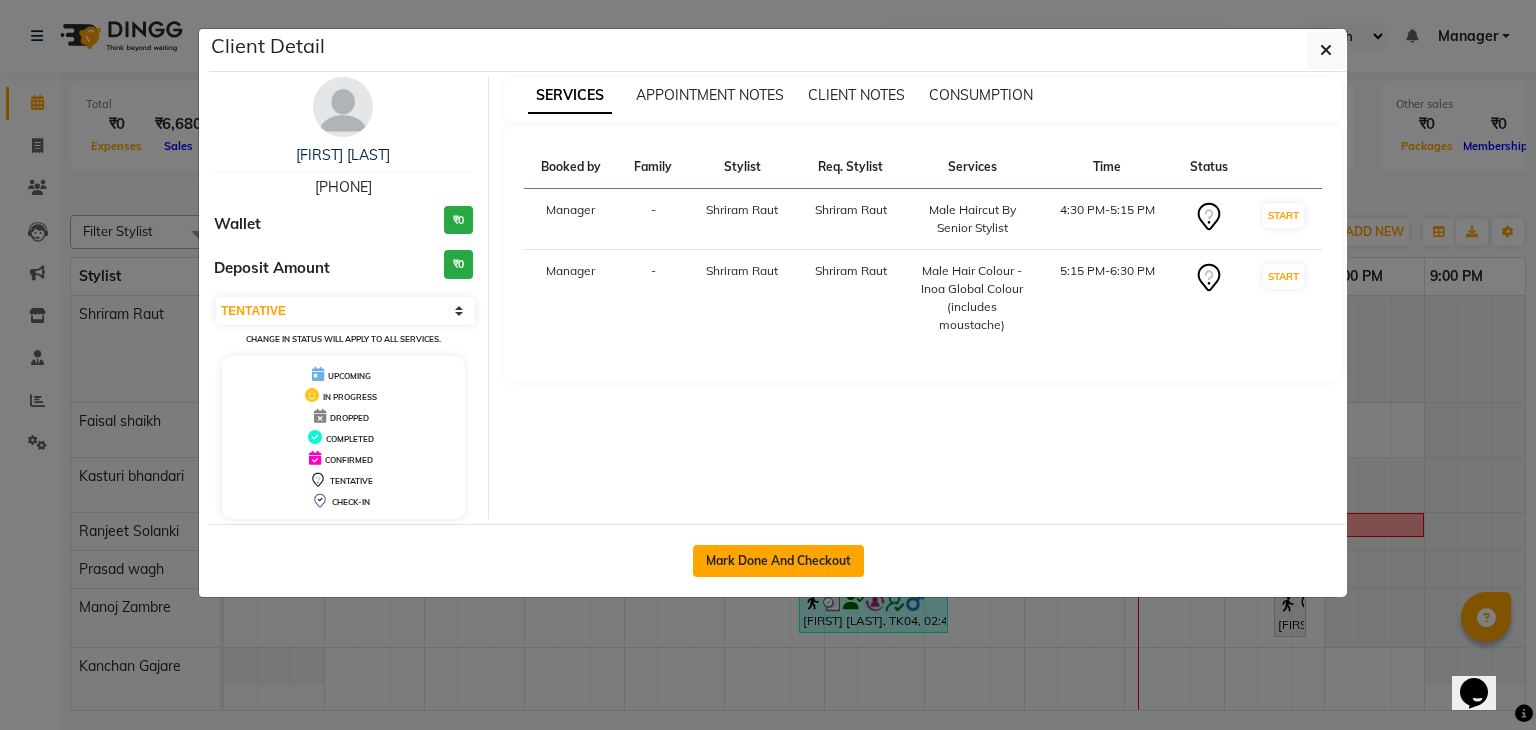 click on "Mark Done And Checkout" 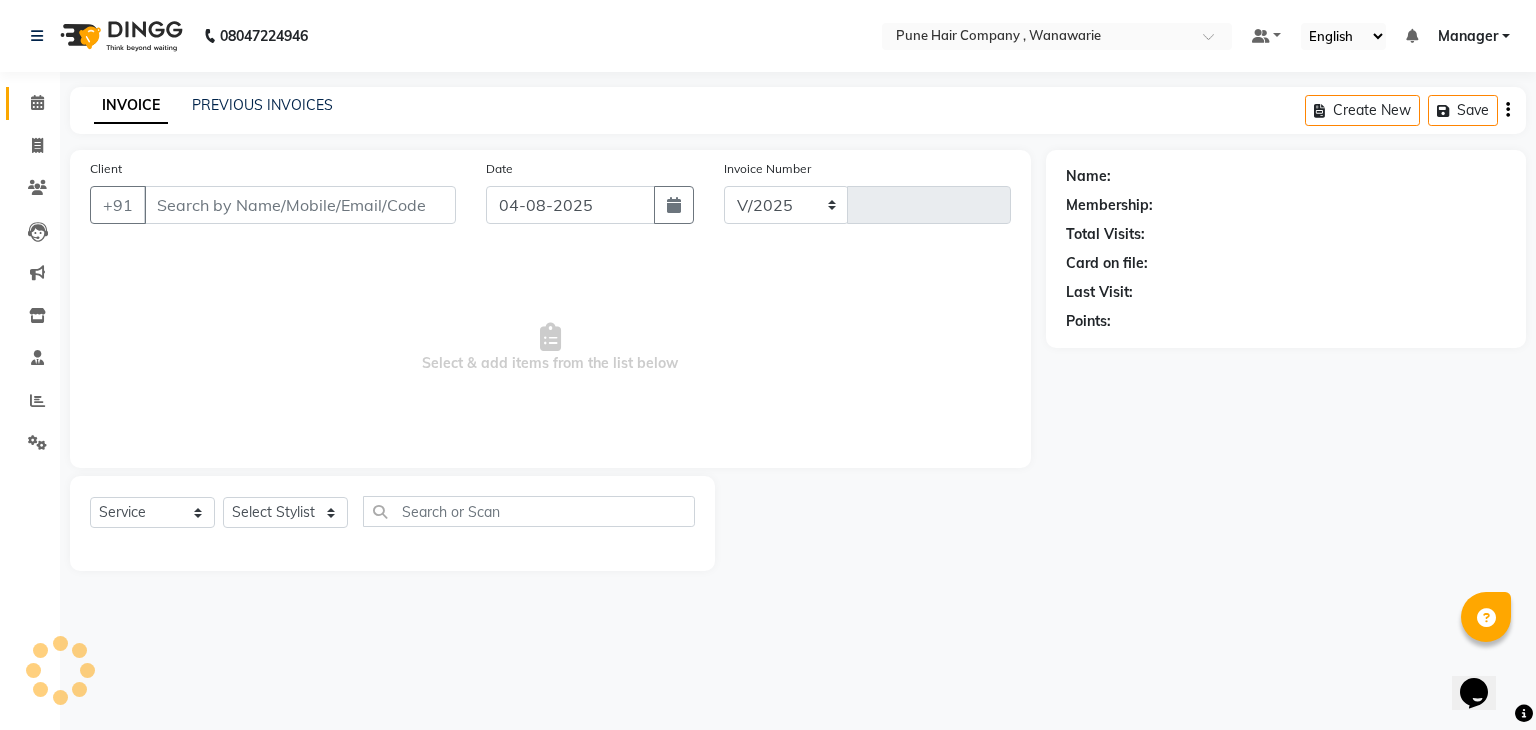 select on "8072" 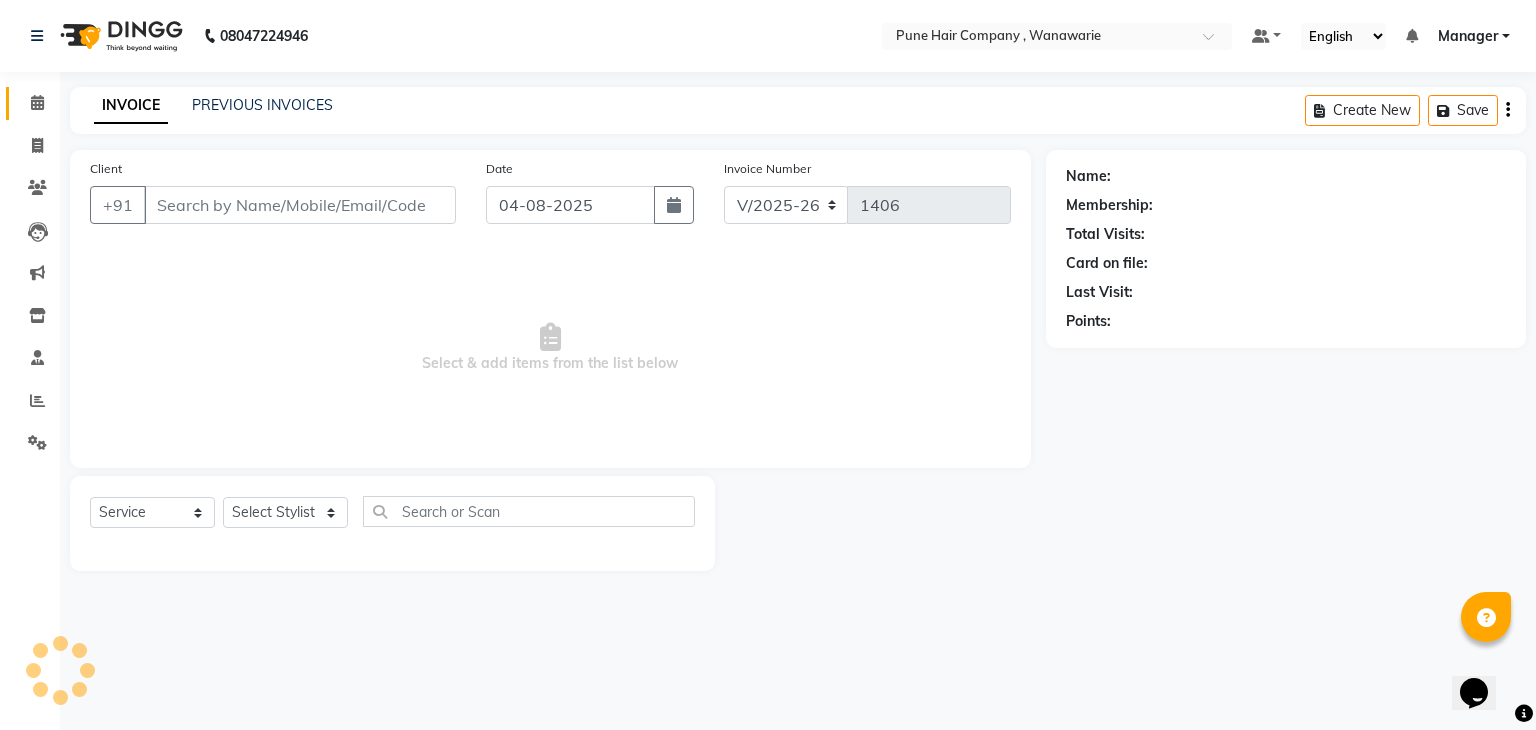 type on "9822418354" 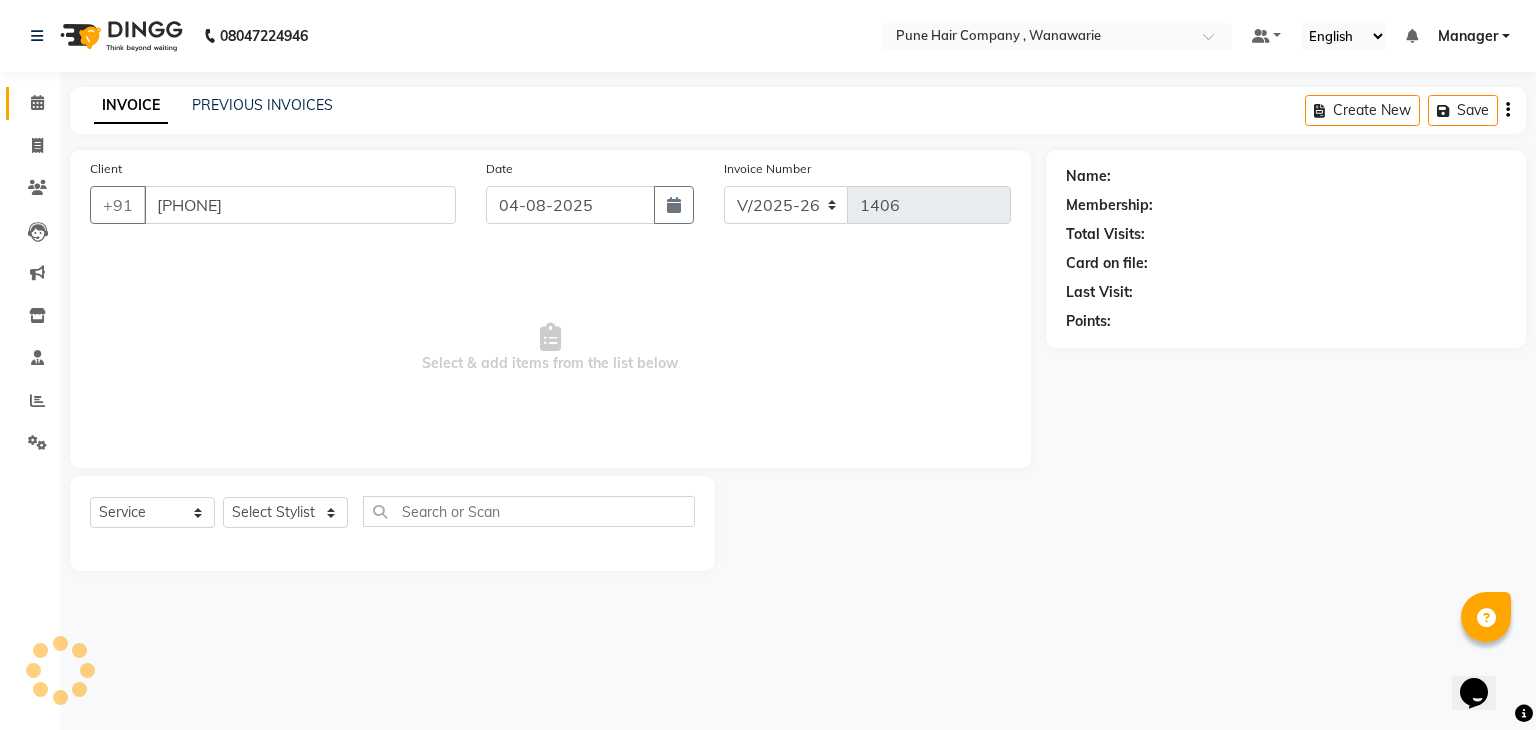 select on "74577" 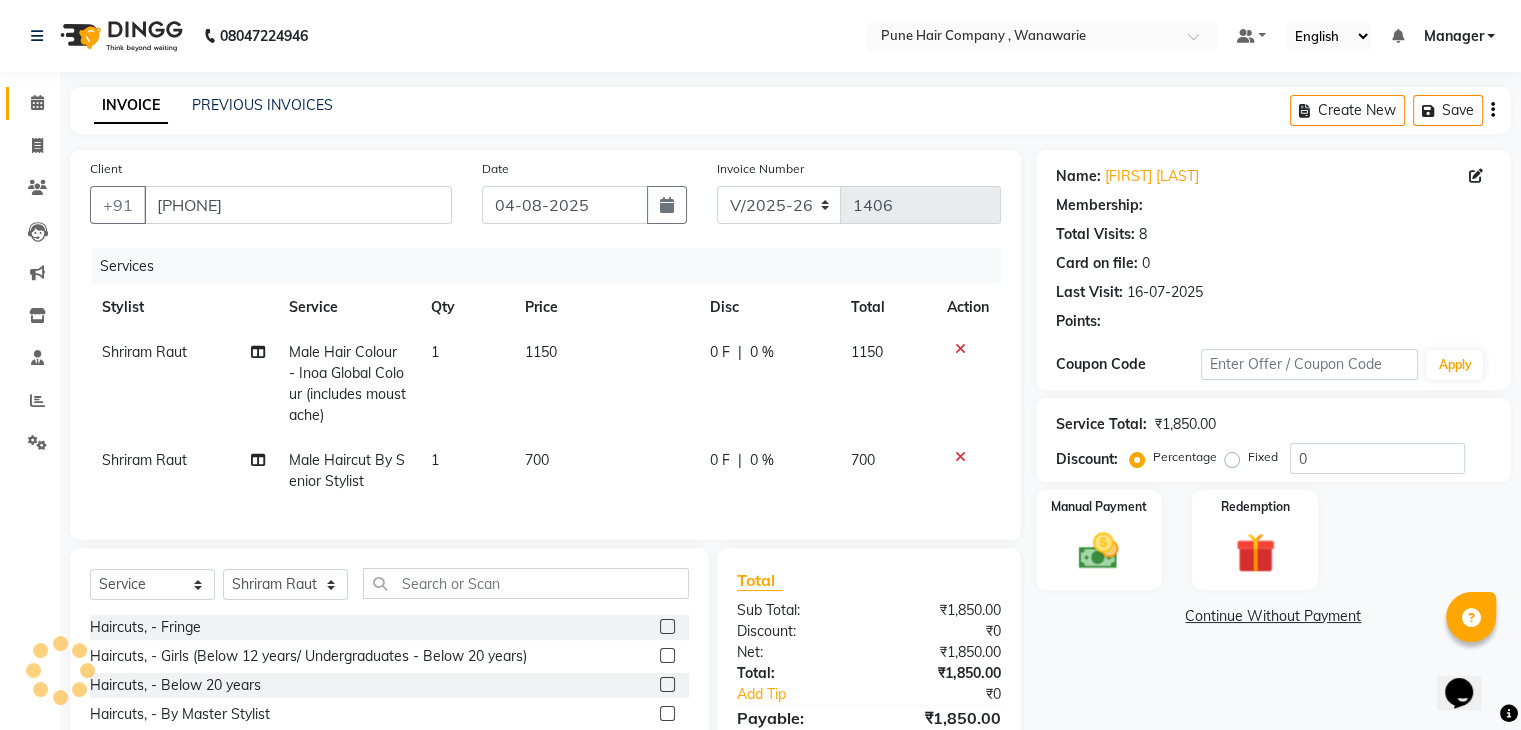 select on "1: Object" 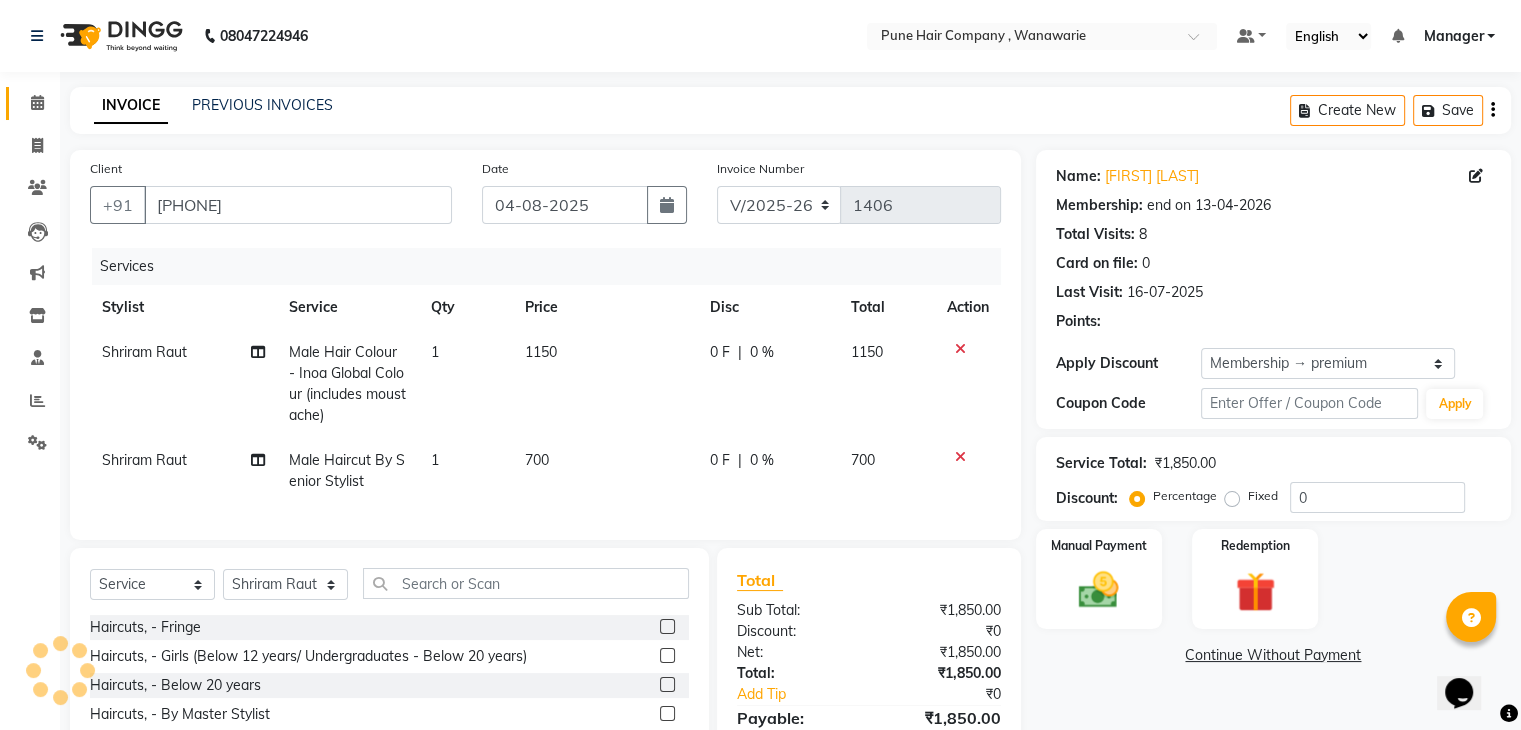 type on "20" 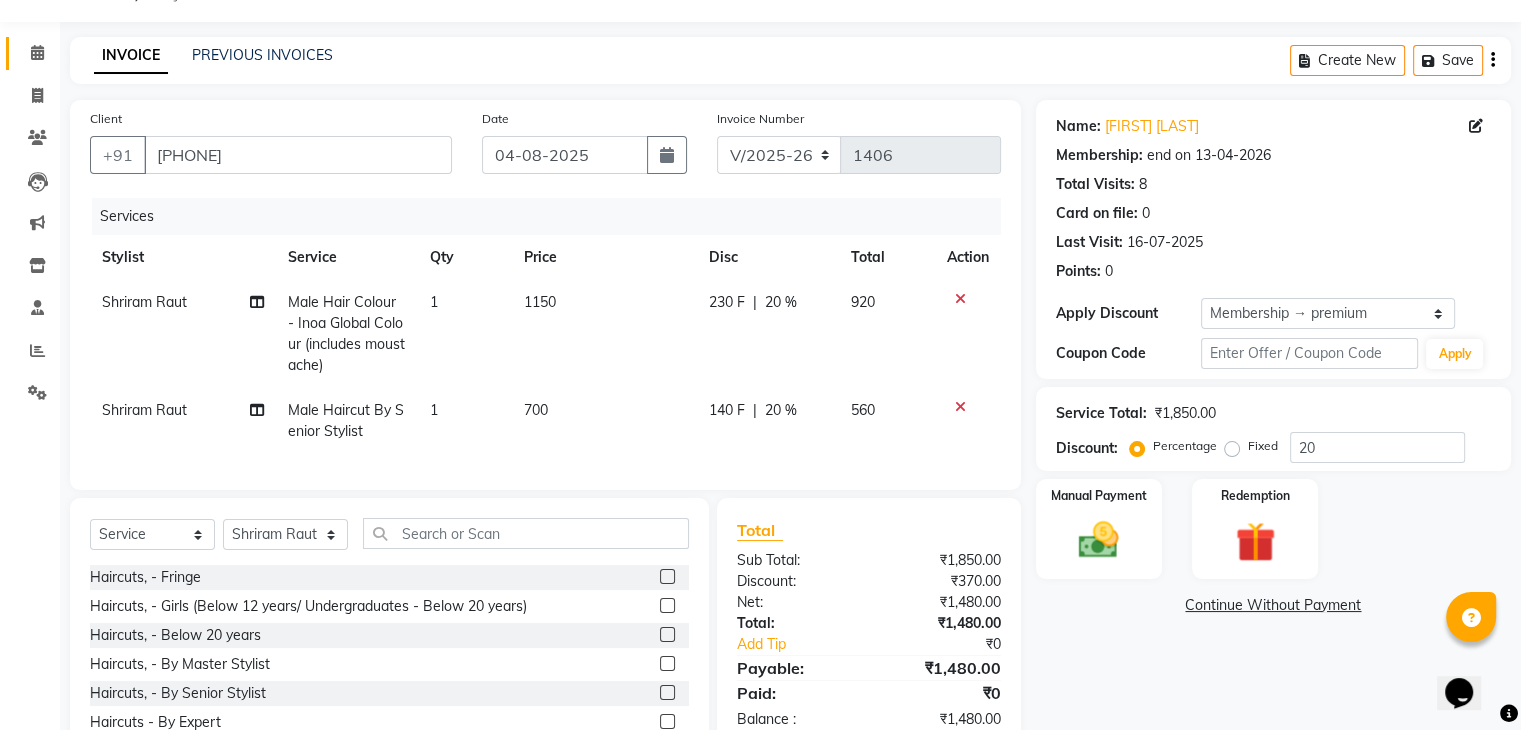 scroll, scrollTop: 44, scrollLeft: 0, axis: vertical 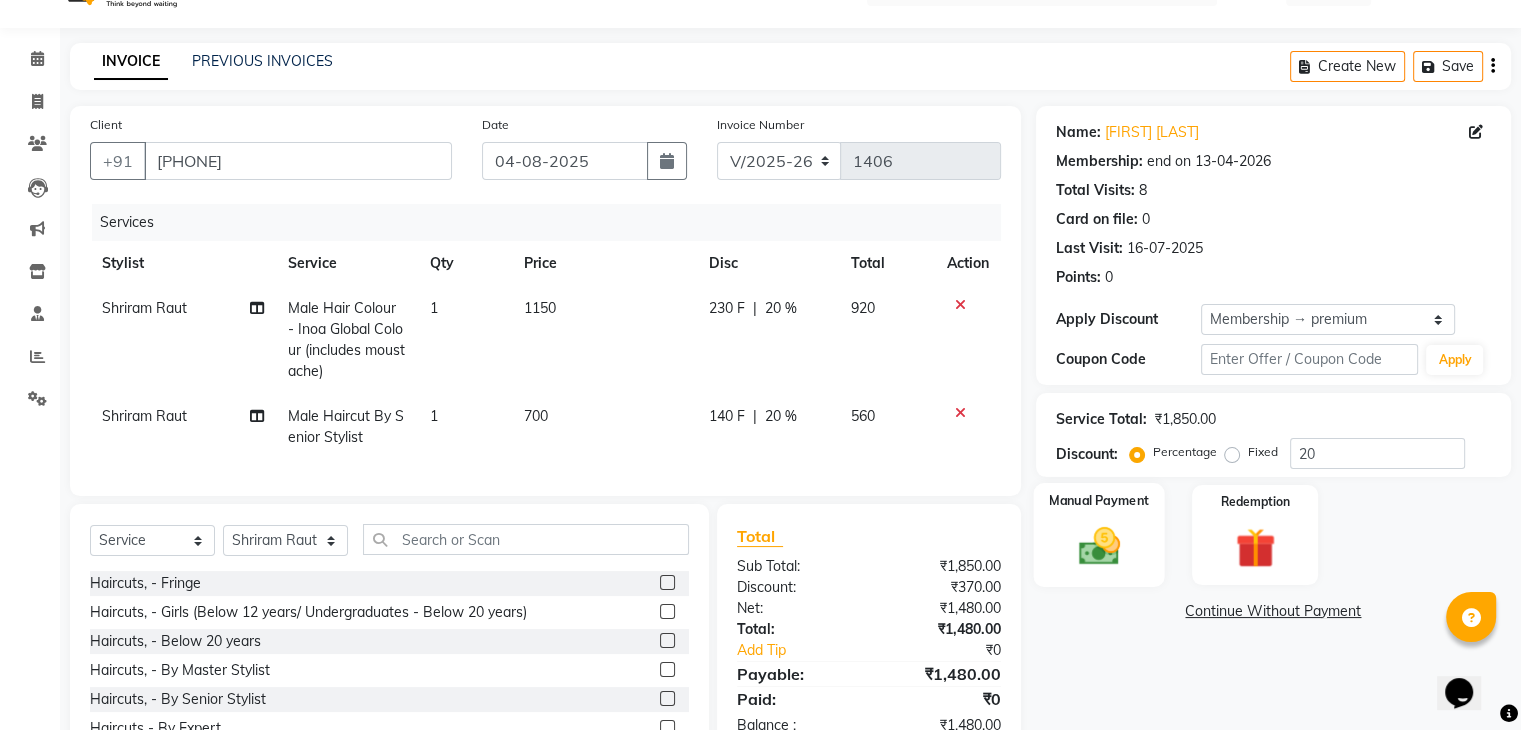 click 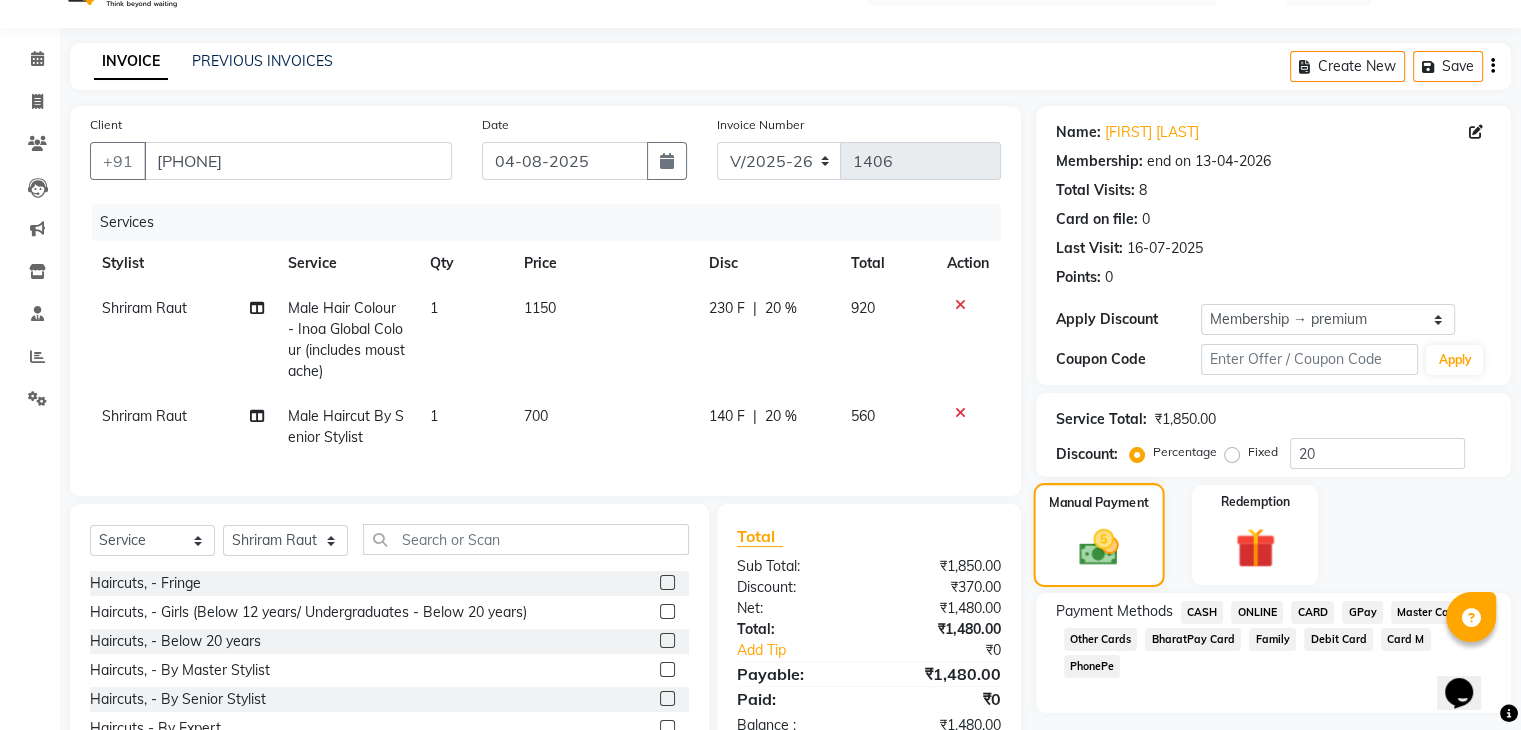 scroll, scrollTop: 159, scrollLeft: 0, axis: vertical 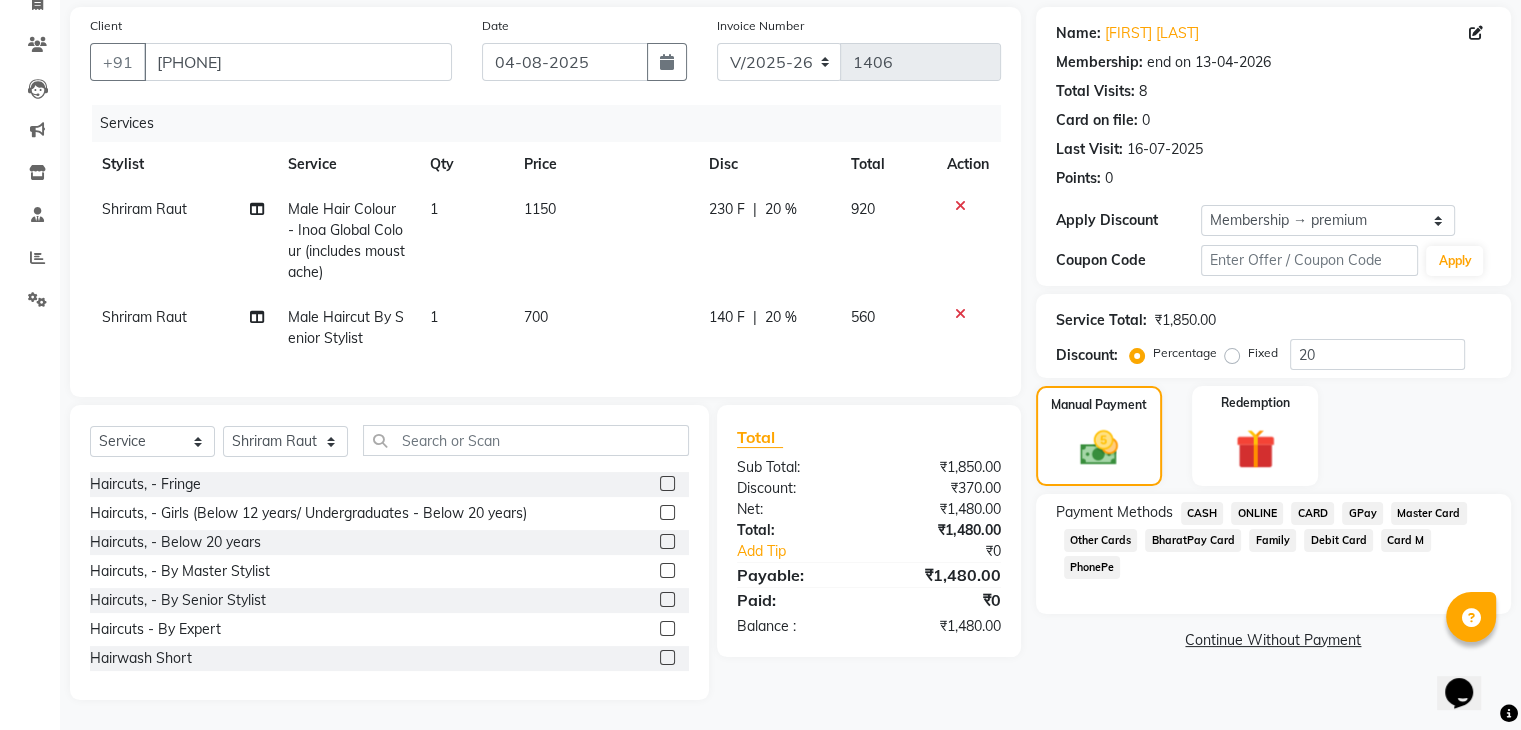 click on "GPay" 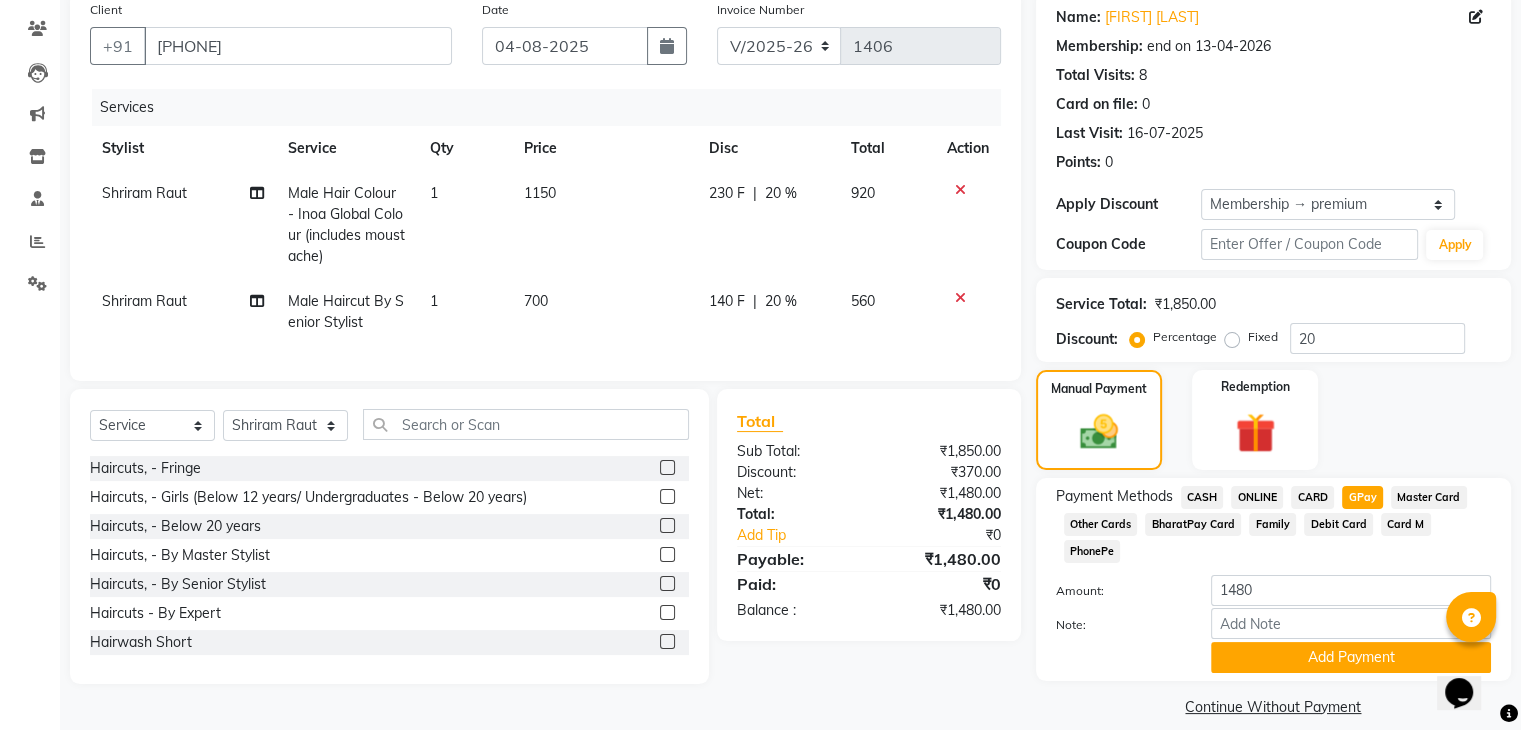 click on "Payment Methods  CASH   ONLINE   CARD   GPay   Master Card   Other Cards   BharatPay Card   Family   Debit Card   Card M   PhonePe  Amount: 1480 Note: Add Payment" 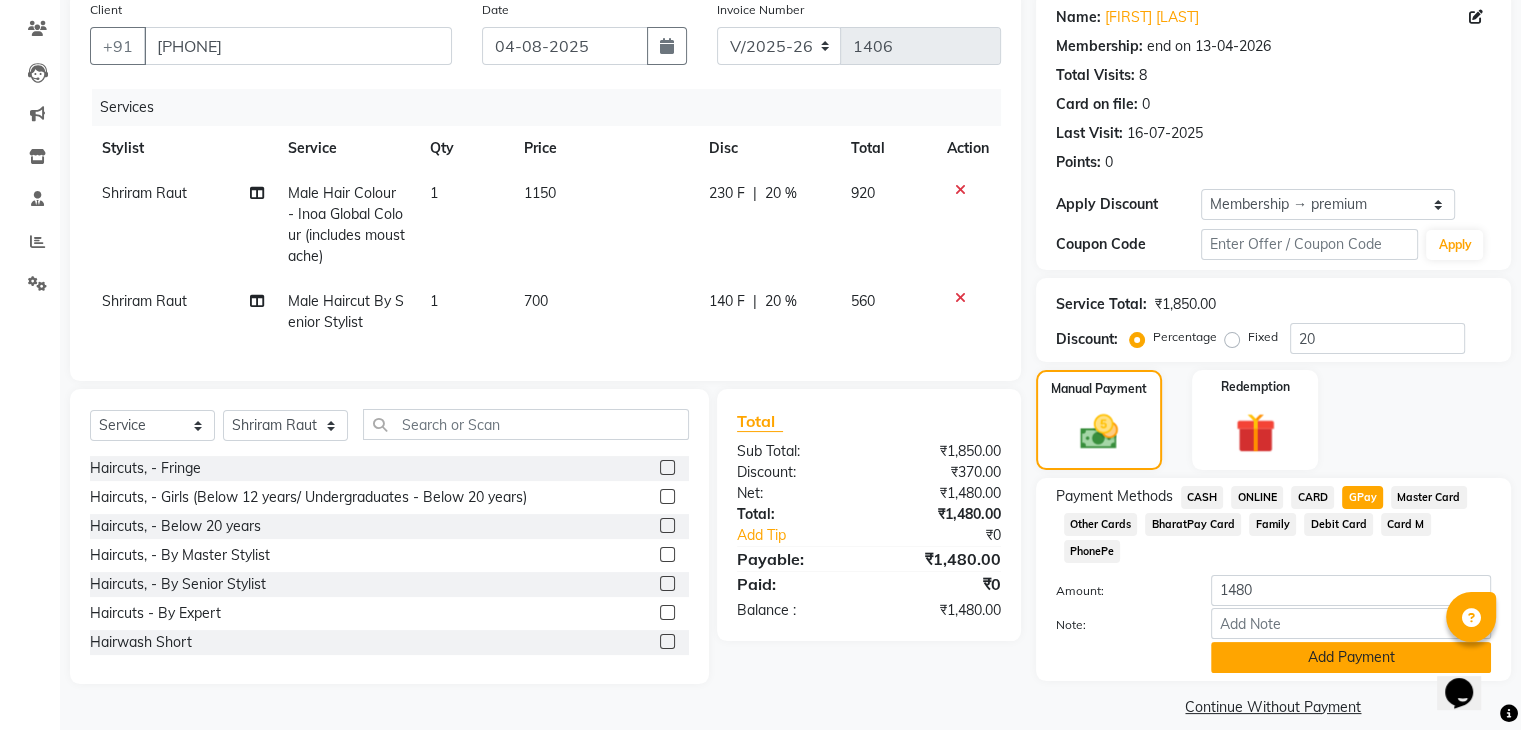 click on "Add Payment" 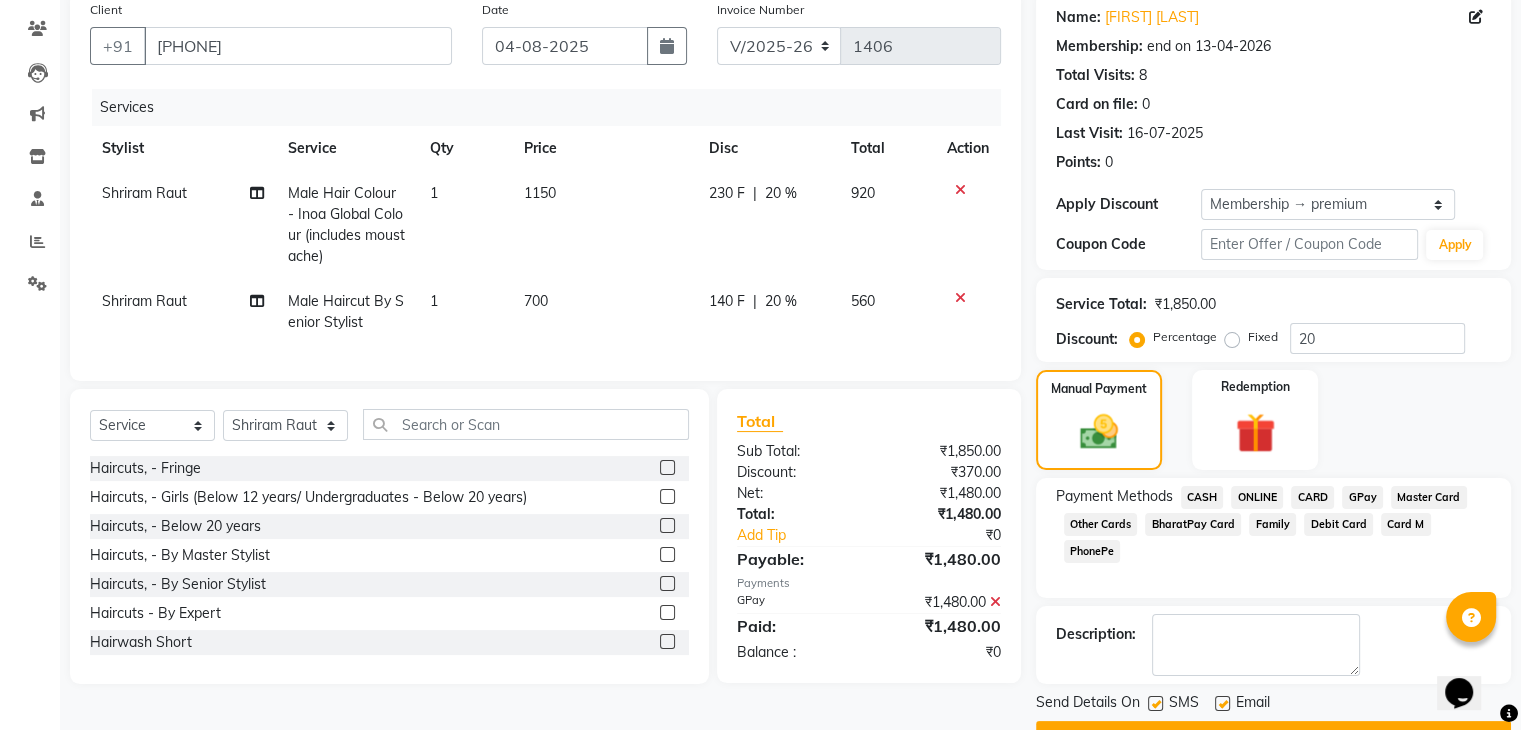scroll, scrollTop: 209, scrollLeft: 0, axis: vertical 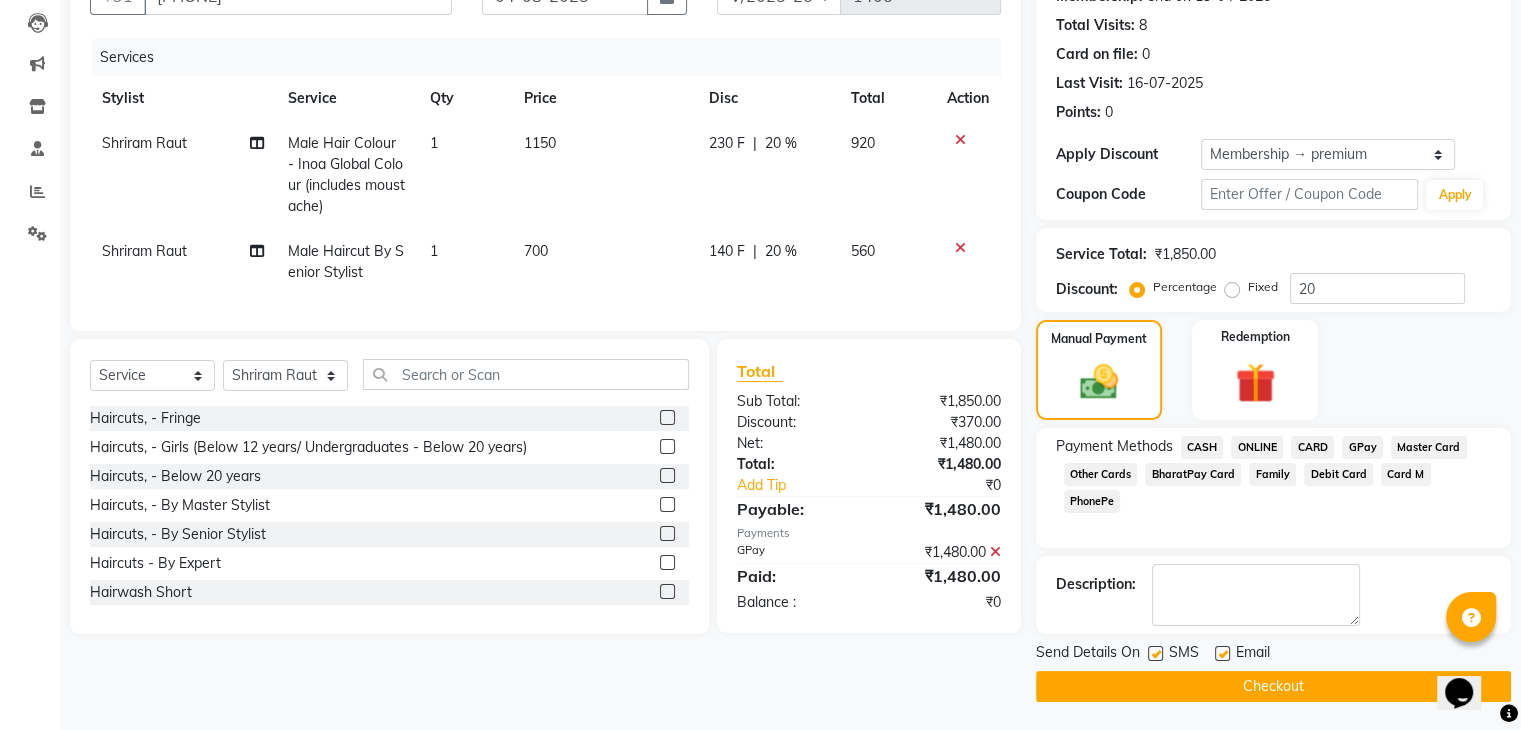 click on "Checkout" 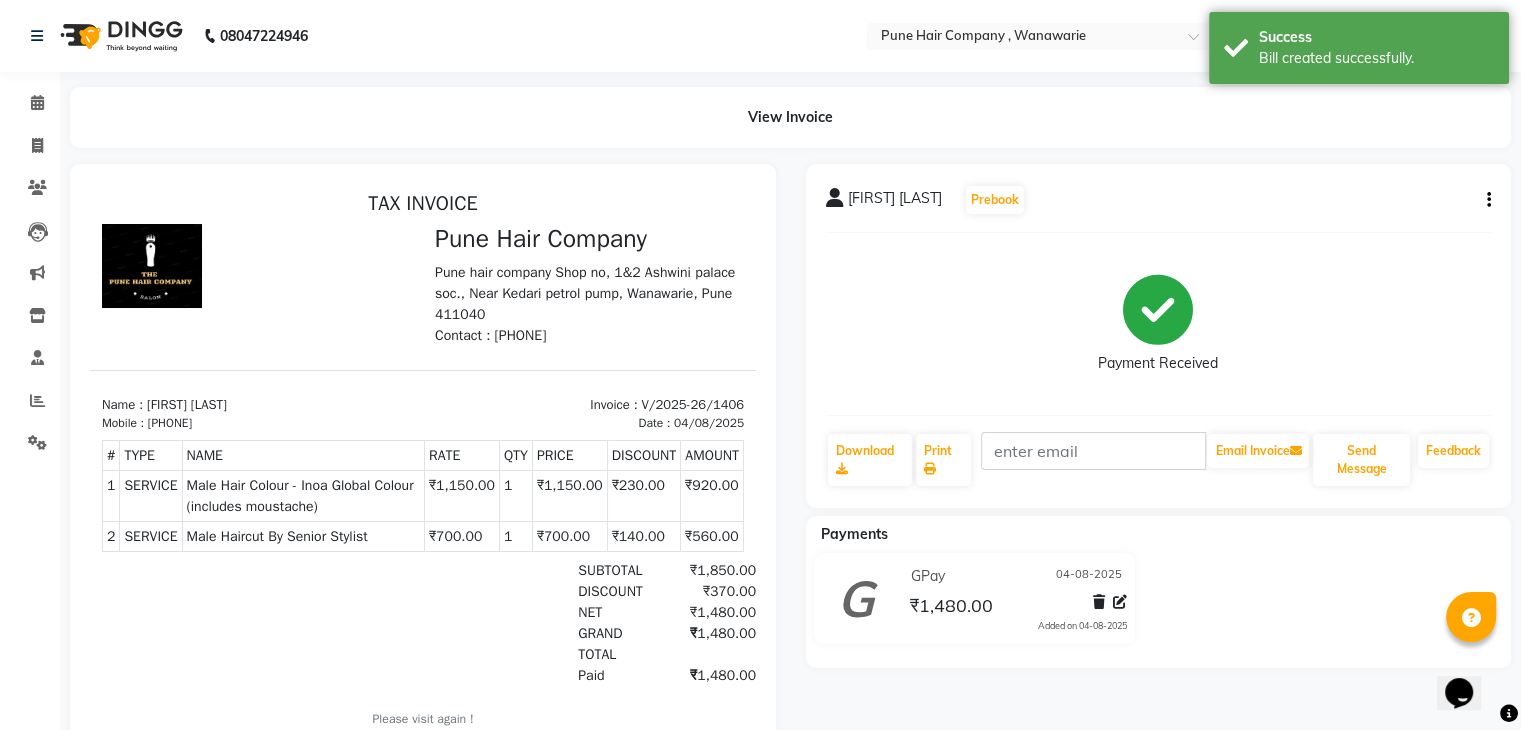 scroll, scrollTop: 0, scrollLeft: 0, axis: both 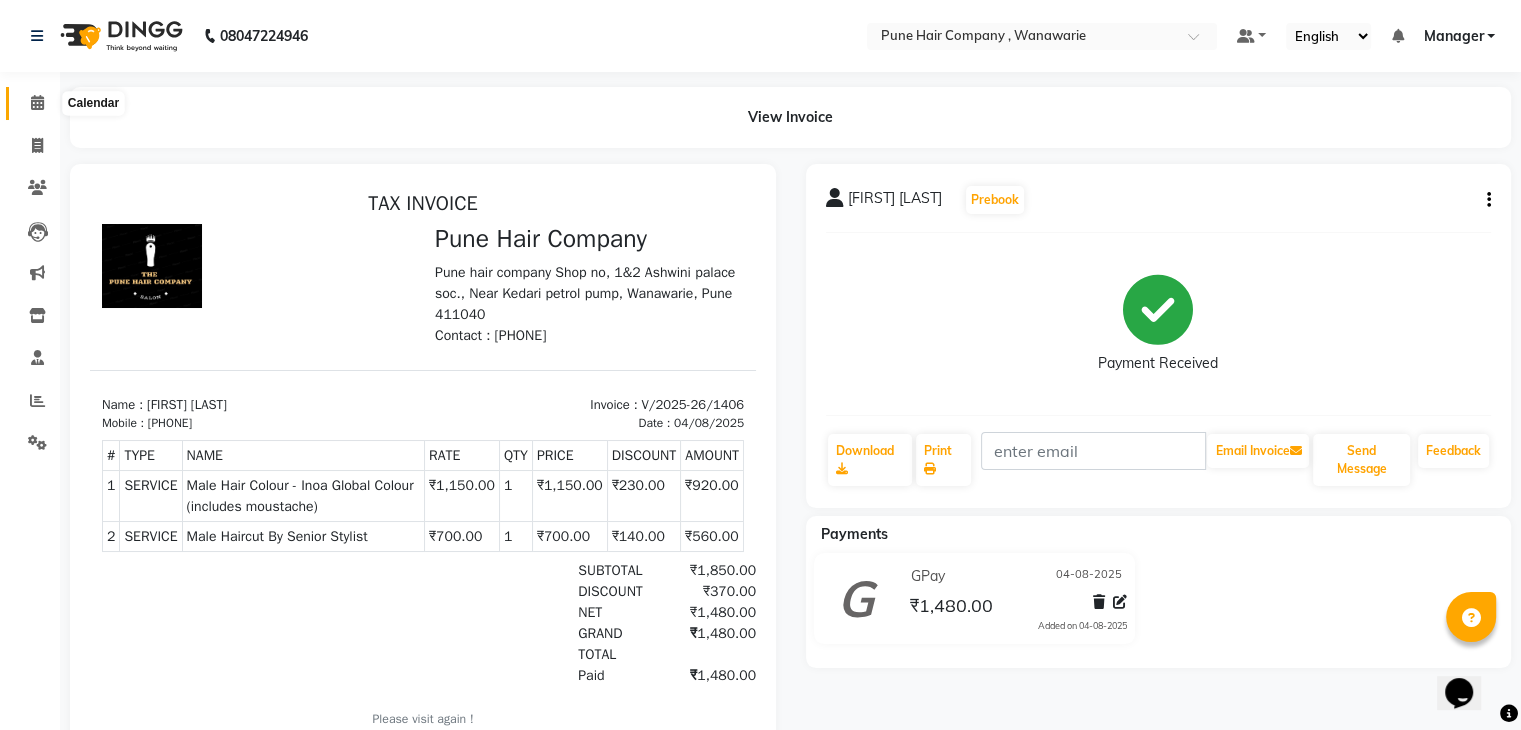 click 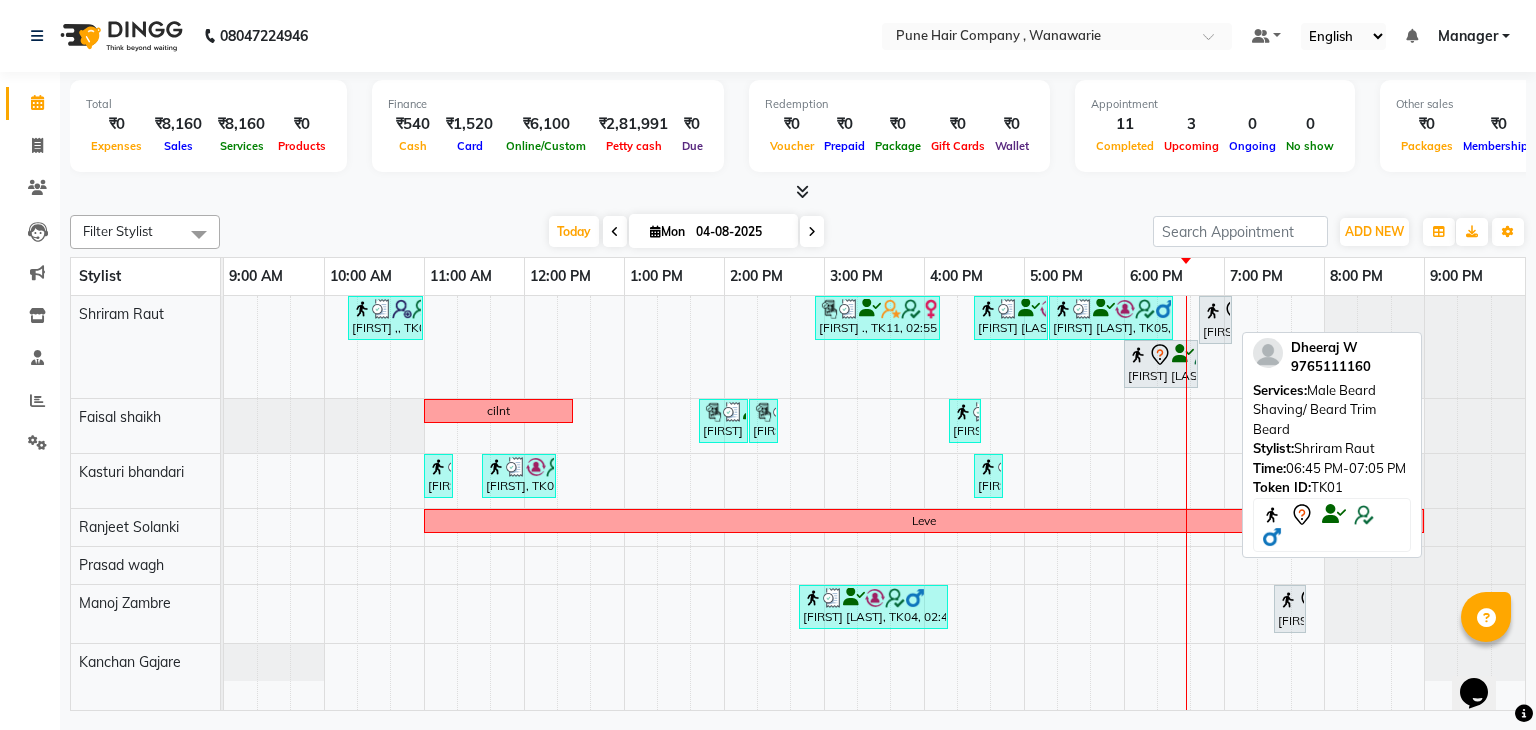 click 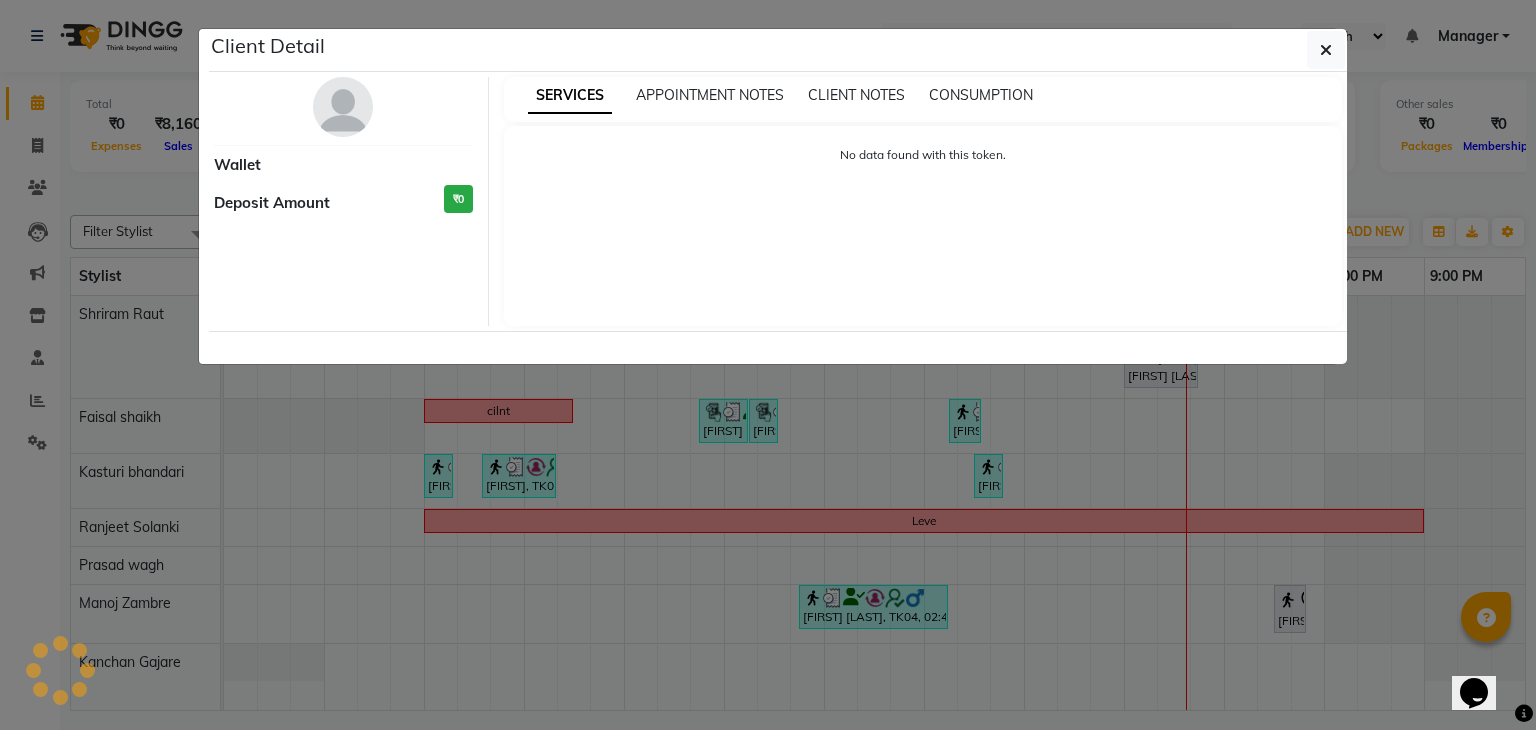 select on "7" 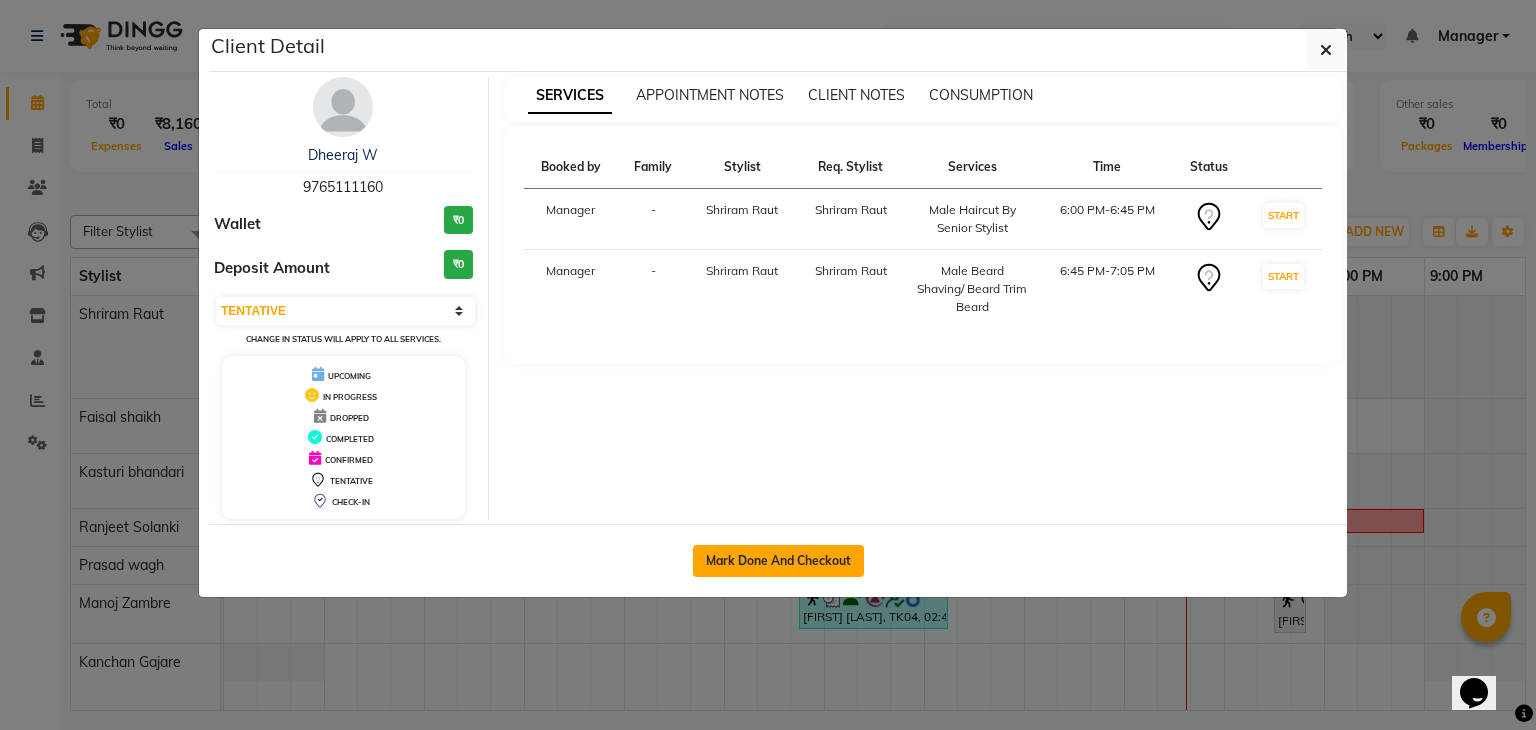 click on "Mark Done And Checkout" 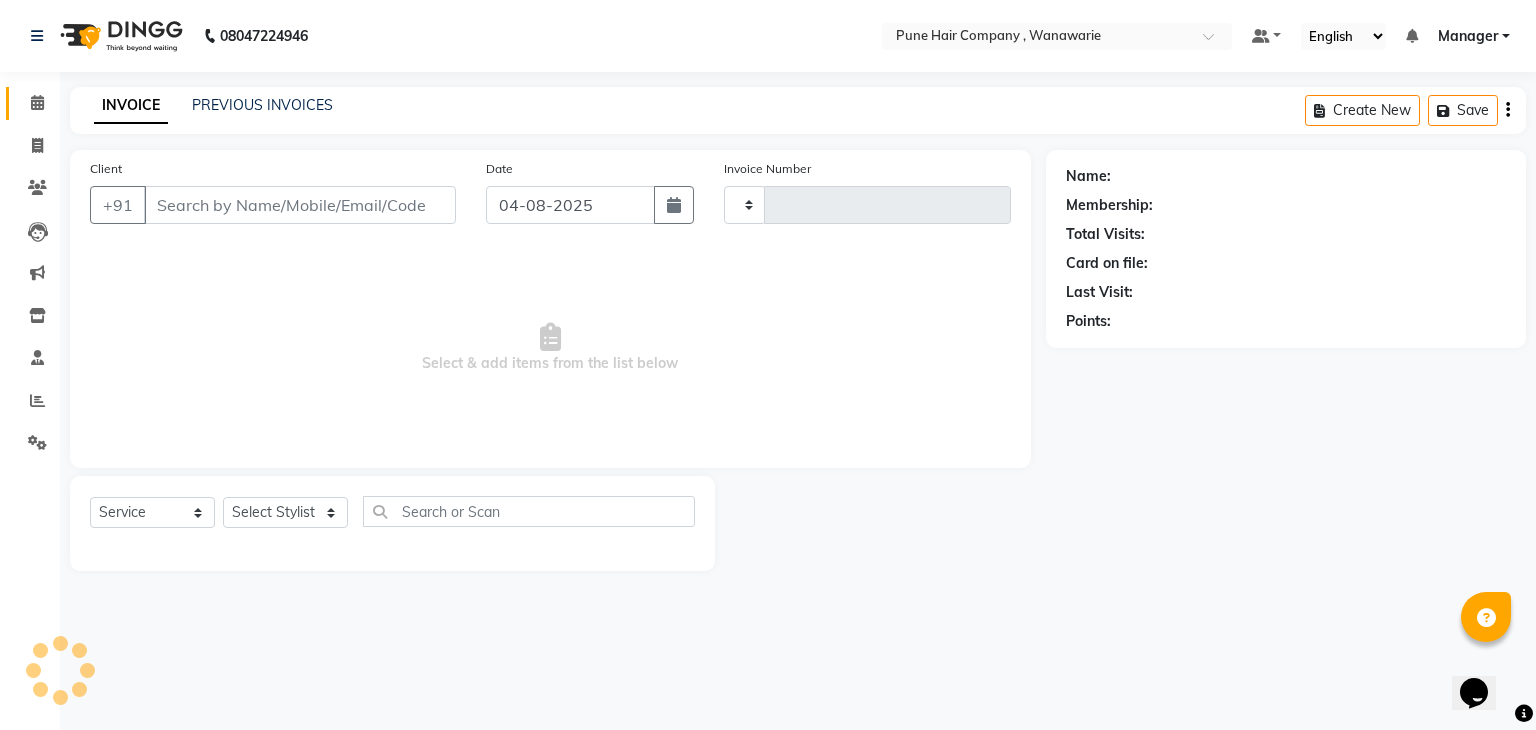 type on "1407" 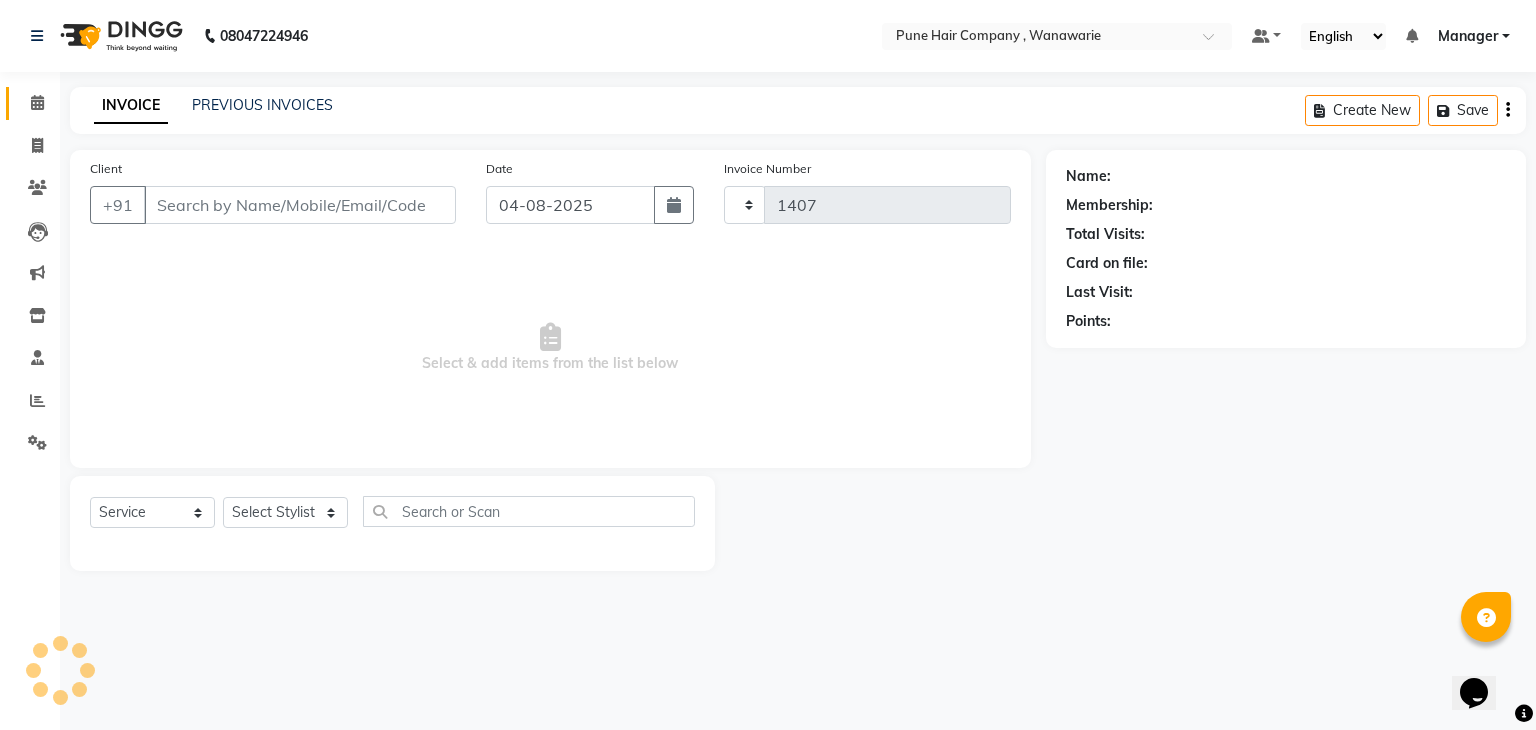 select on "8072" 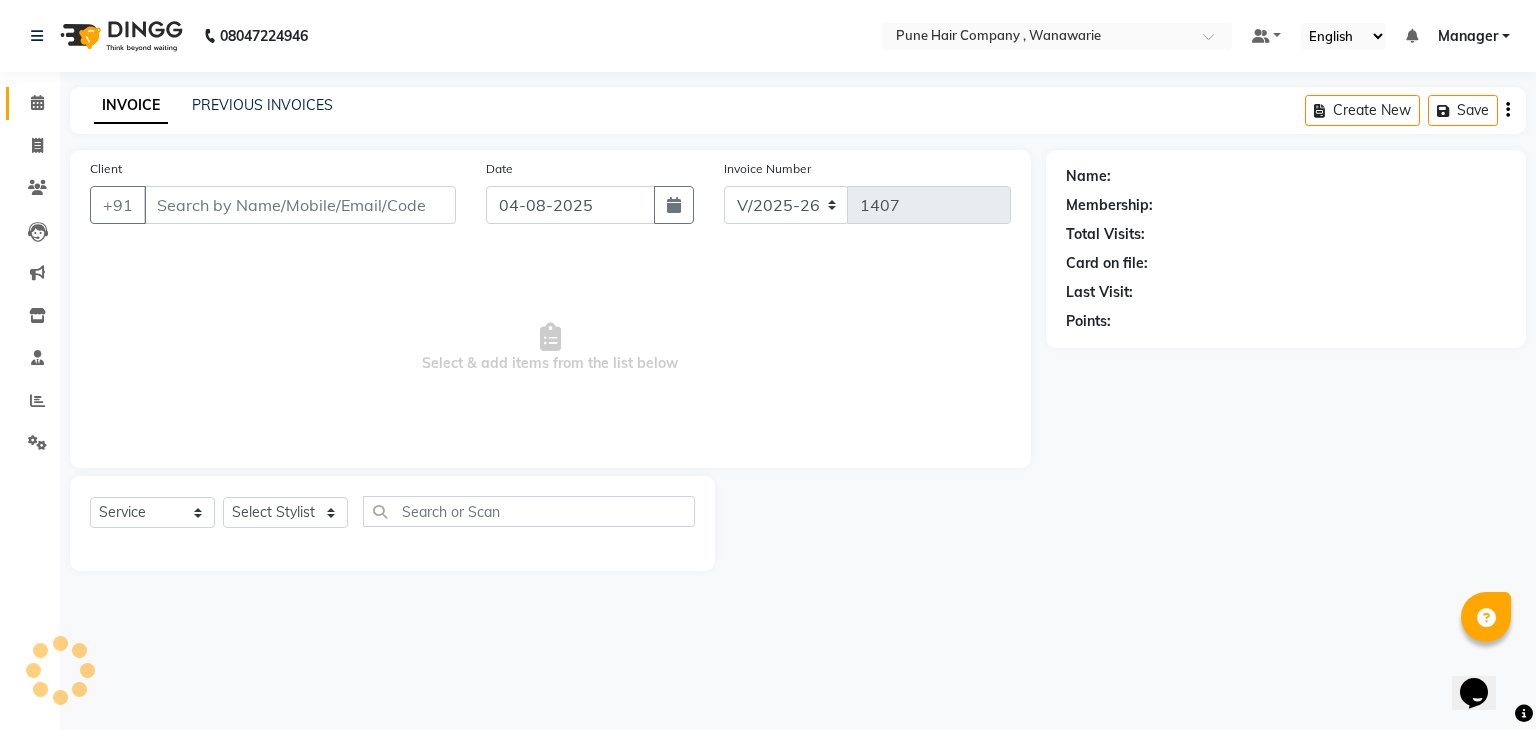 type on "9765111160" 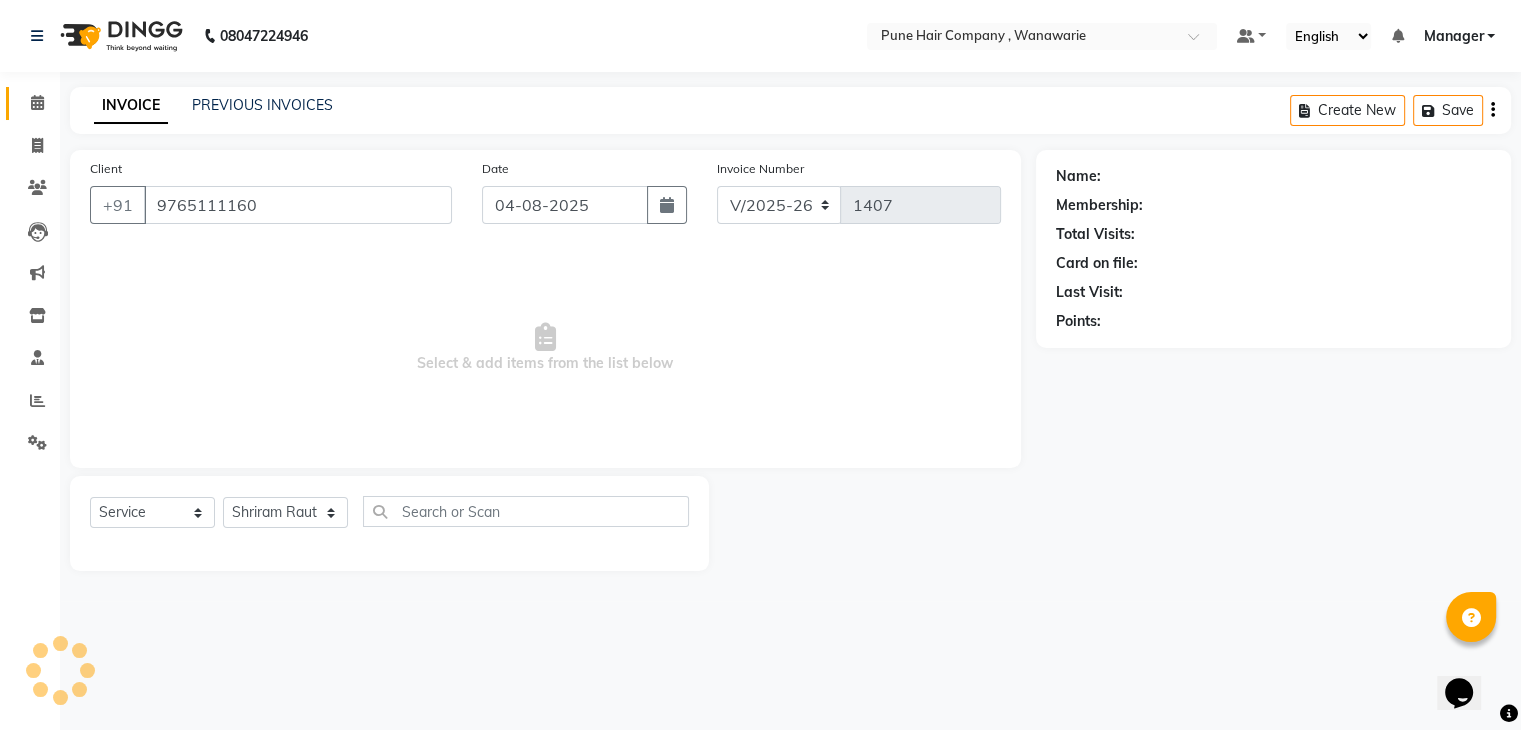 select on "1: Object" 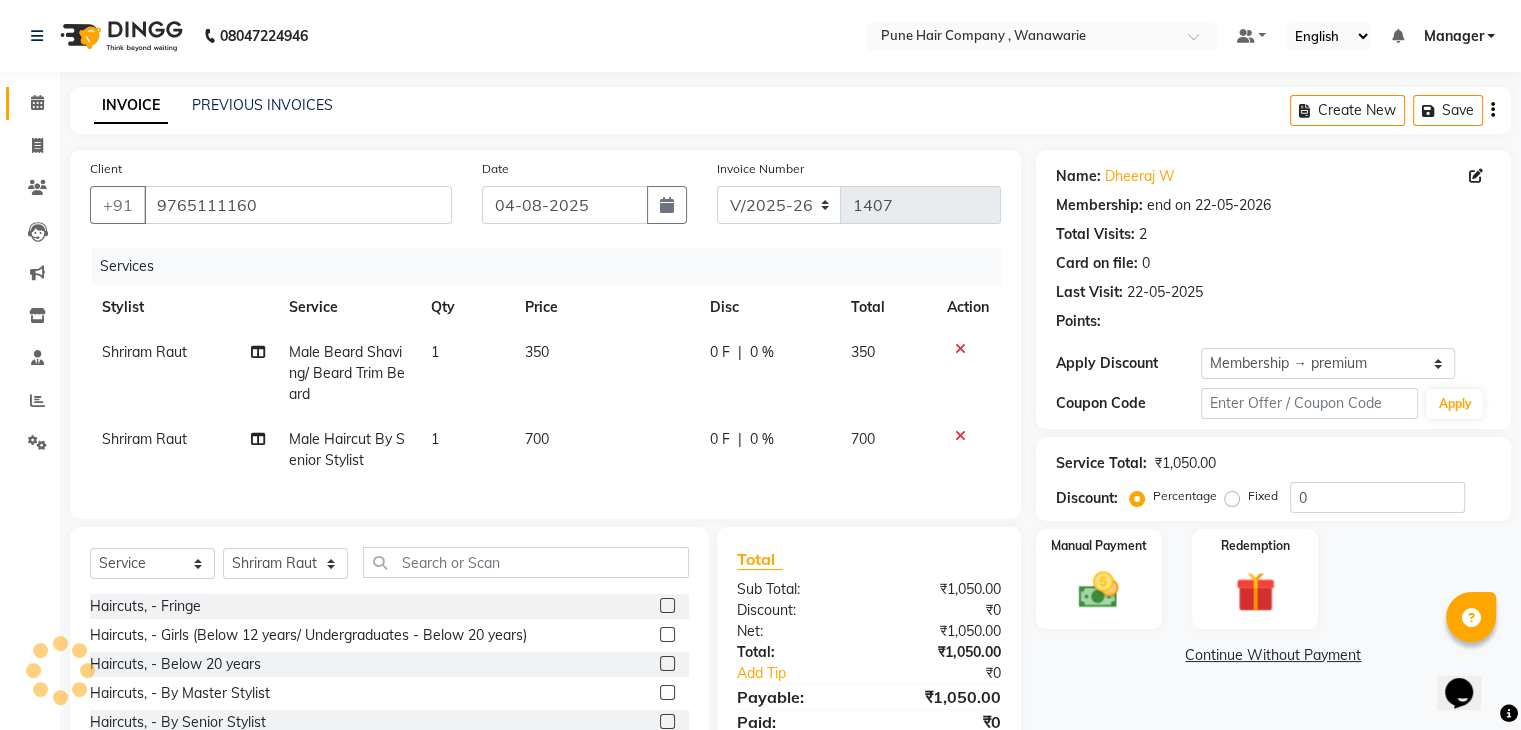 type on "20" 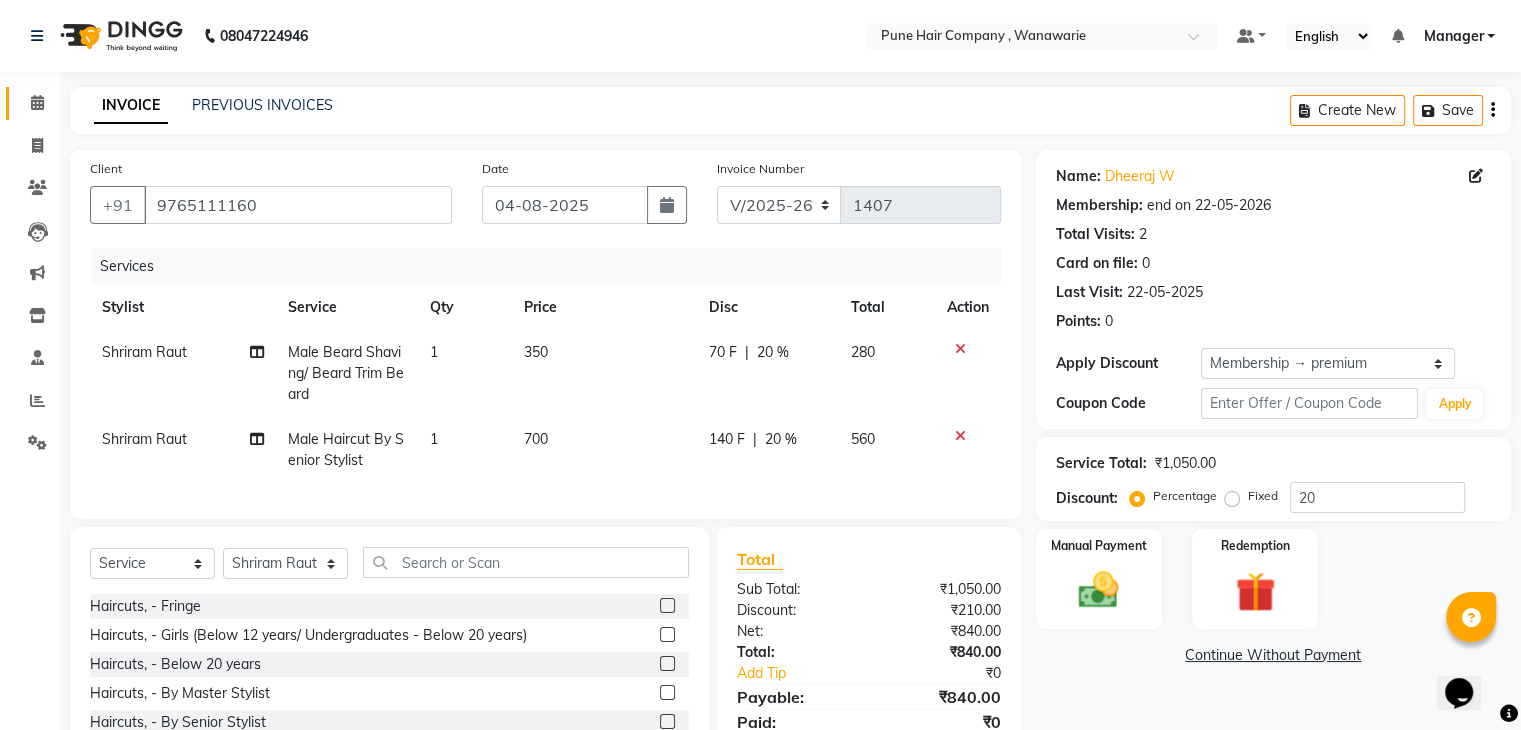 scroll, scrollTop: 138, scrollLeft: 0, axis: vertical 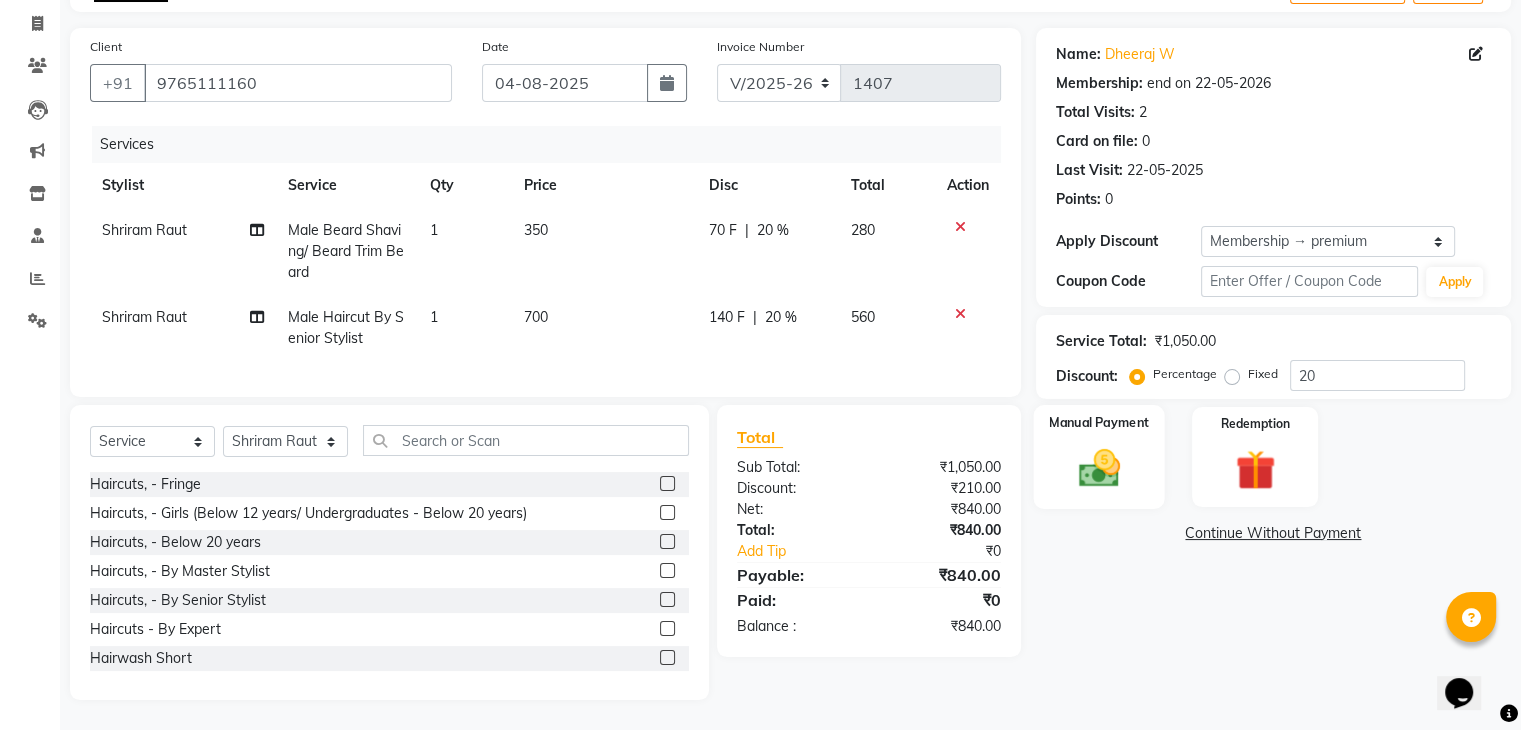 click 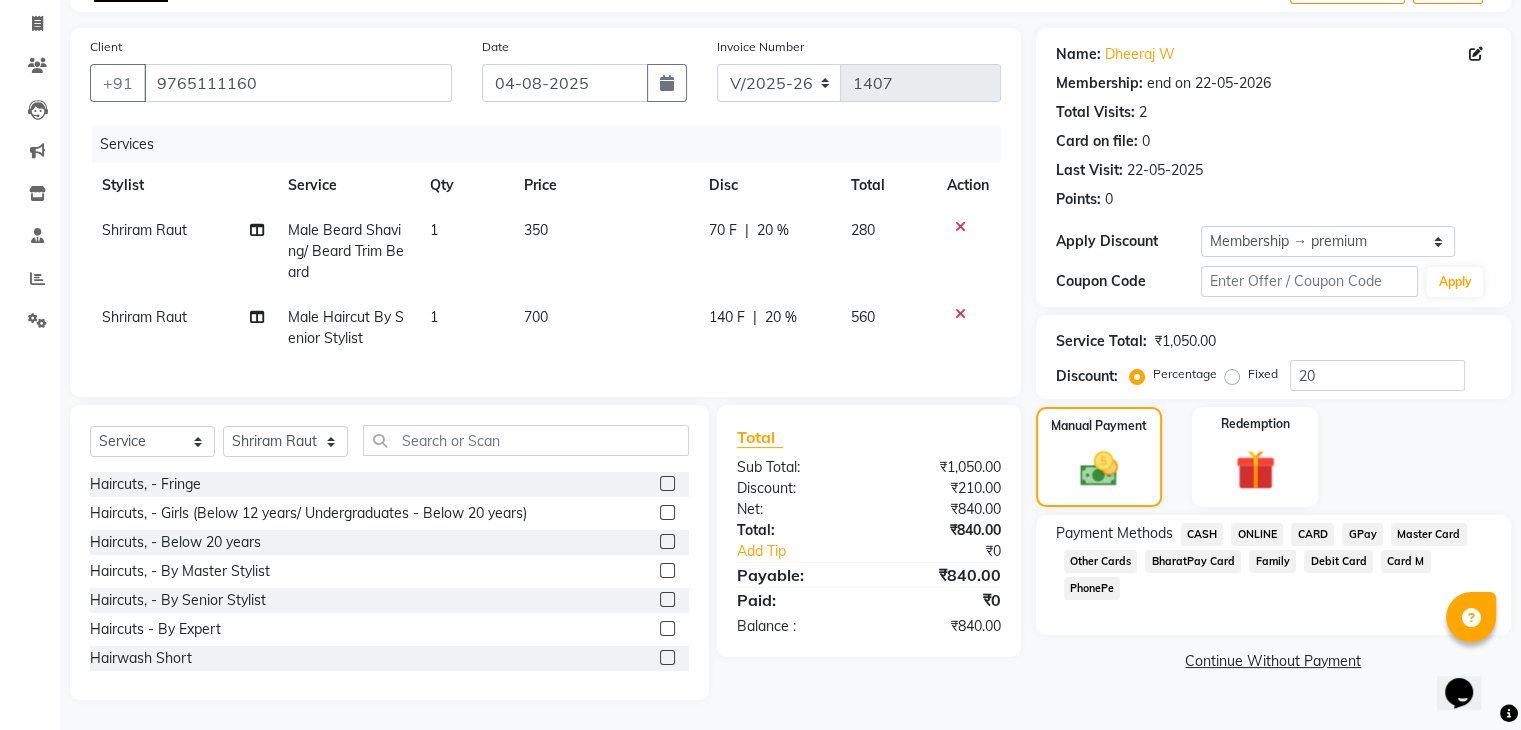 click on "CASH" 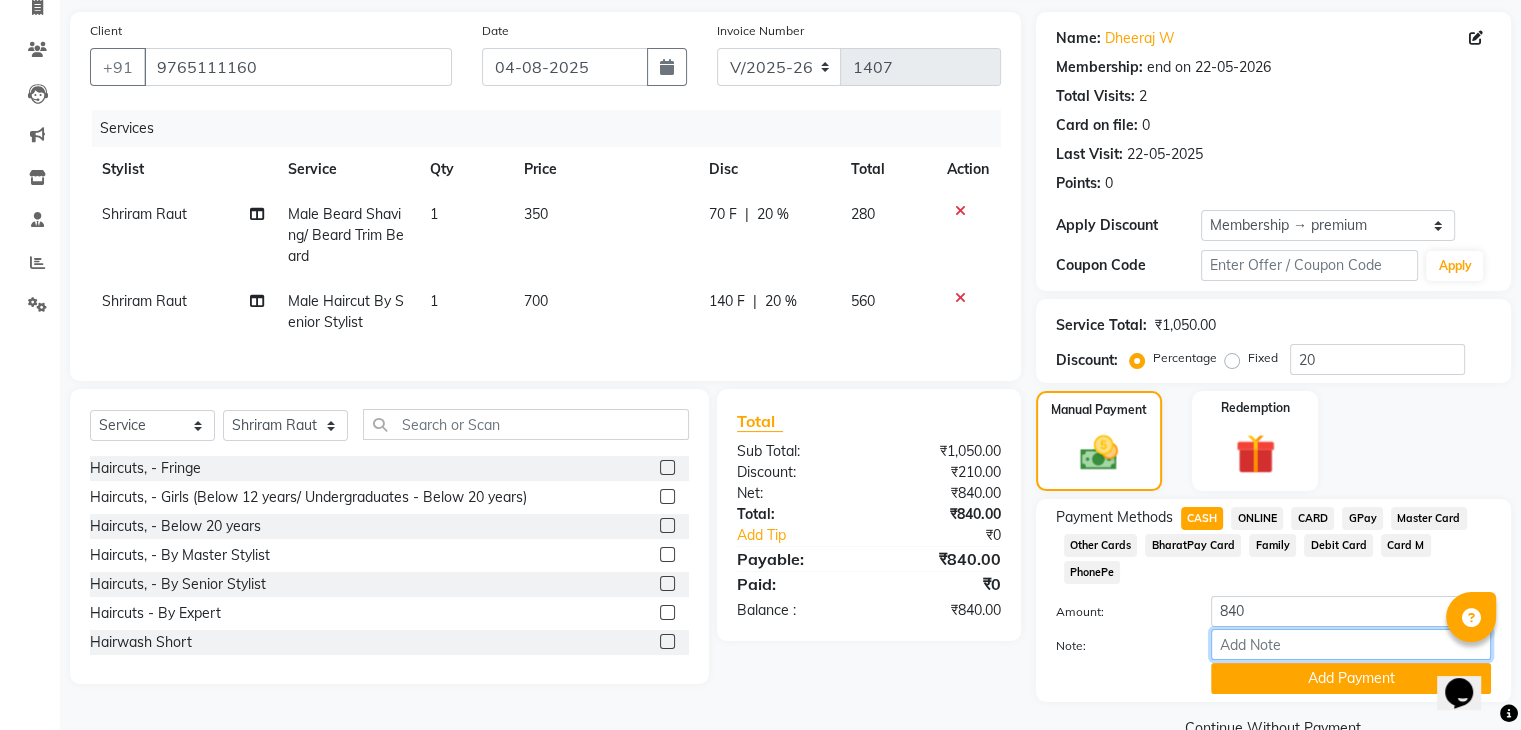 click on "Note:" at bounding box center (1351, 644) 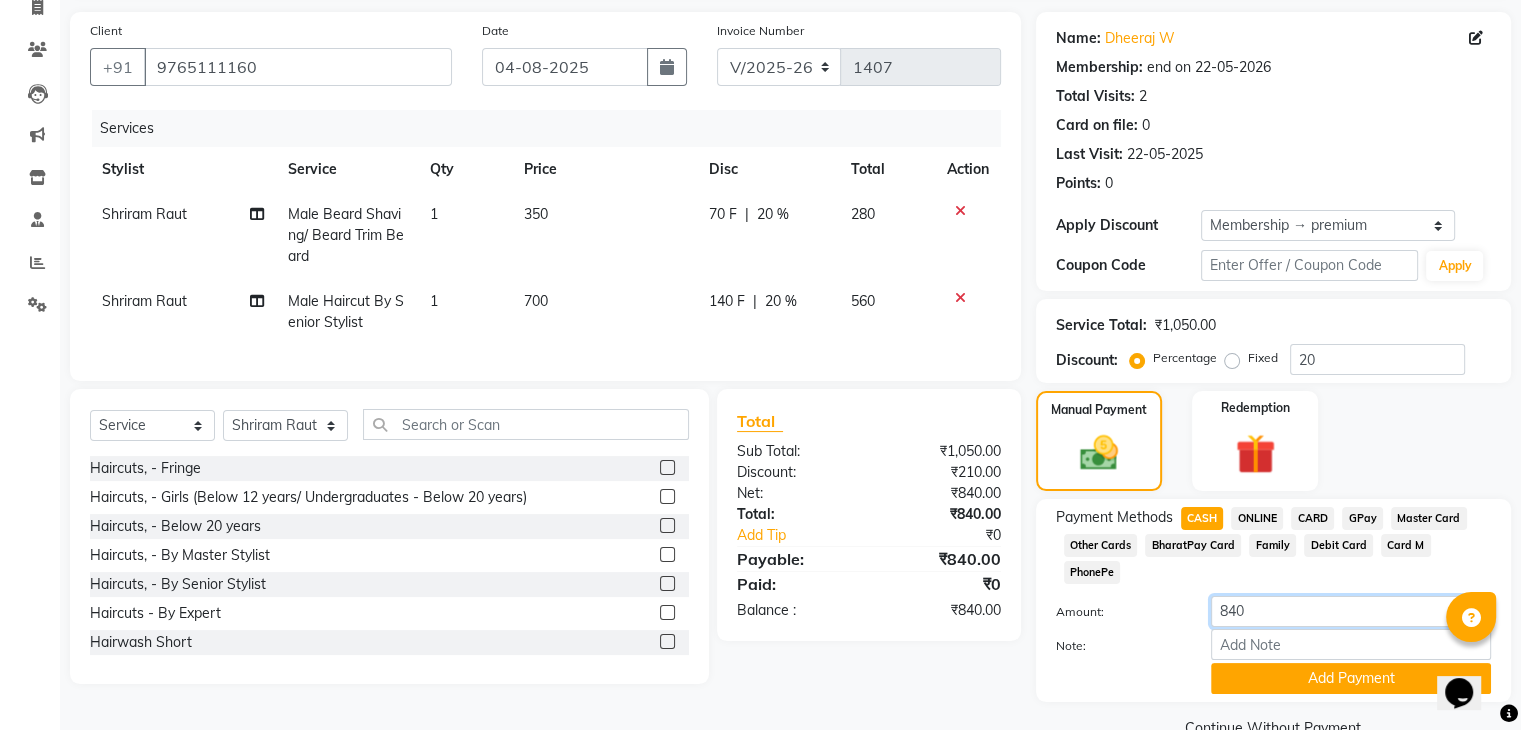 click on "840" 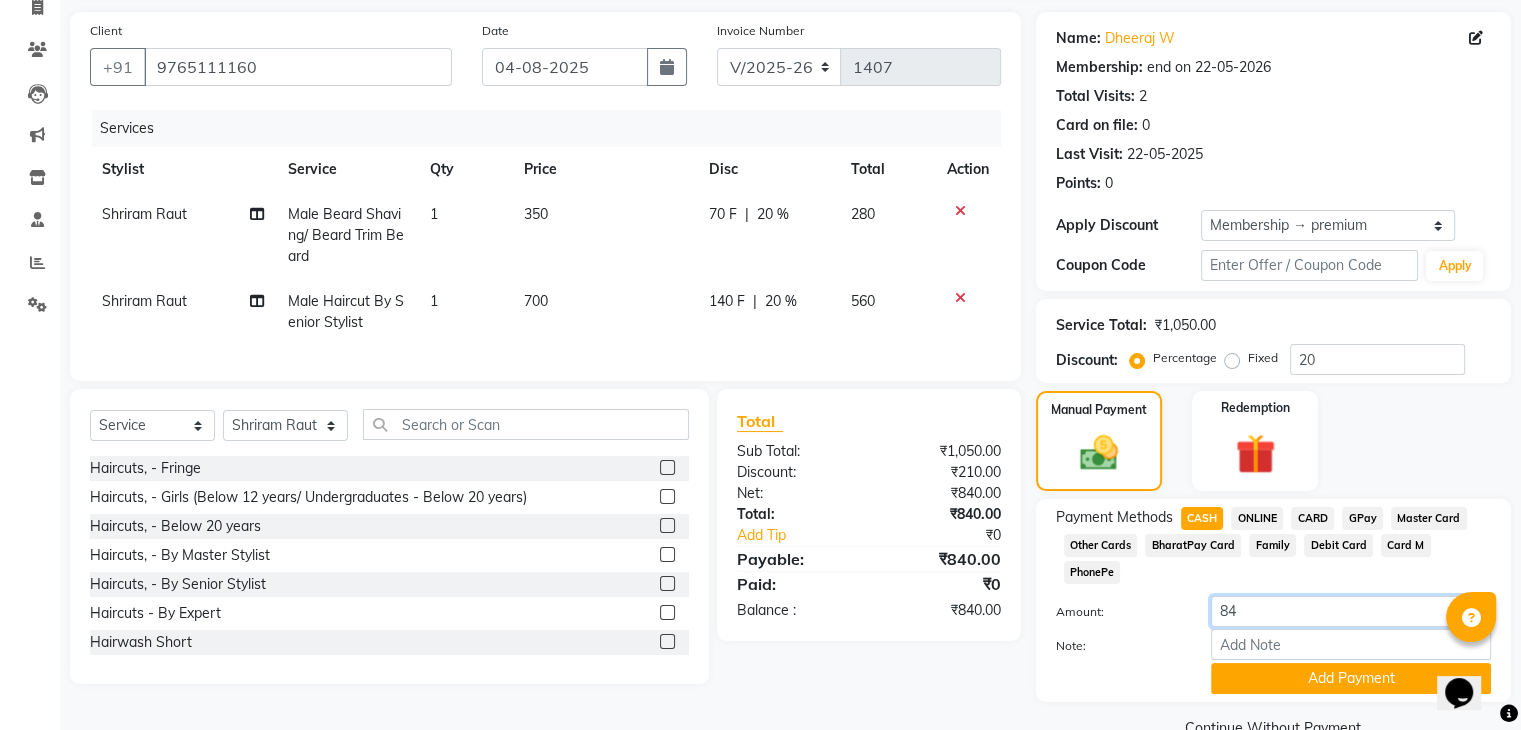 type on "8" 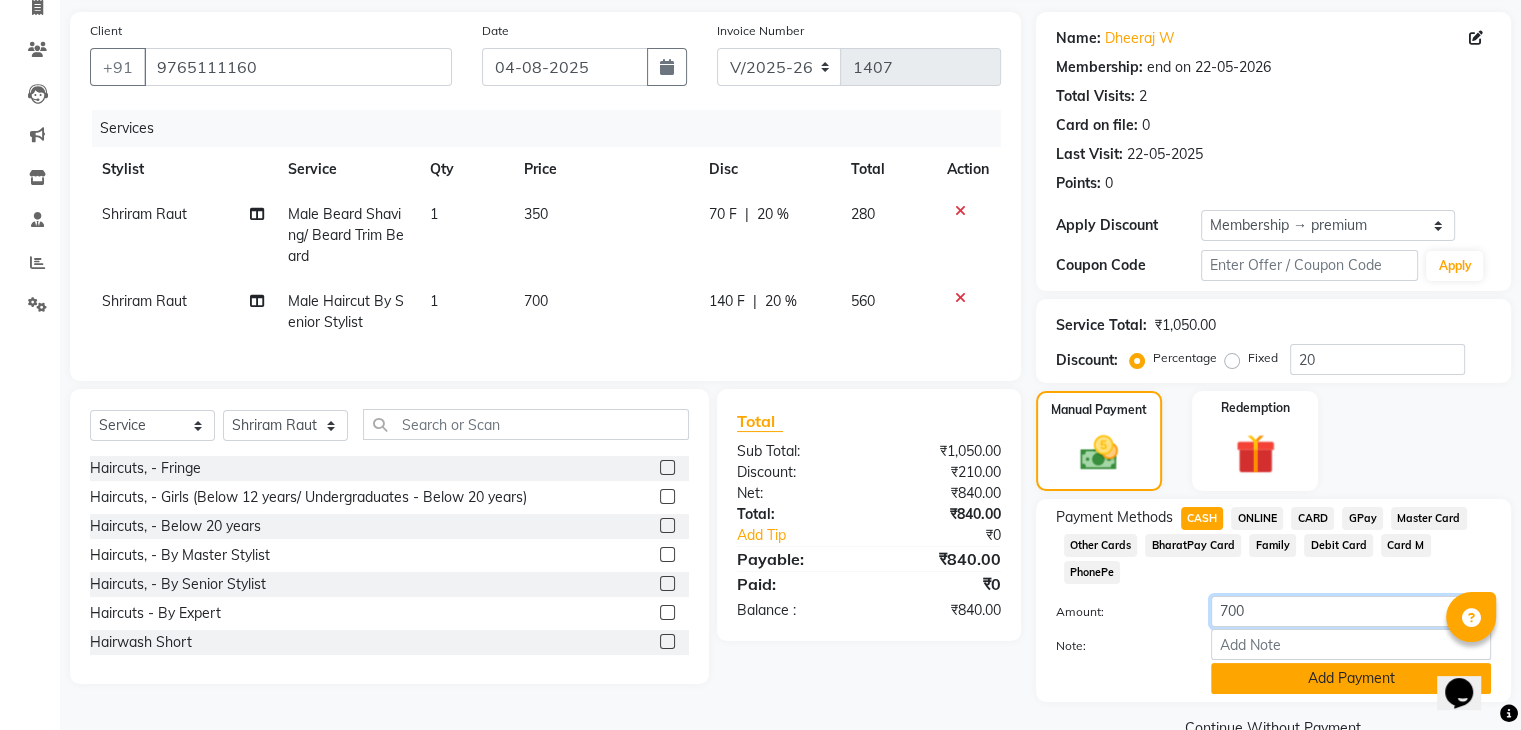 type on "700" 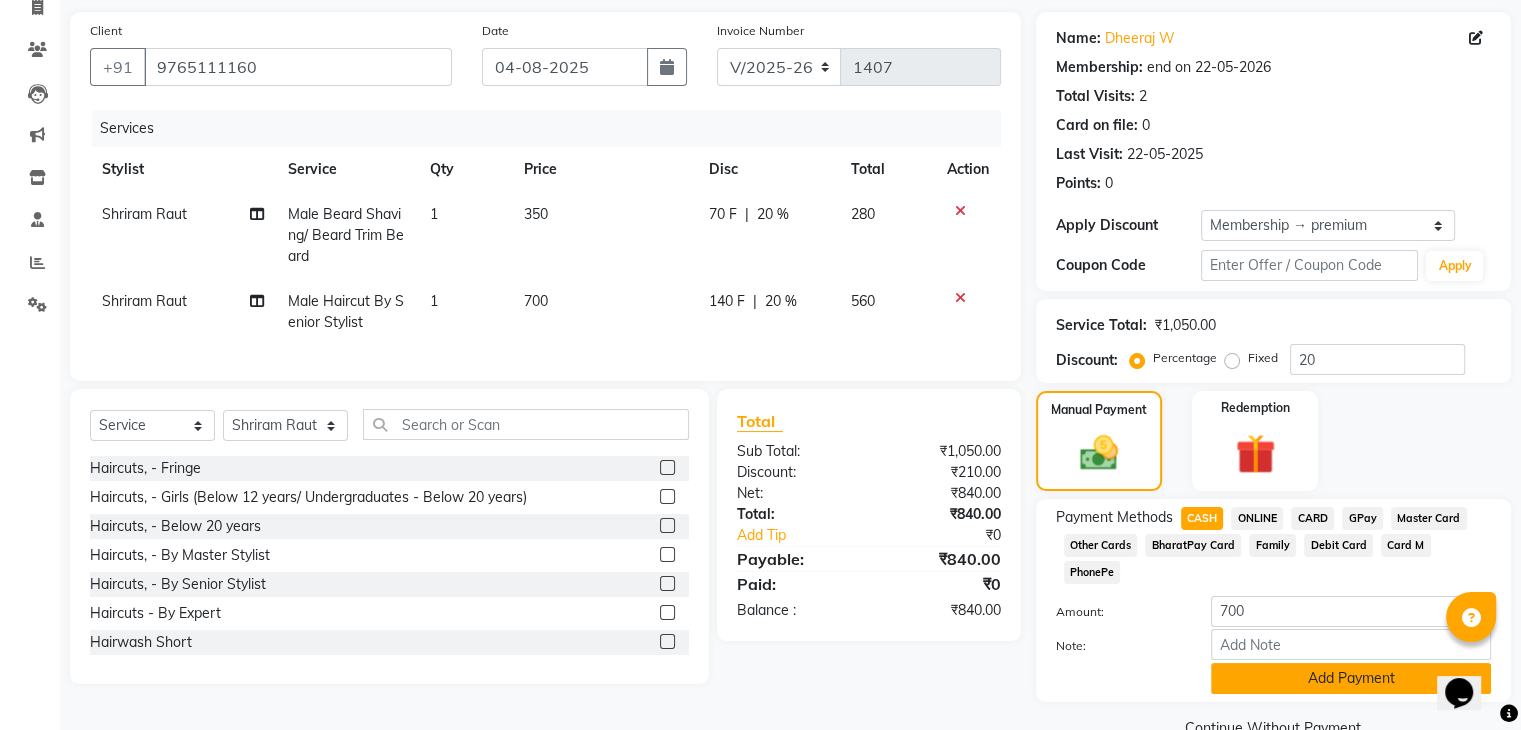 click on "Add Payment" 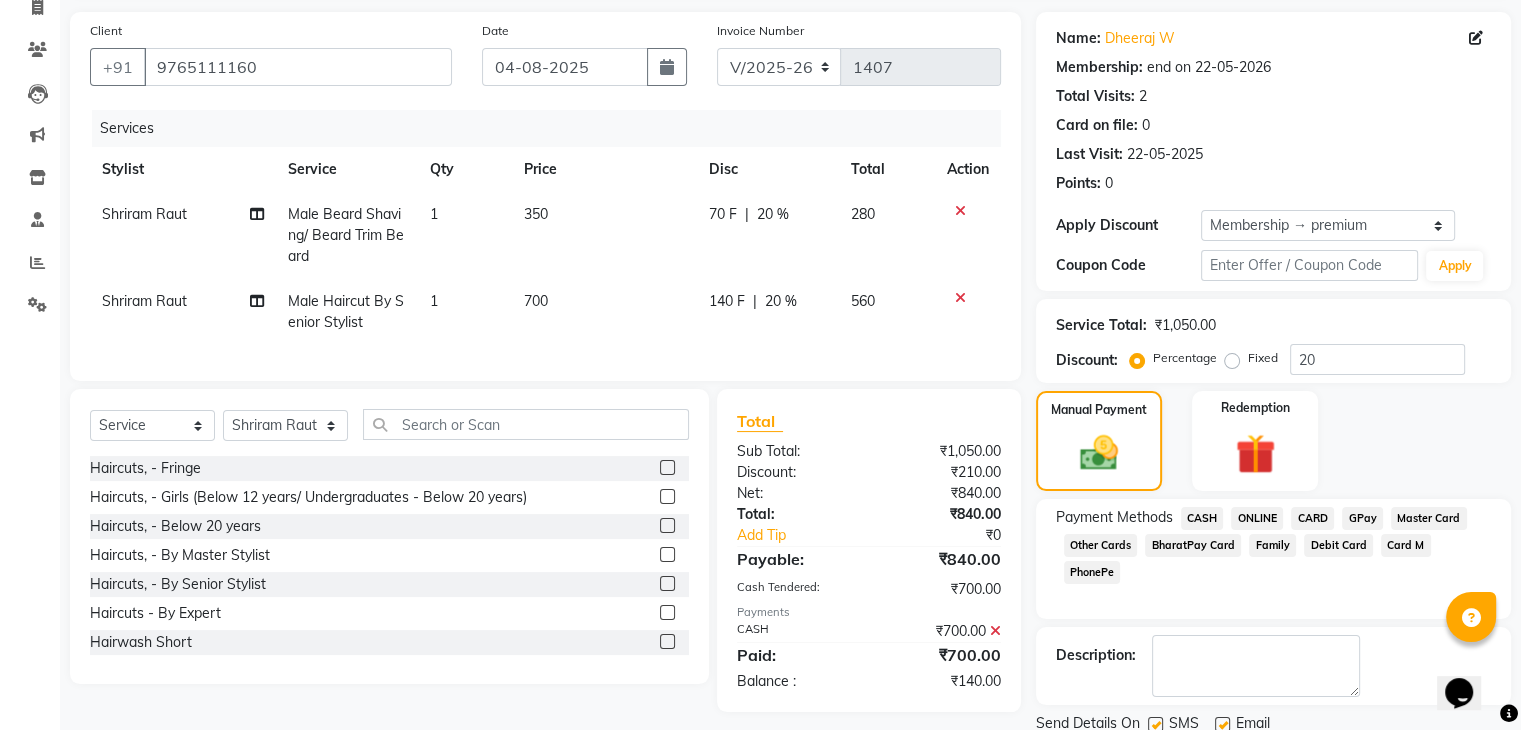 scroll, scrollTop: 209, scrollLeft: 0, axis: vertical 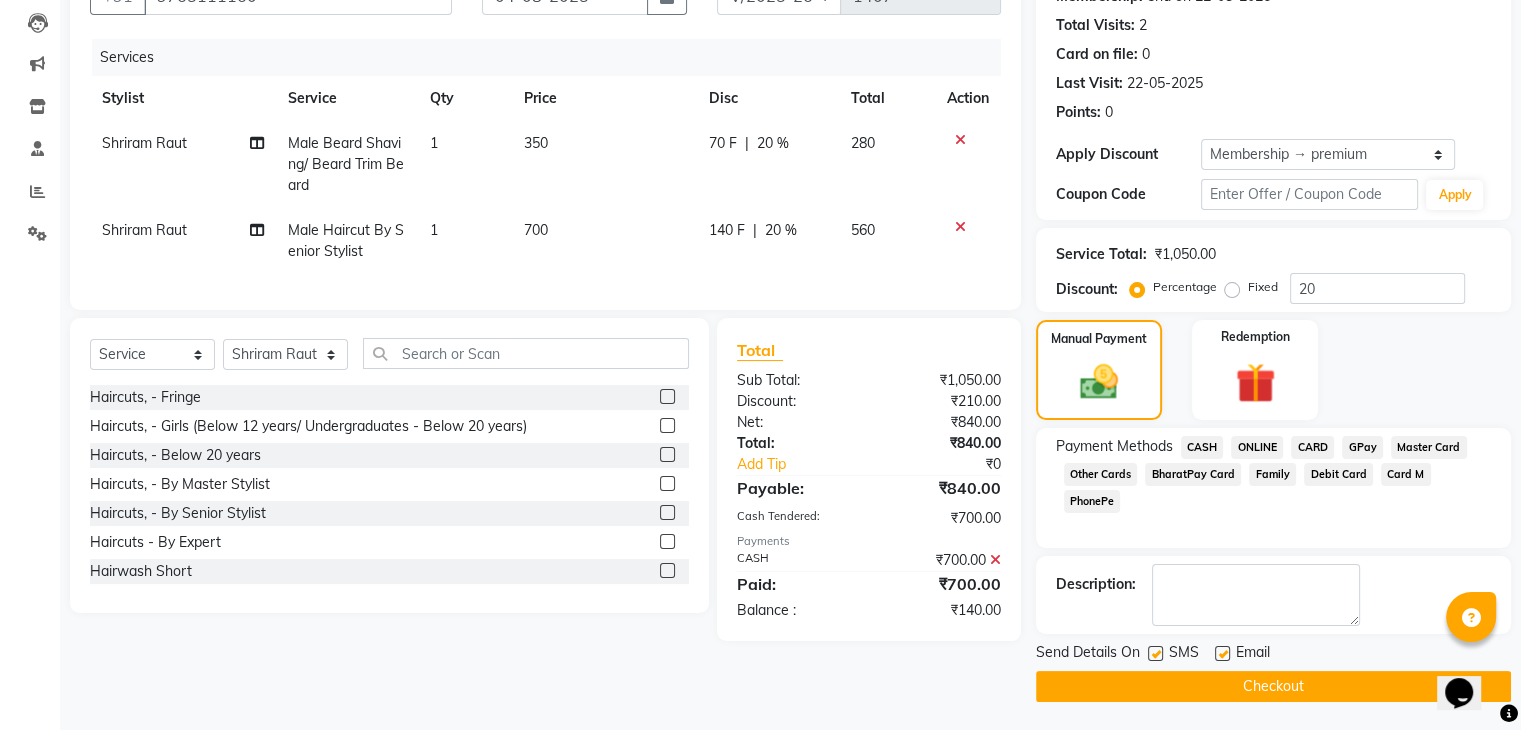 click on "GPay" 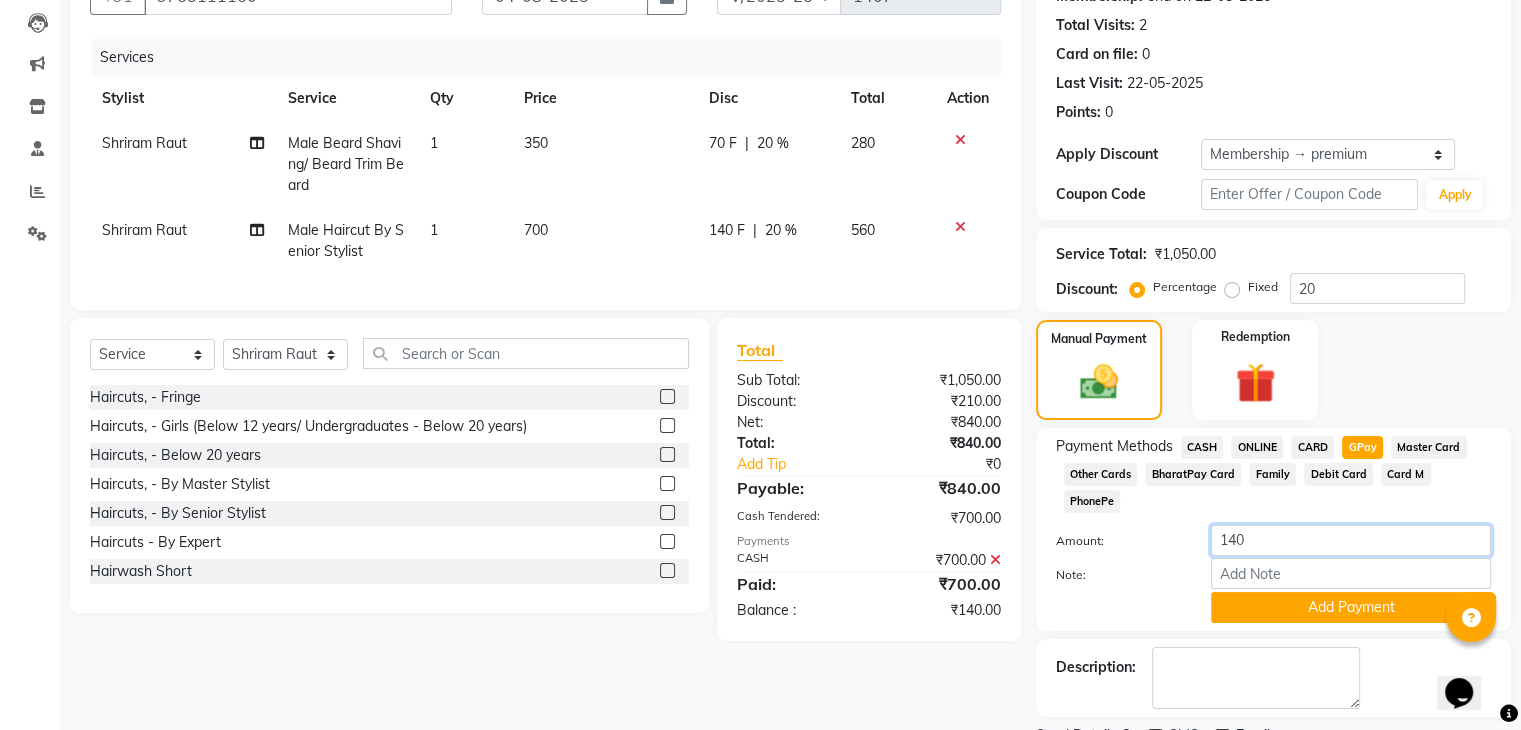 click on "140" 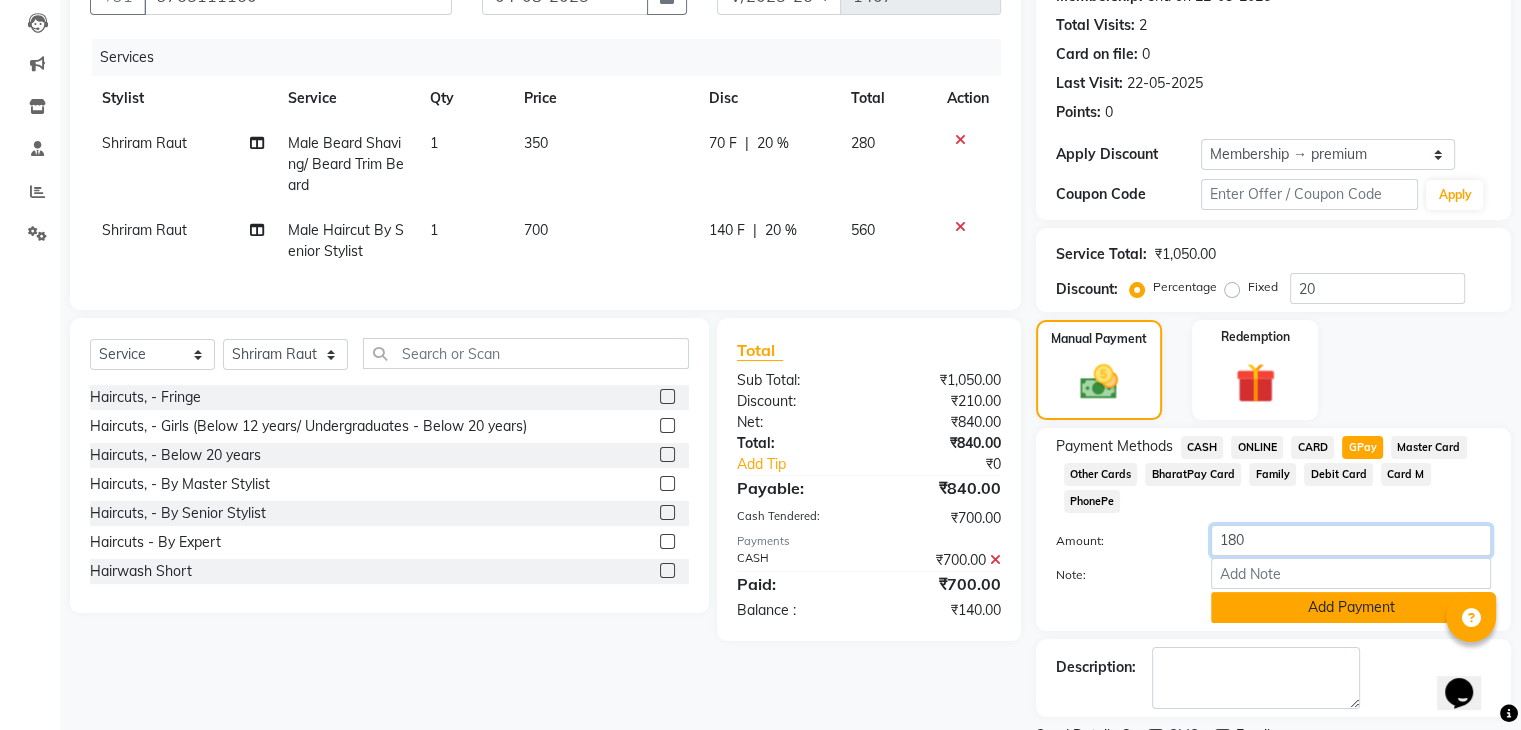 type on "180" 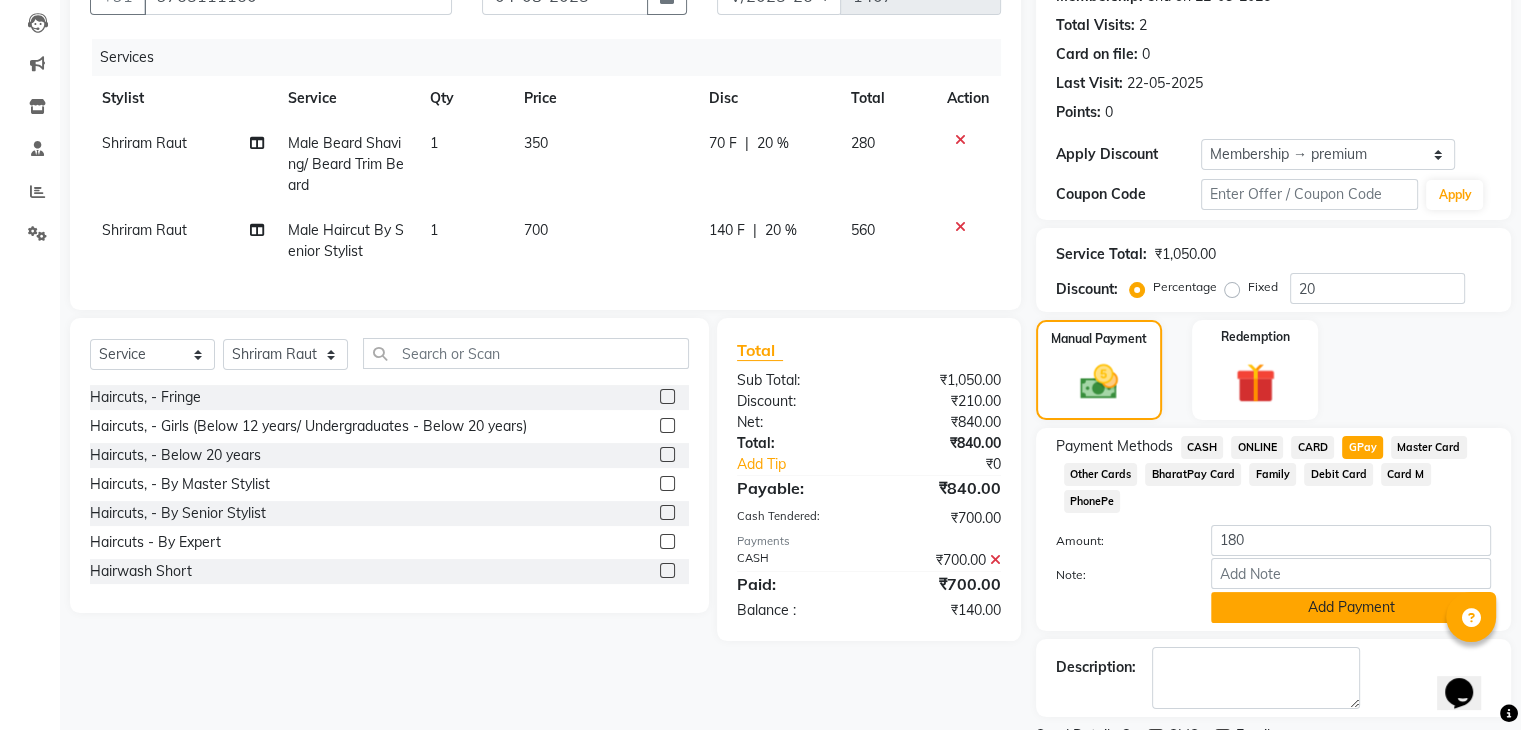 click on "Add Payment" 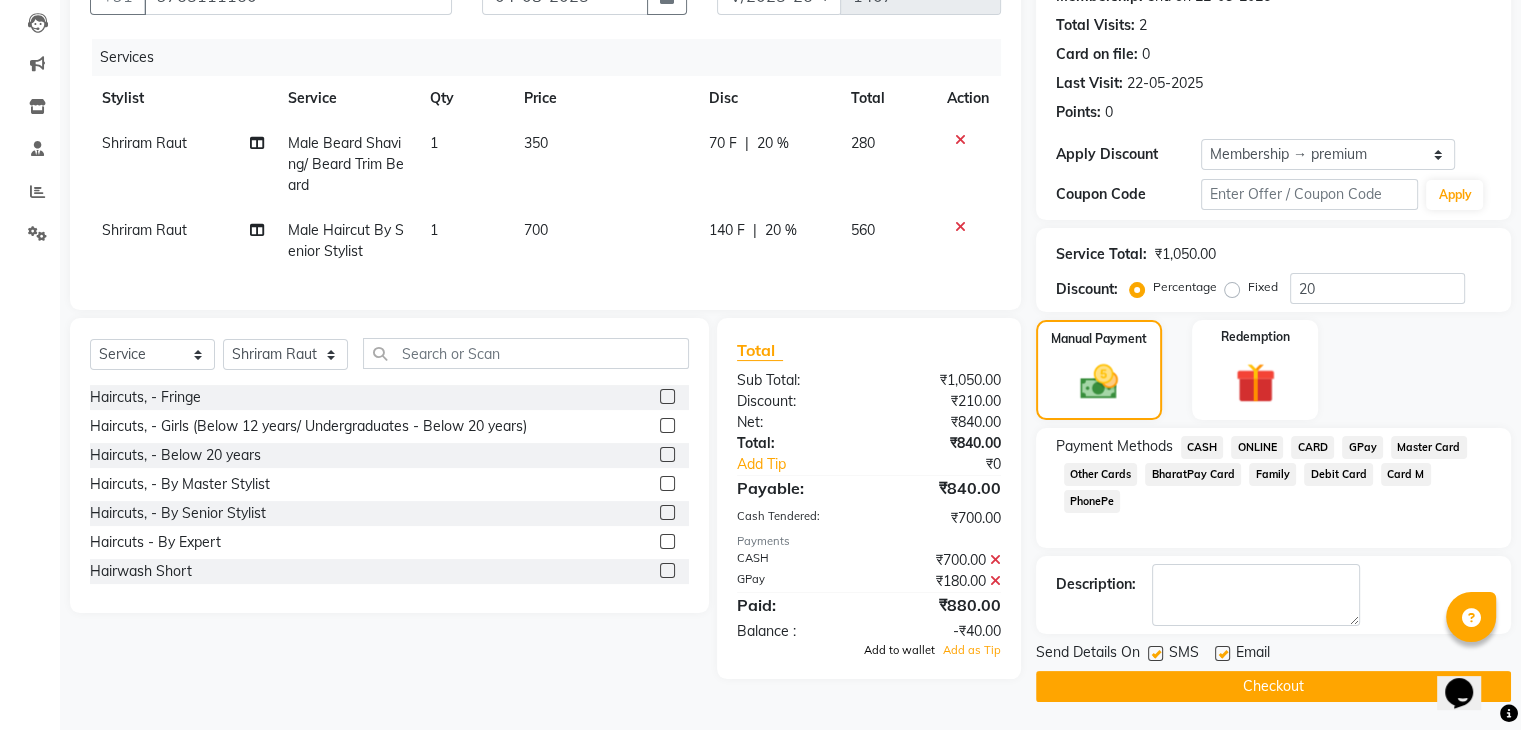 click on "Add to wallet" 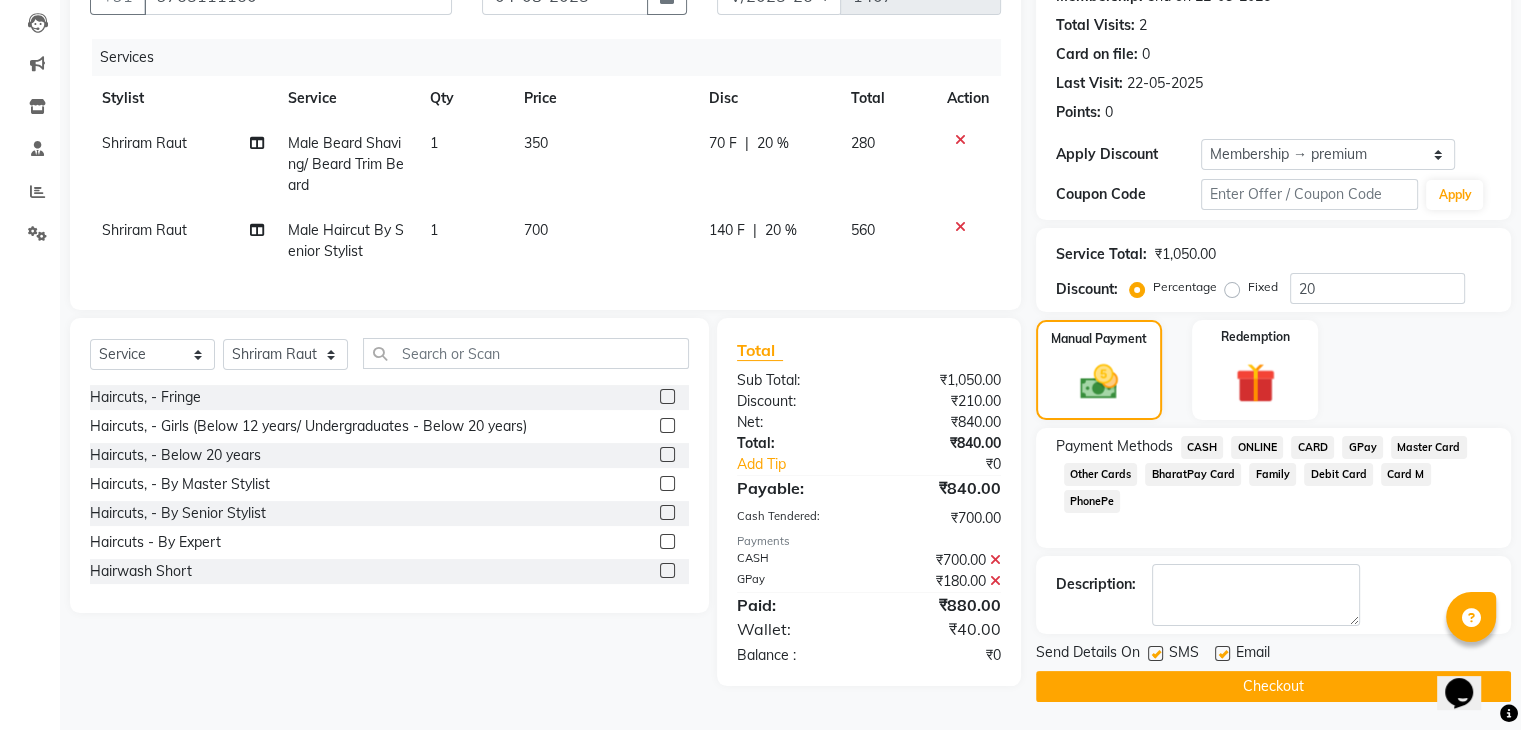 scroll, scrollTop: 211, scrollLeft: 0, axis: vertical 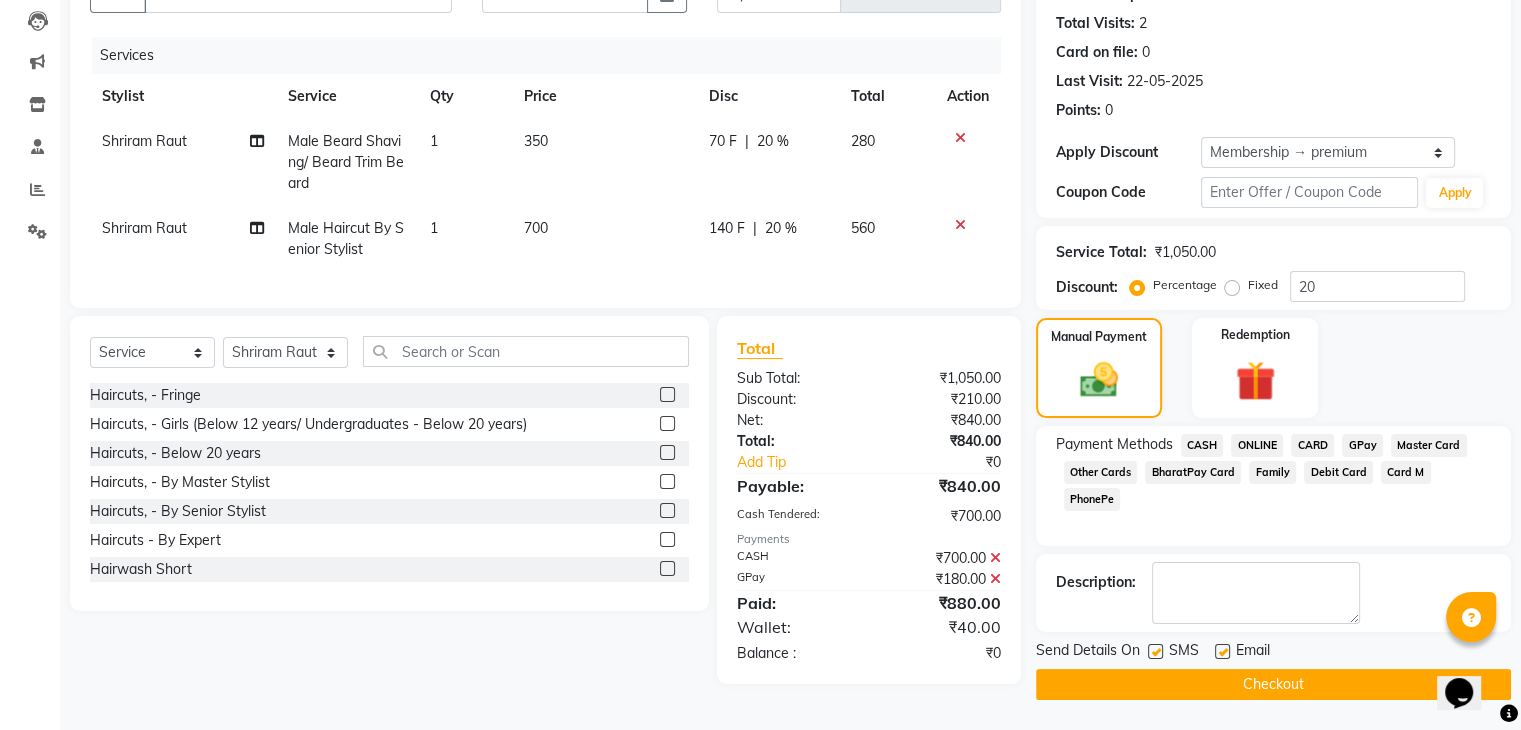 click on "Checkout" 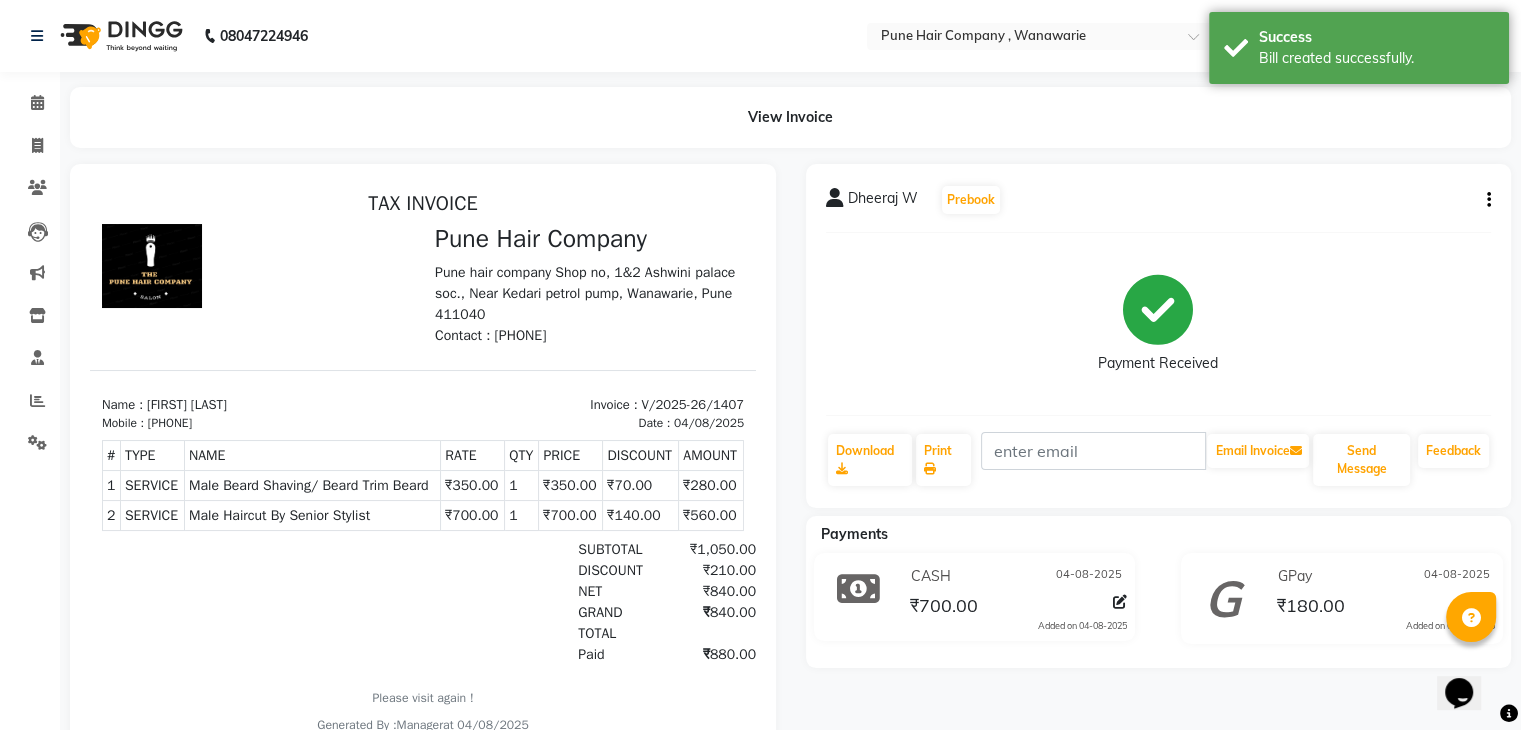 scroll, scrollTop: 15, scrollLeft: 0, axis: vertical 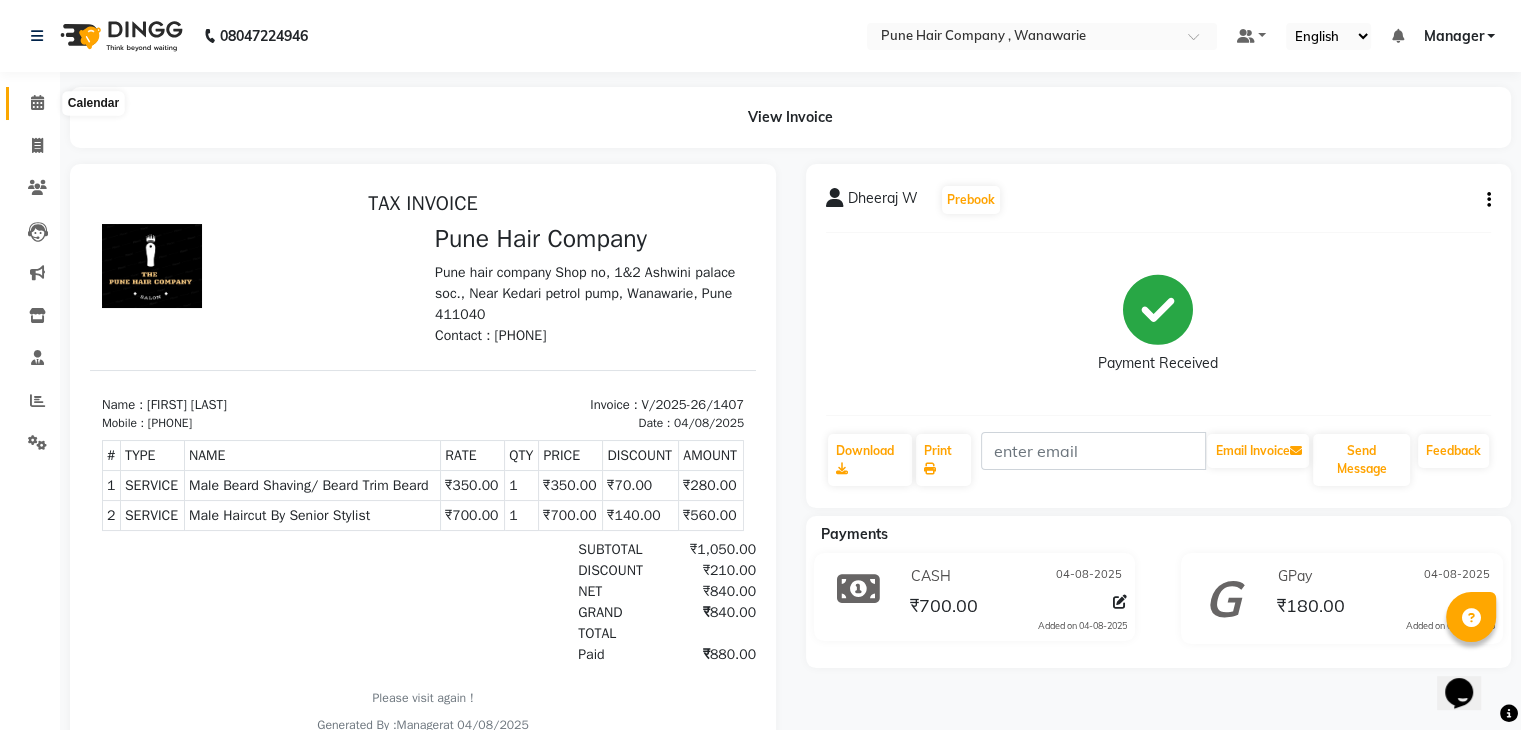 click 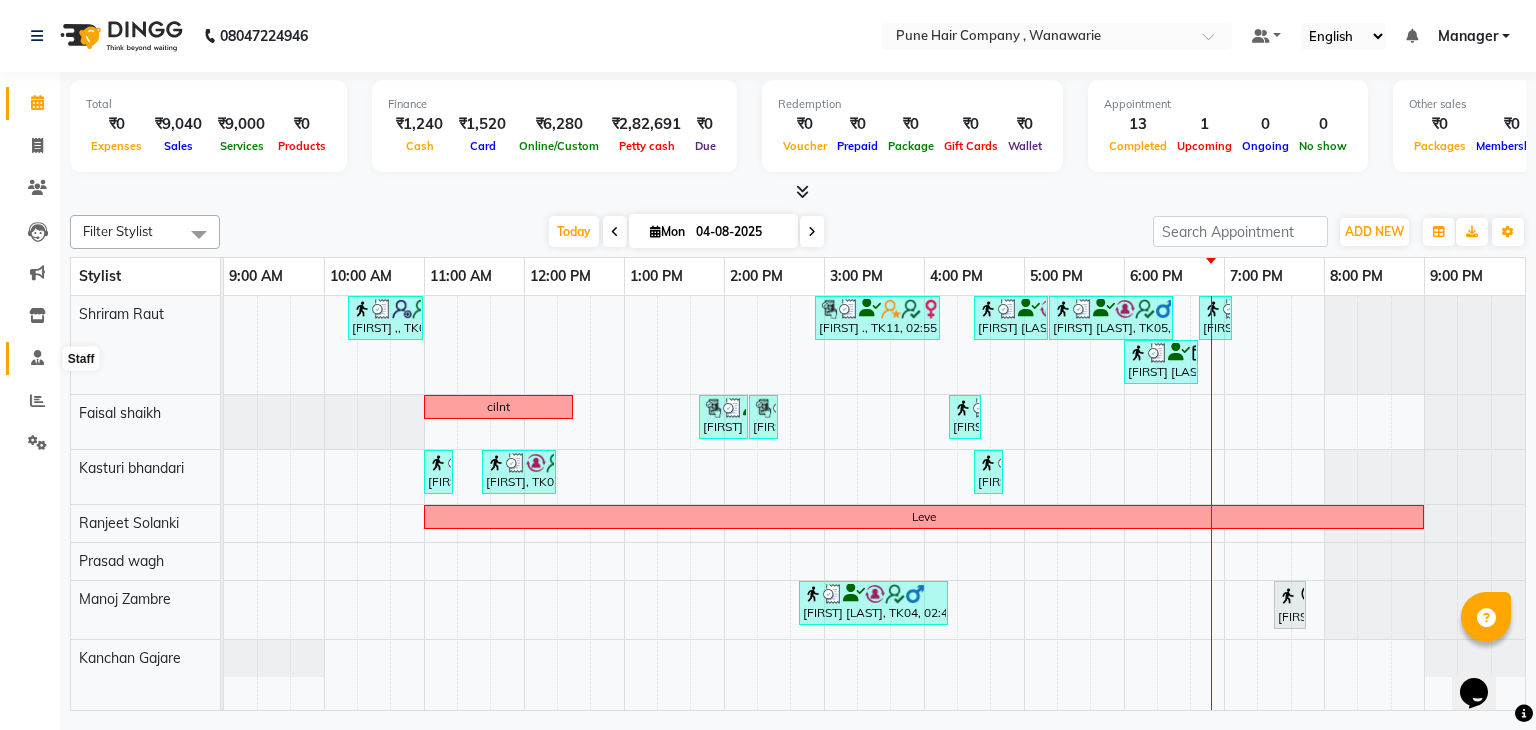 click 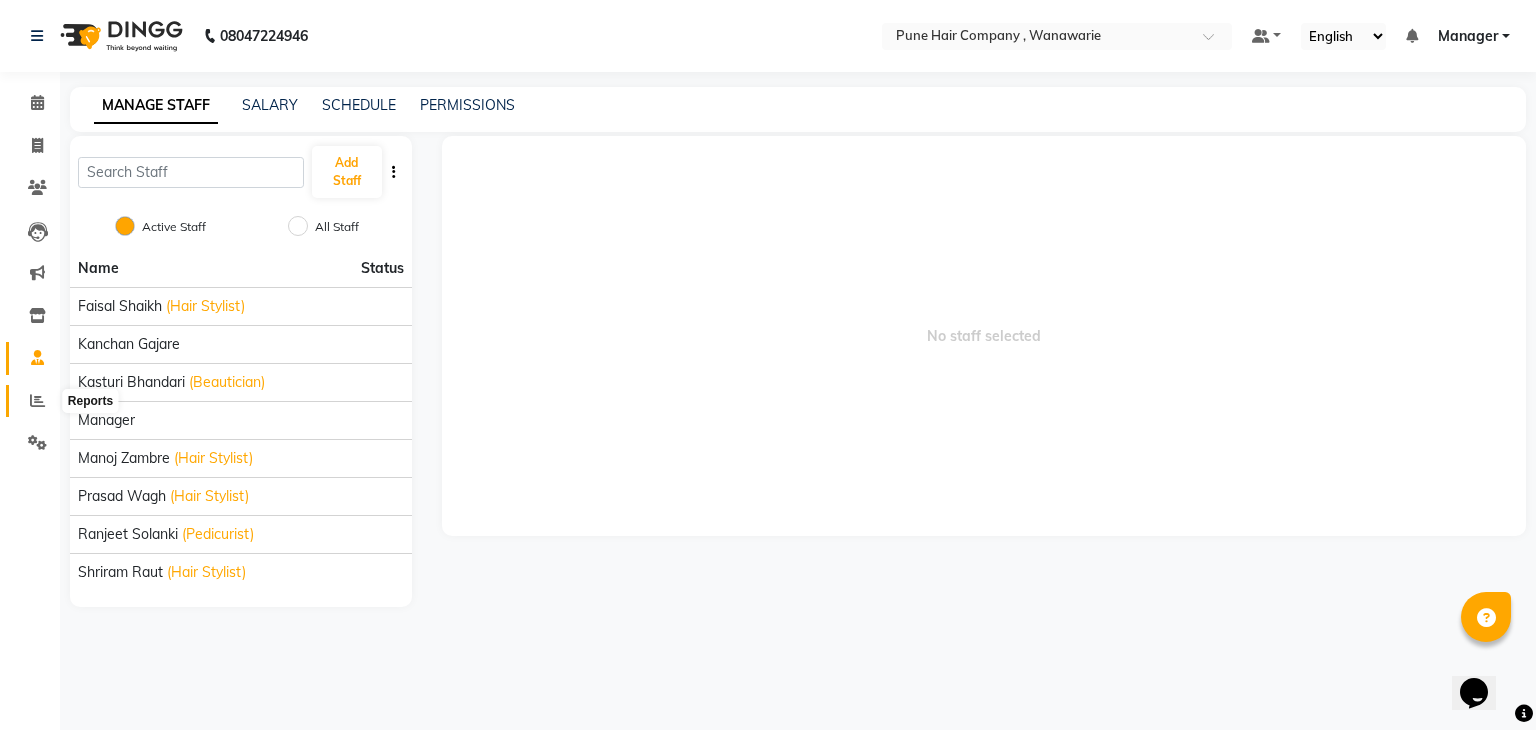 click 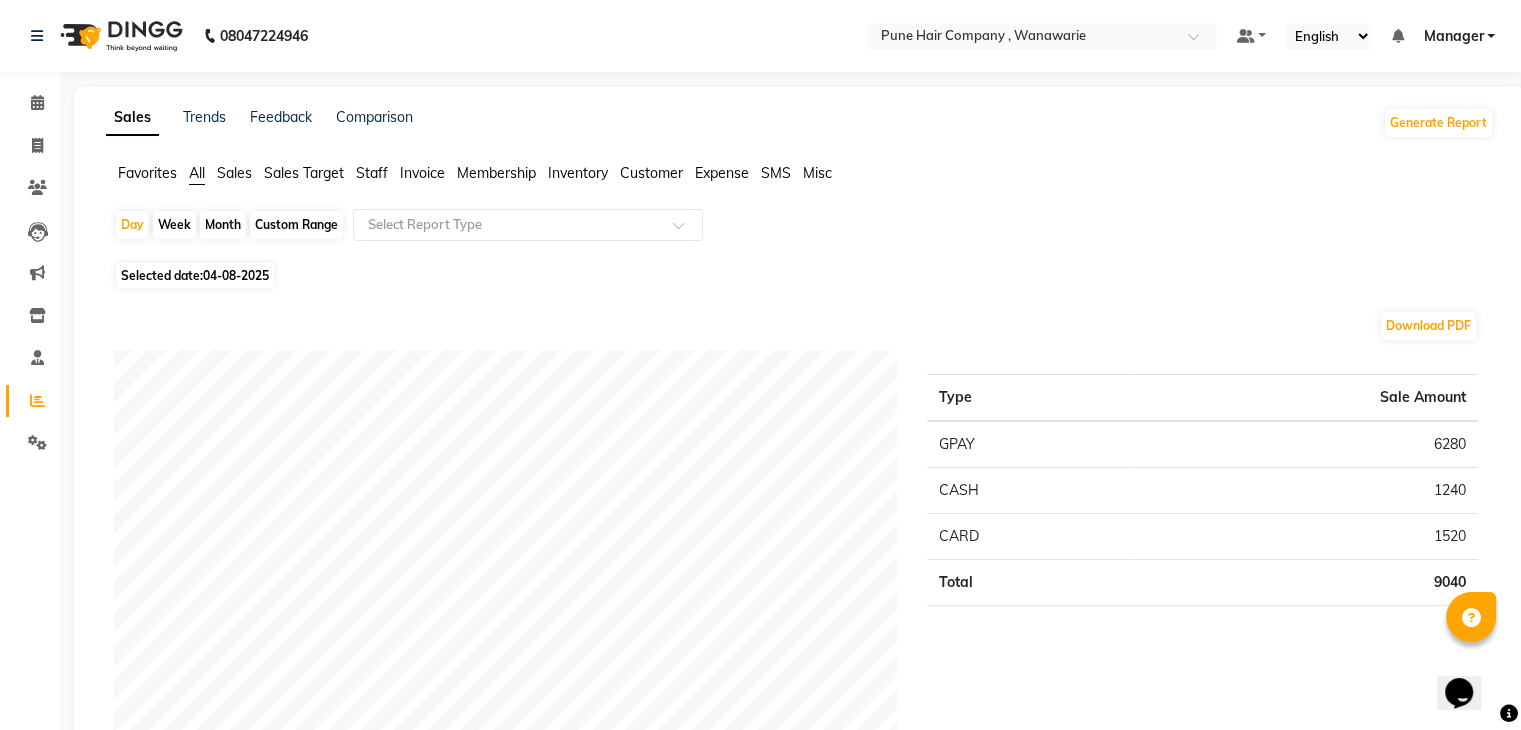 click on "Custom Range" 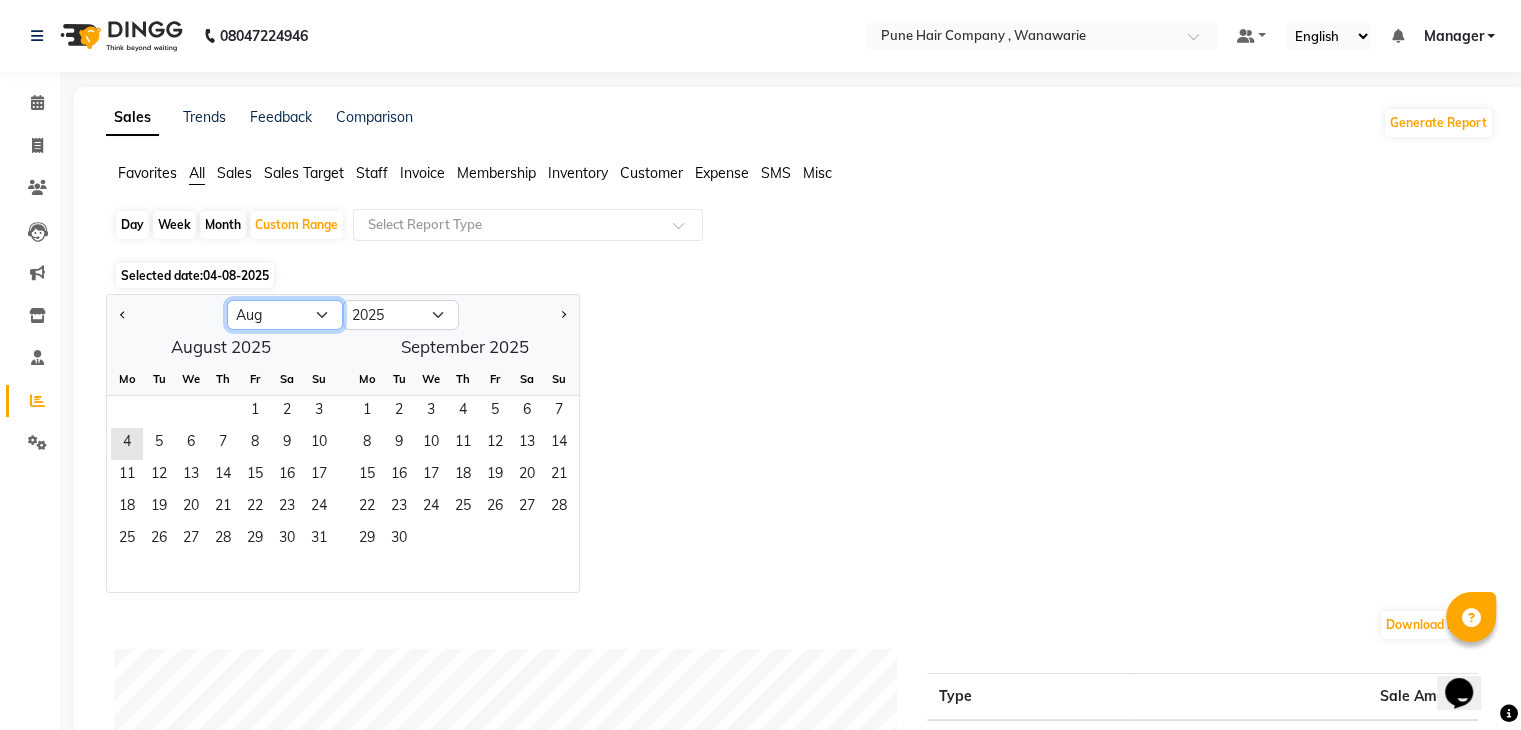 click on "Jan Feb Mar Apr May Jun Jul Aug Sep Oct Nov Dec" 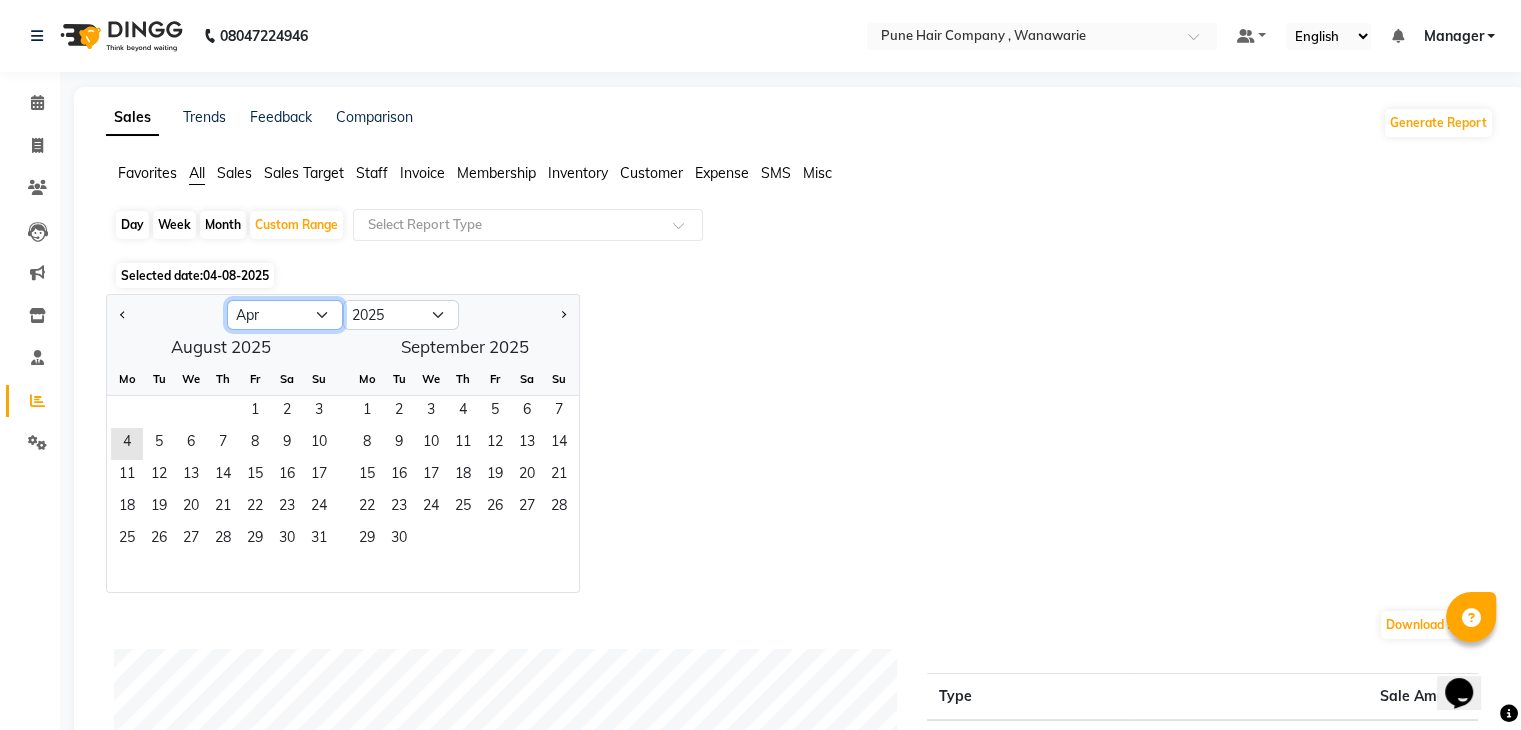 click on "Jan Feb Mar Apr May Jun Jul Aug Sep Oct Nov Dec" 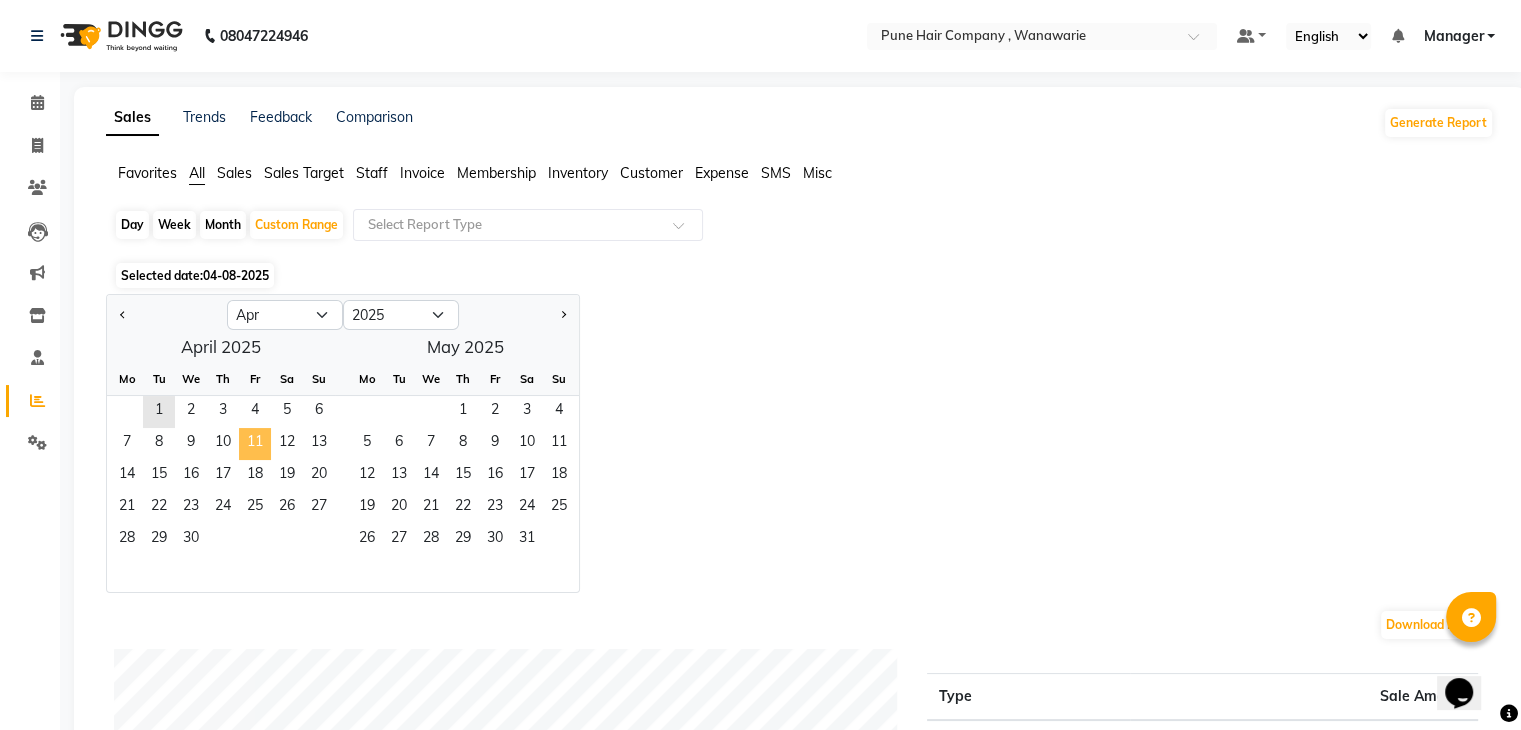 click on "11" 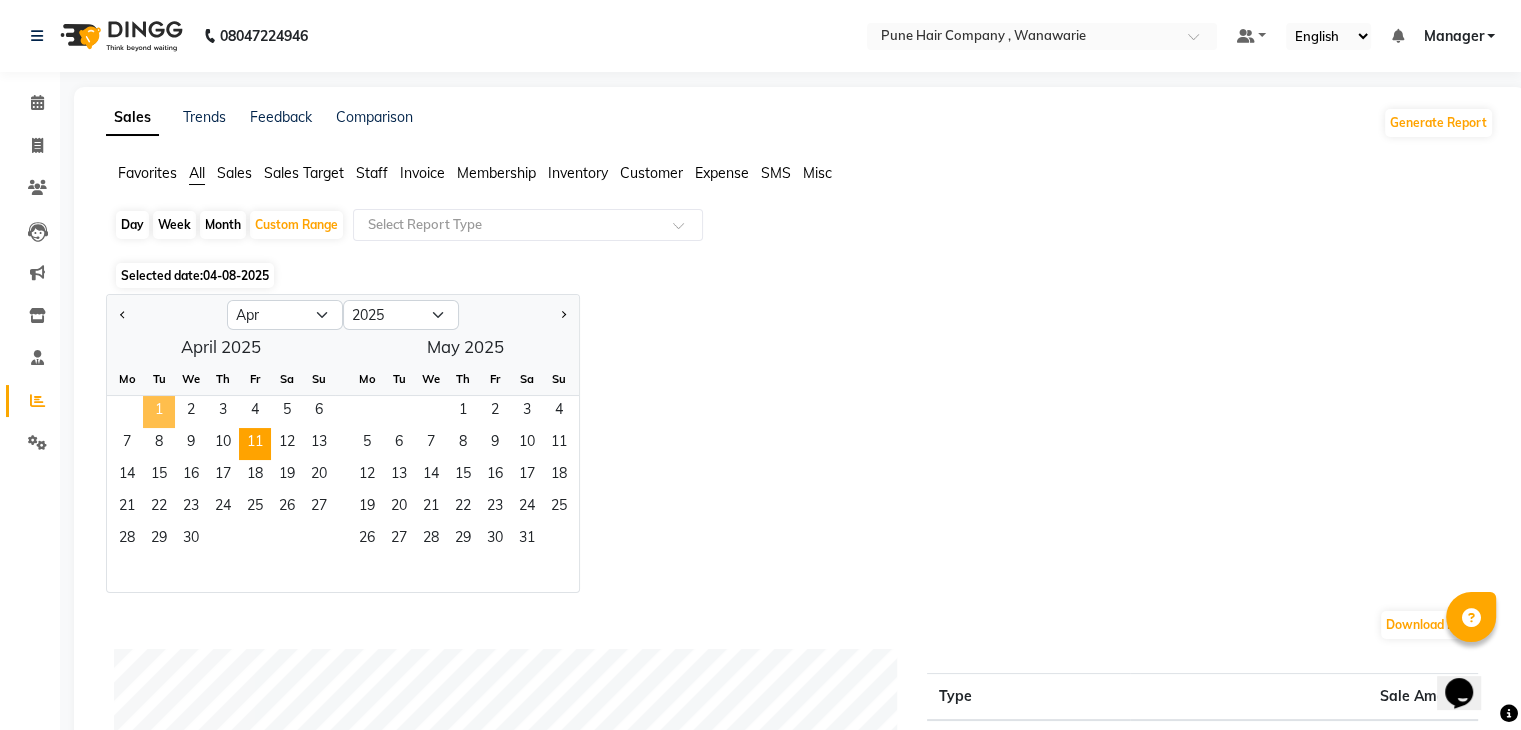 click on "1" 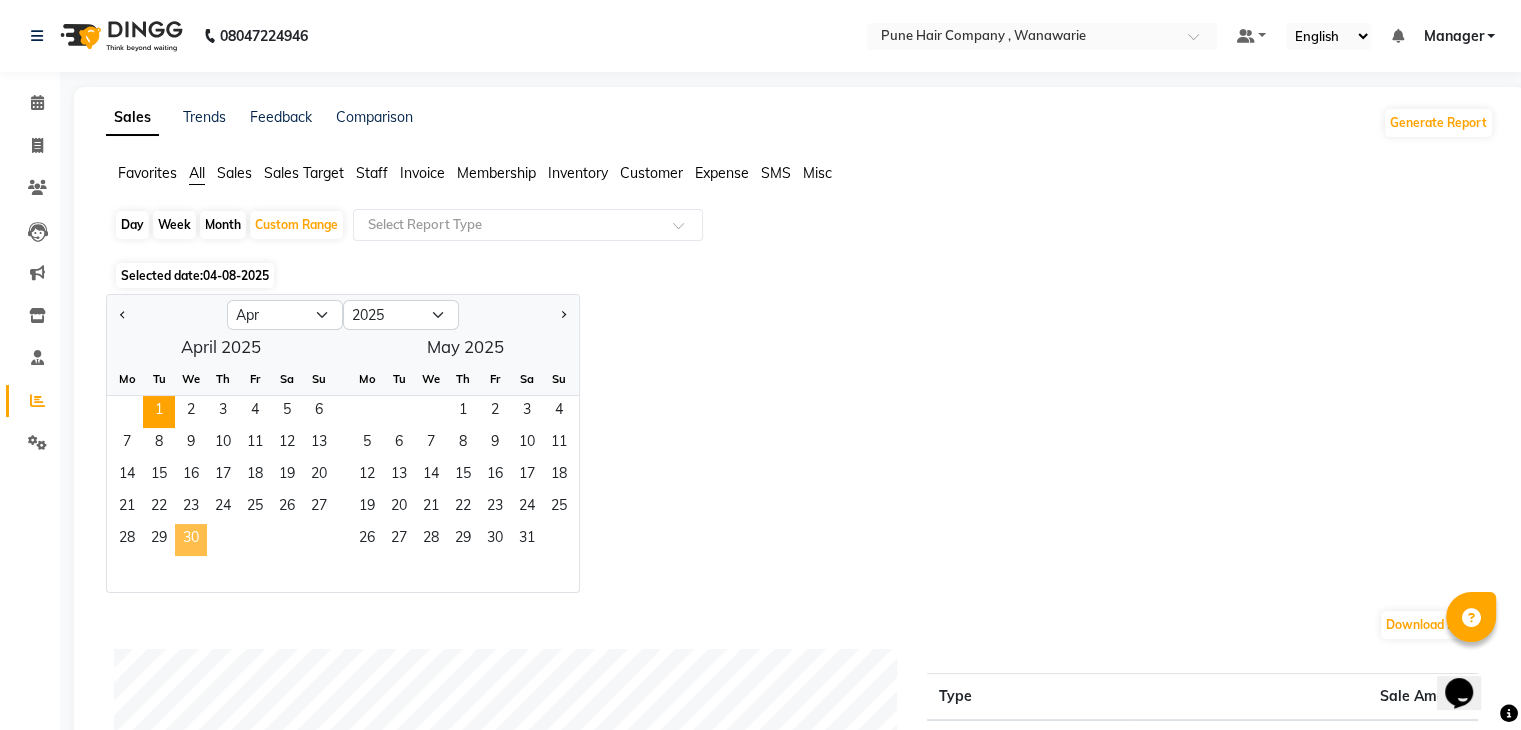 click on "30" 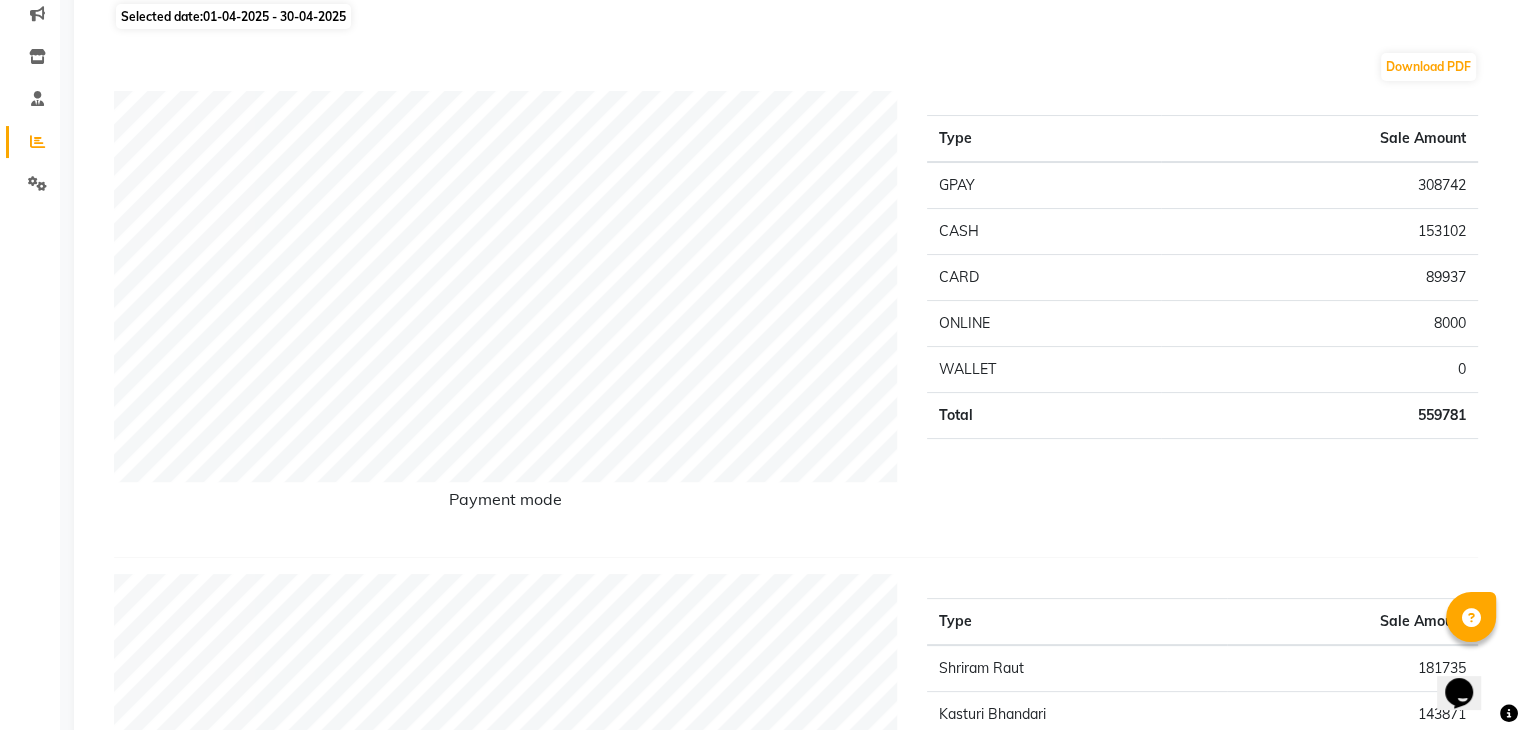 scroll, scrollTop: 0, scrollLeft: 0, axis: both 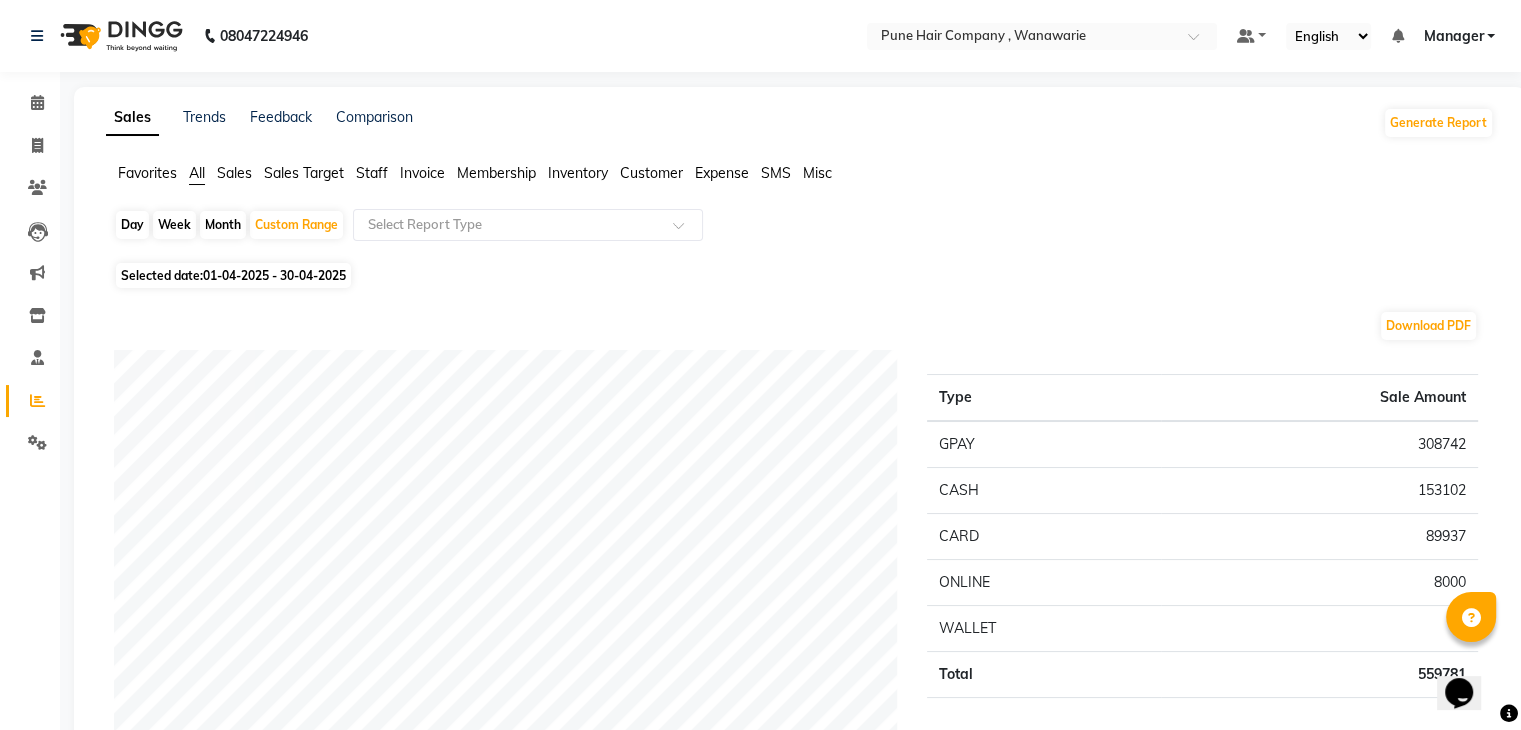 click on "01-04-2025 - 30-04-2025" 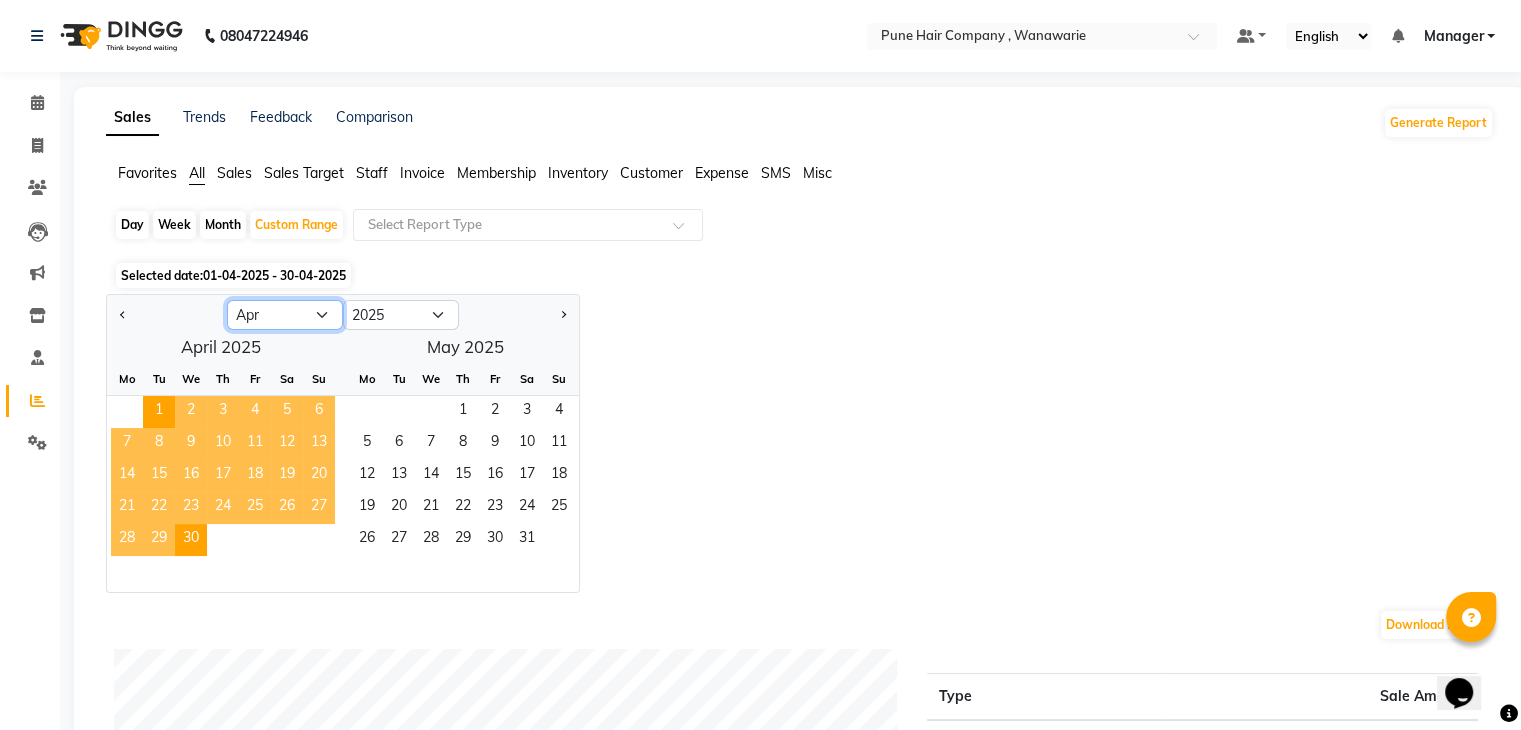 click on "Jan Feb Mar Apr May Jun Jul Aug Sep Oct Nov Dec" 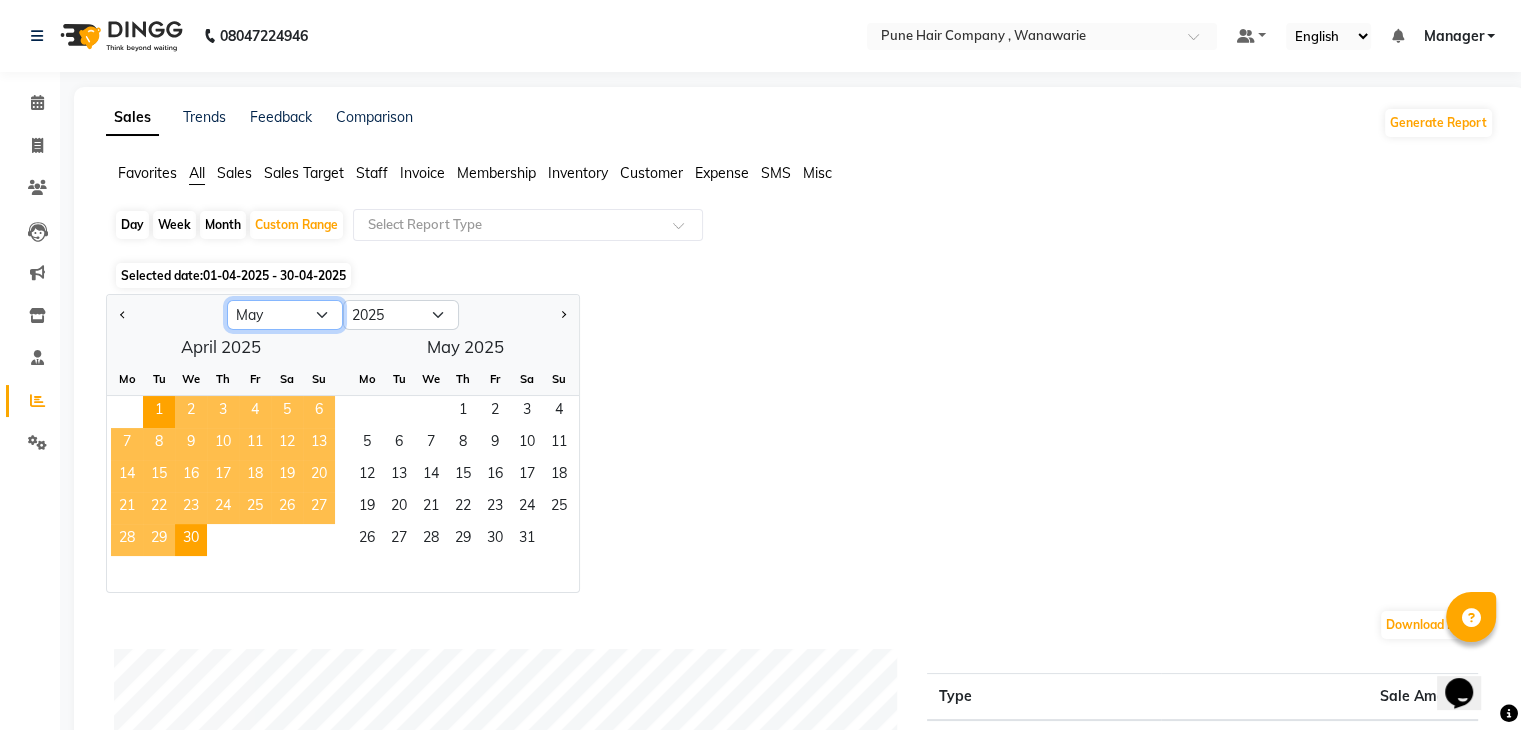 click on "Jan Feb Mar Apr May Jun Jul Aug Sep Oct Nov Dec" 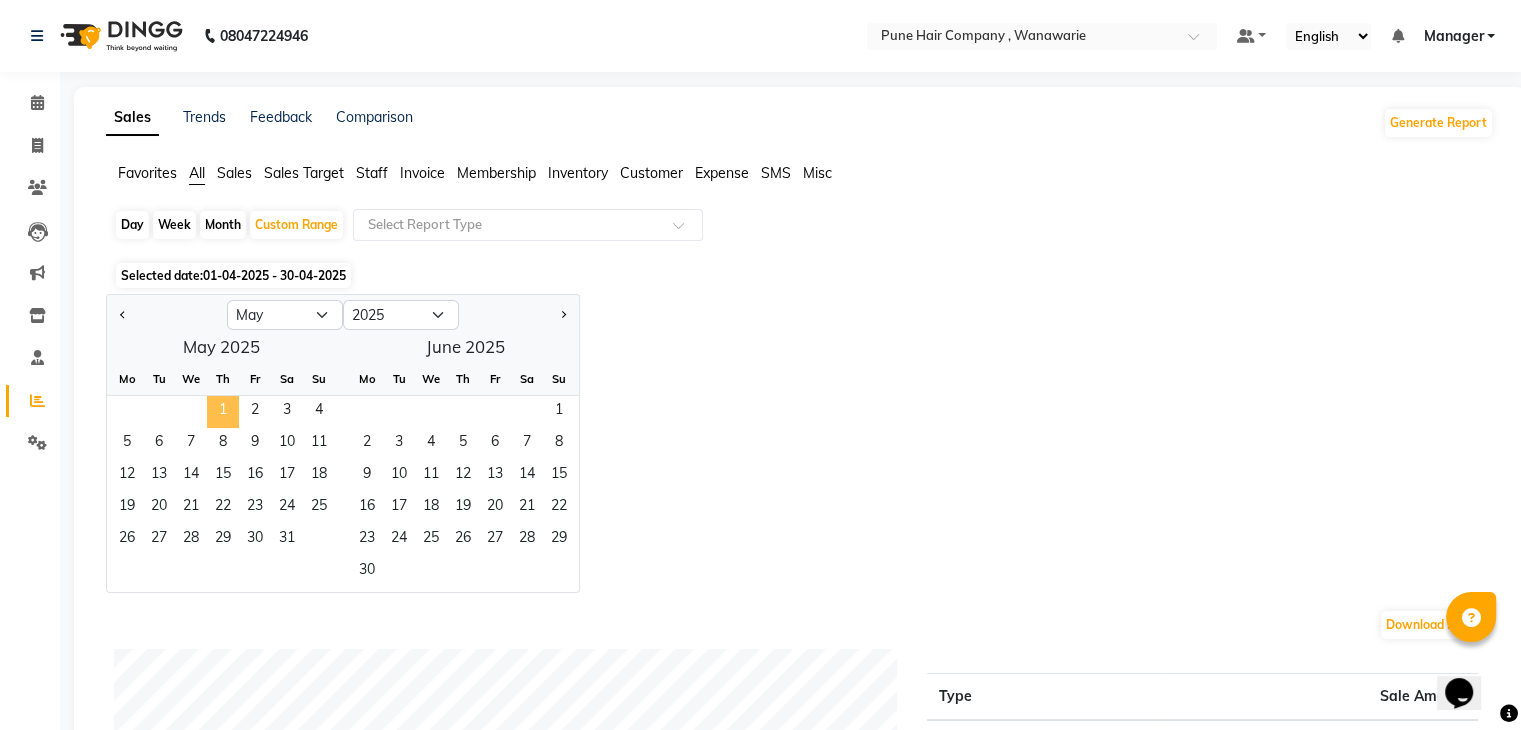 click on "1" 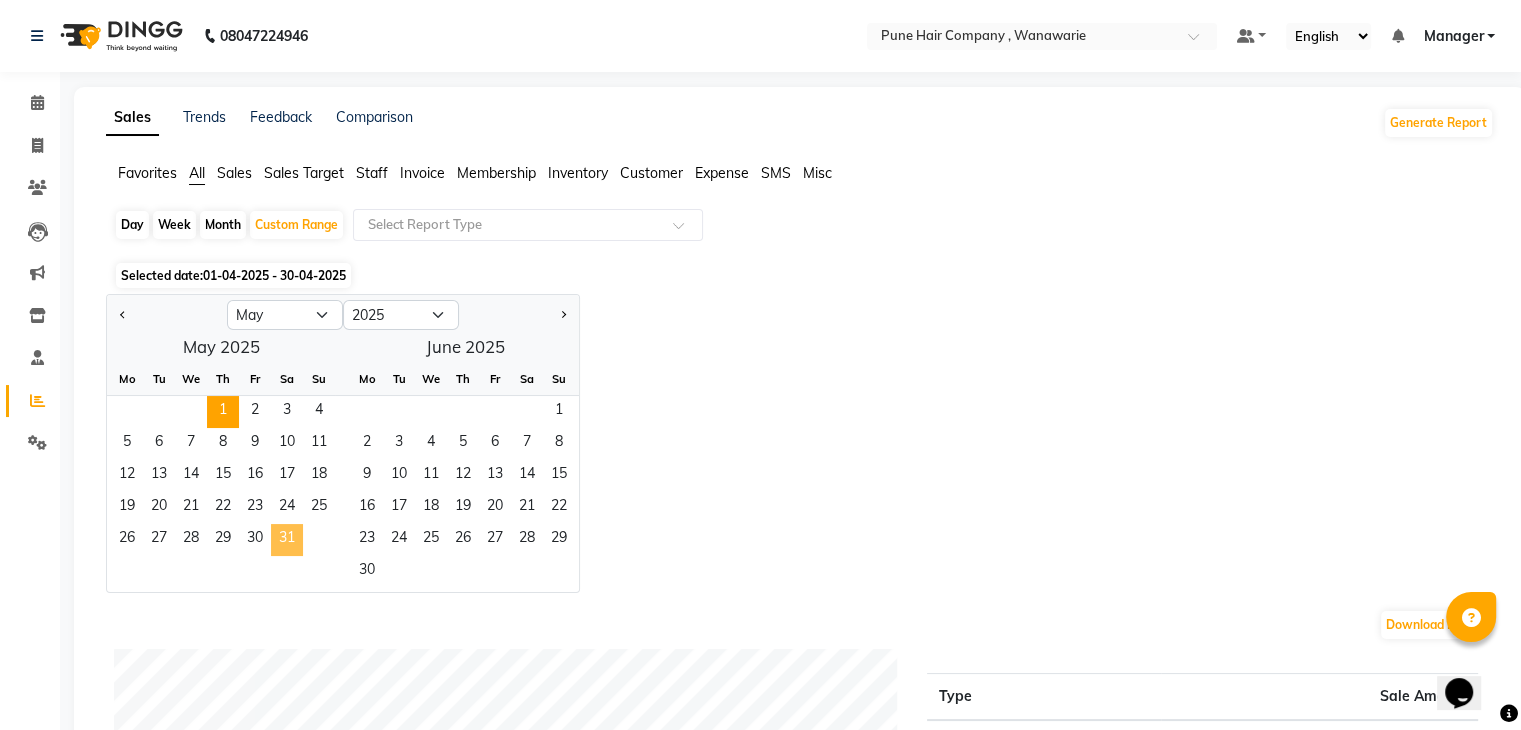 click on "31" 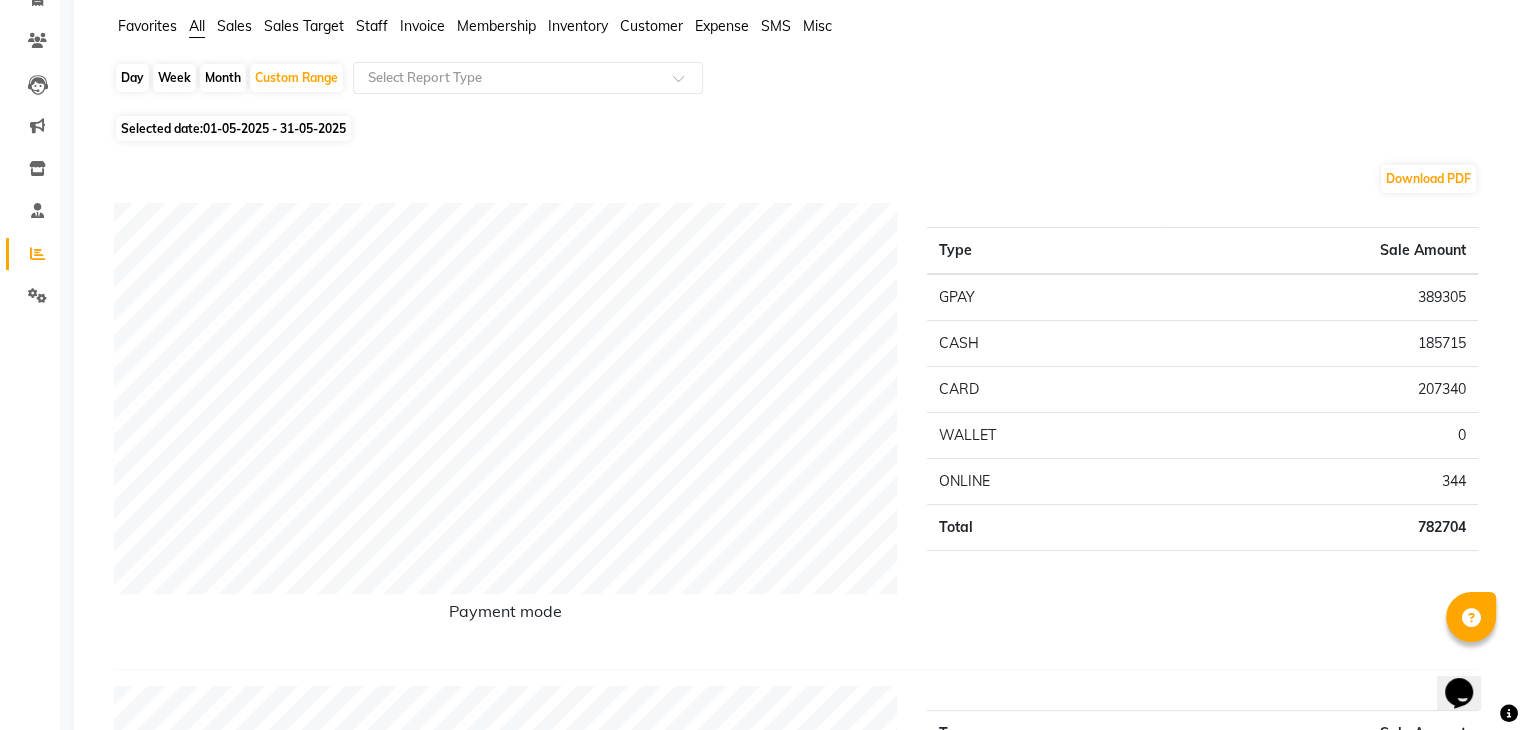 scroll, scrollTop: 152, scrollLeft: 0, axis: vertical 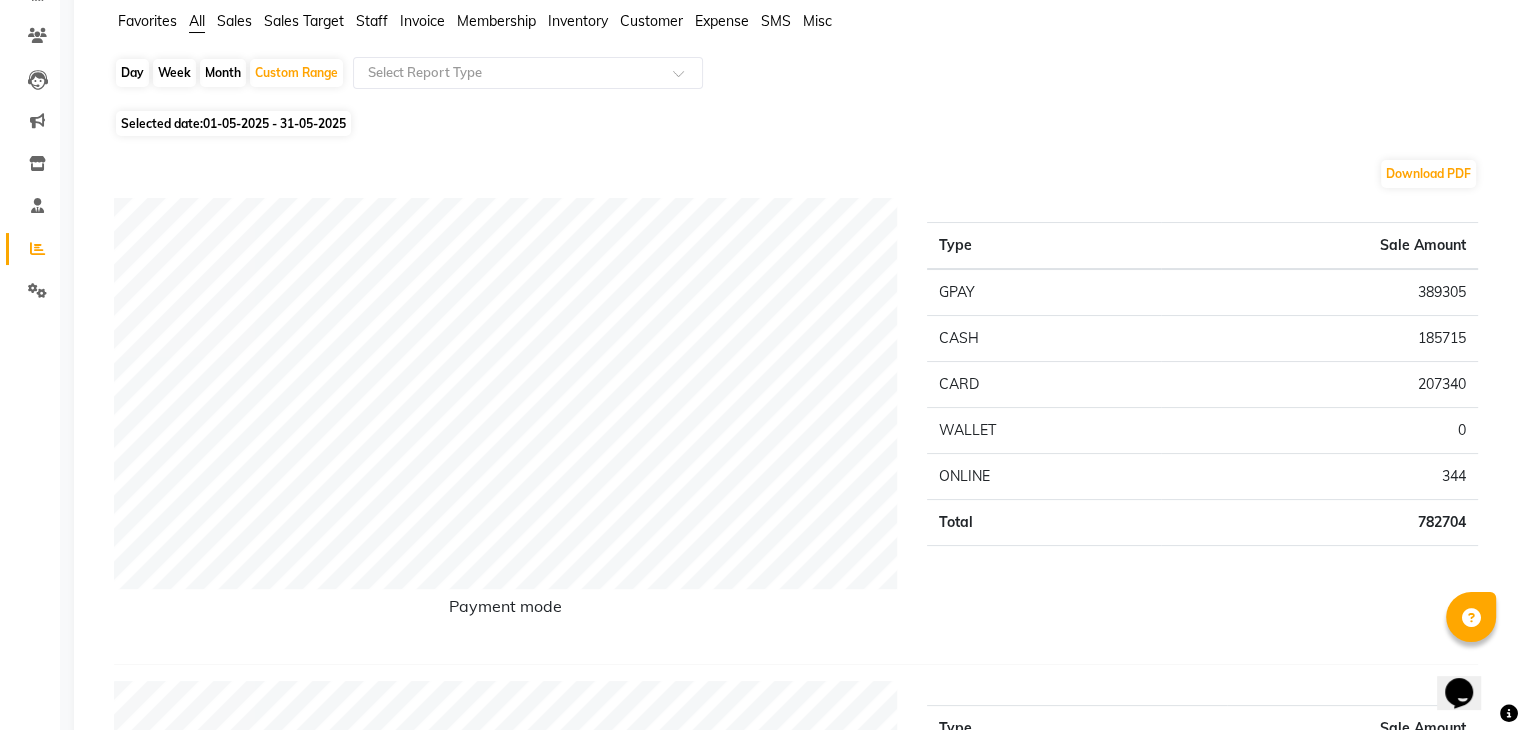 click on "01-05-2025 - 31-05-2025" 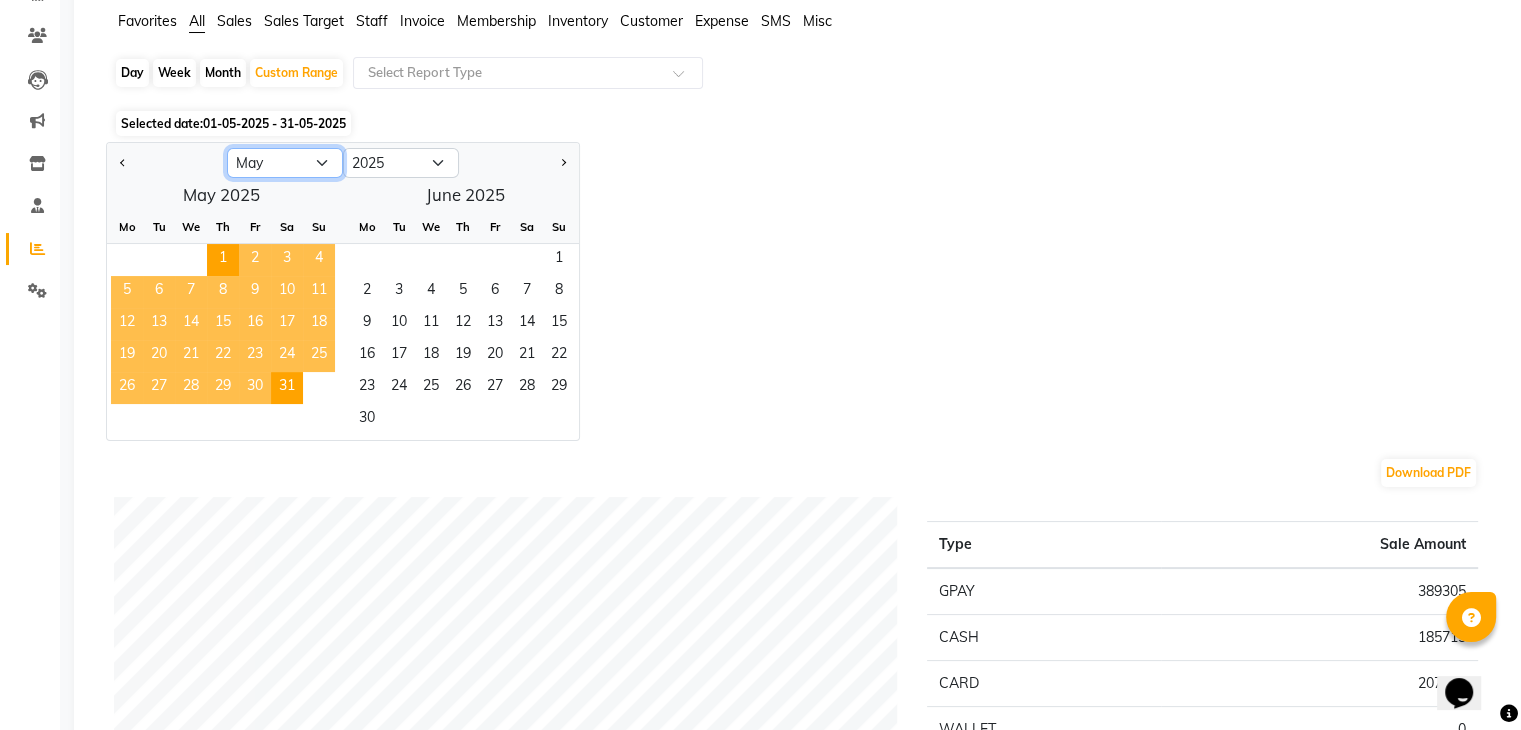 click on "Jan Feb Mar Apr May Jun Jul Aug Sep Oct Nov Dec" 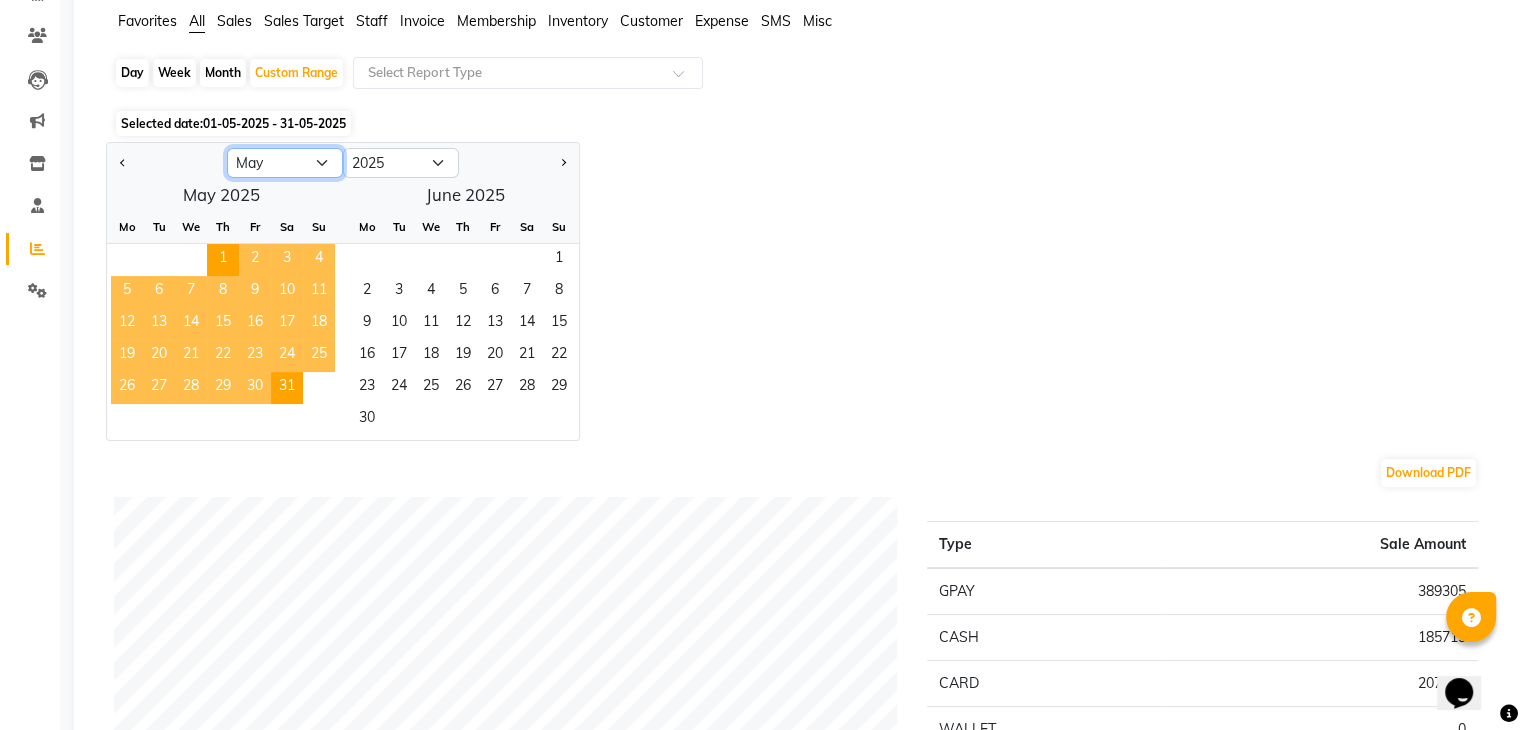 select on "6" 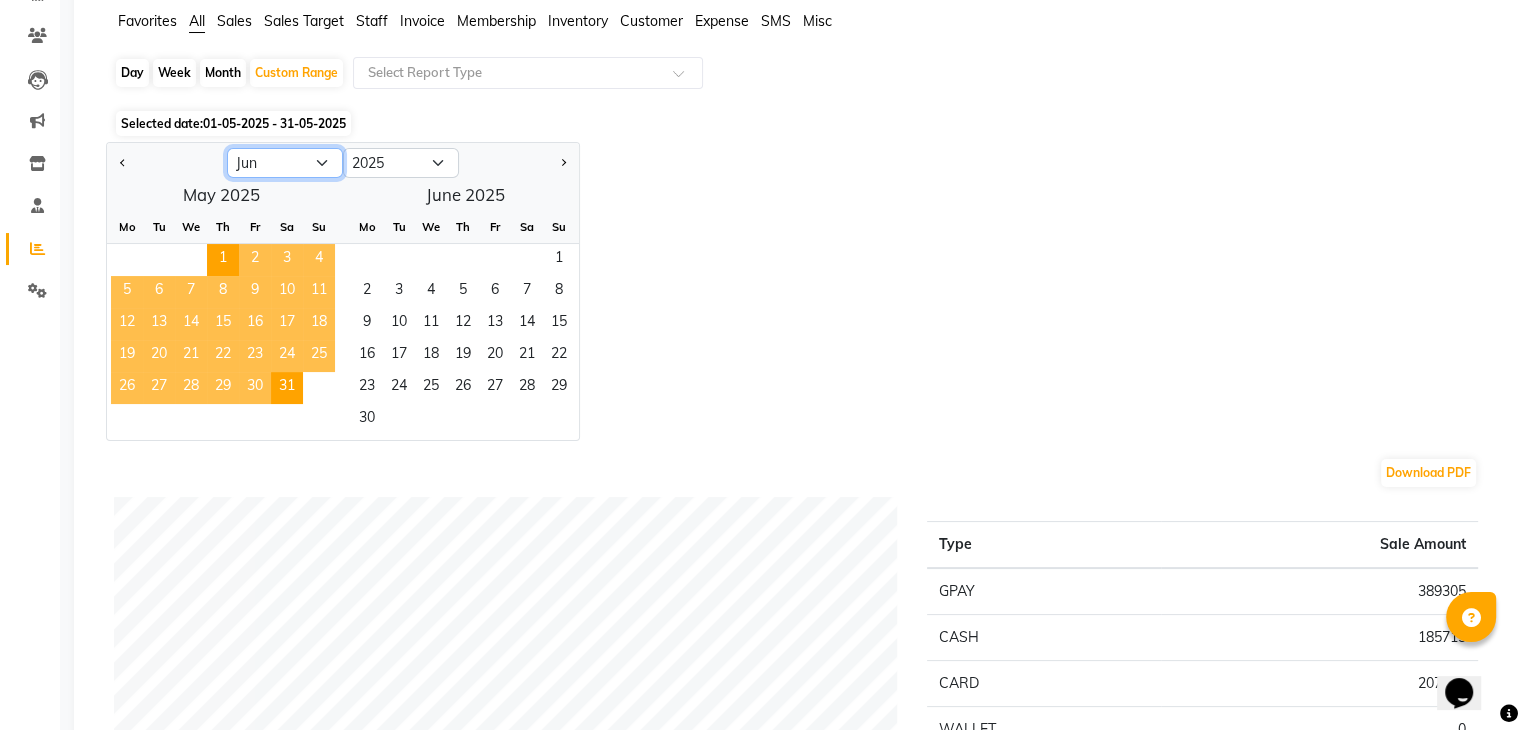 click on "Jan Feb Mar Apr May Jun Jul Aug Sep Oct Nov Dec" 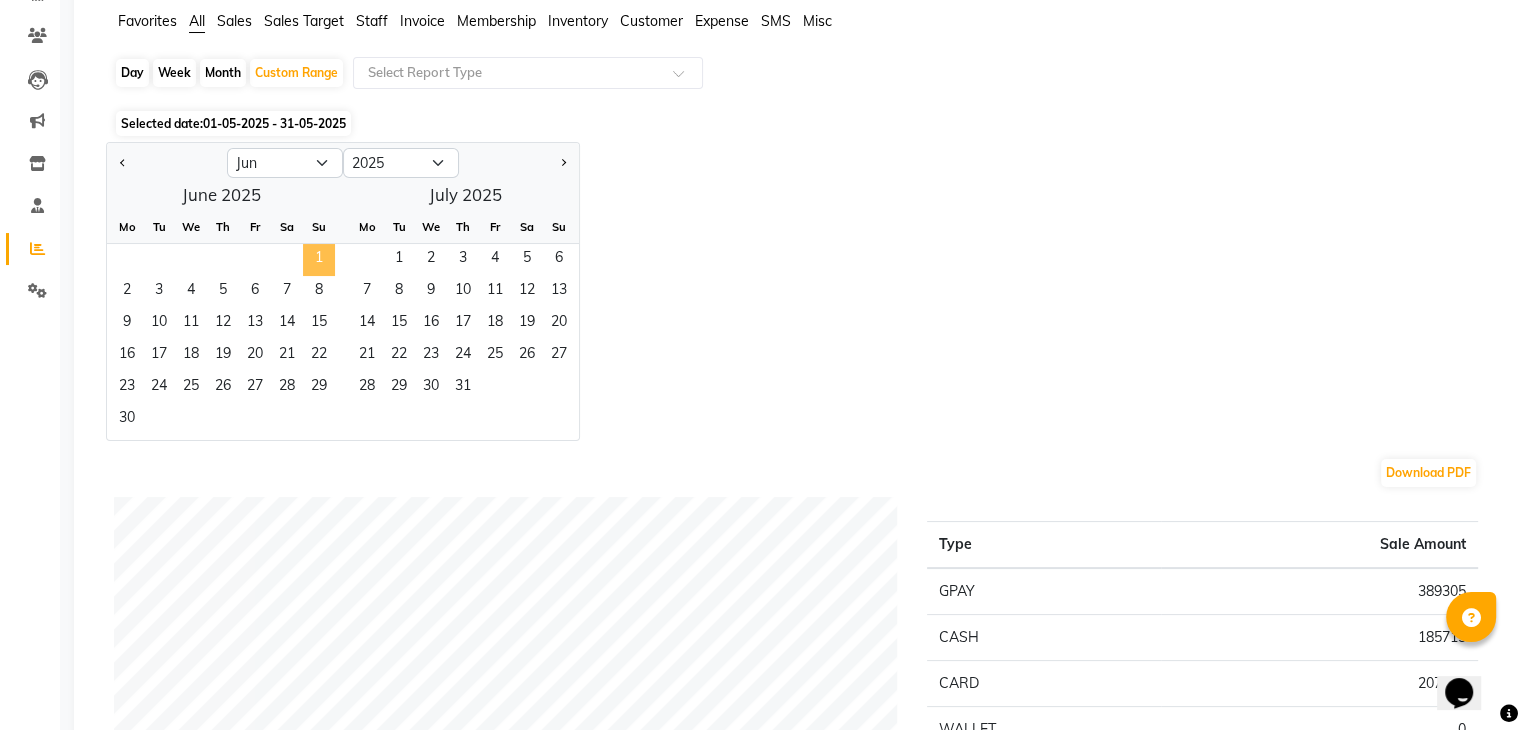 click on "1" 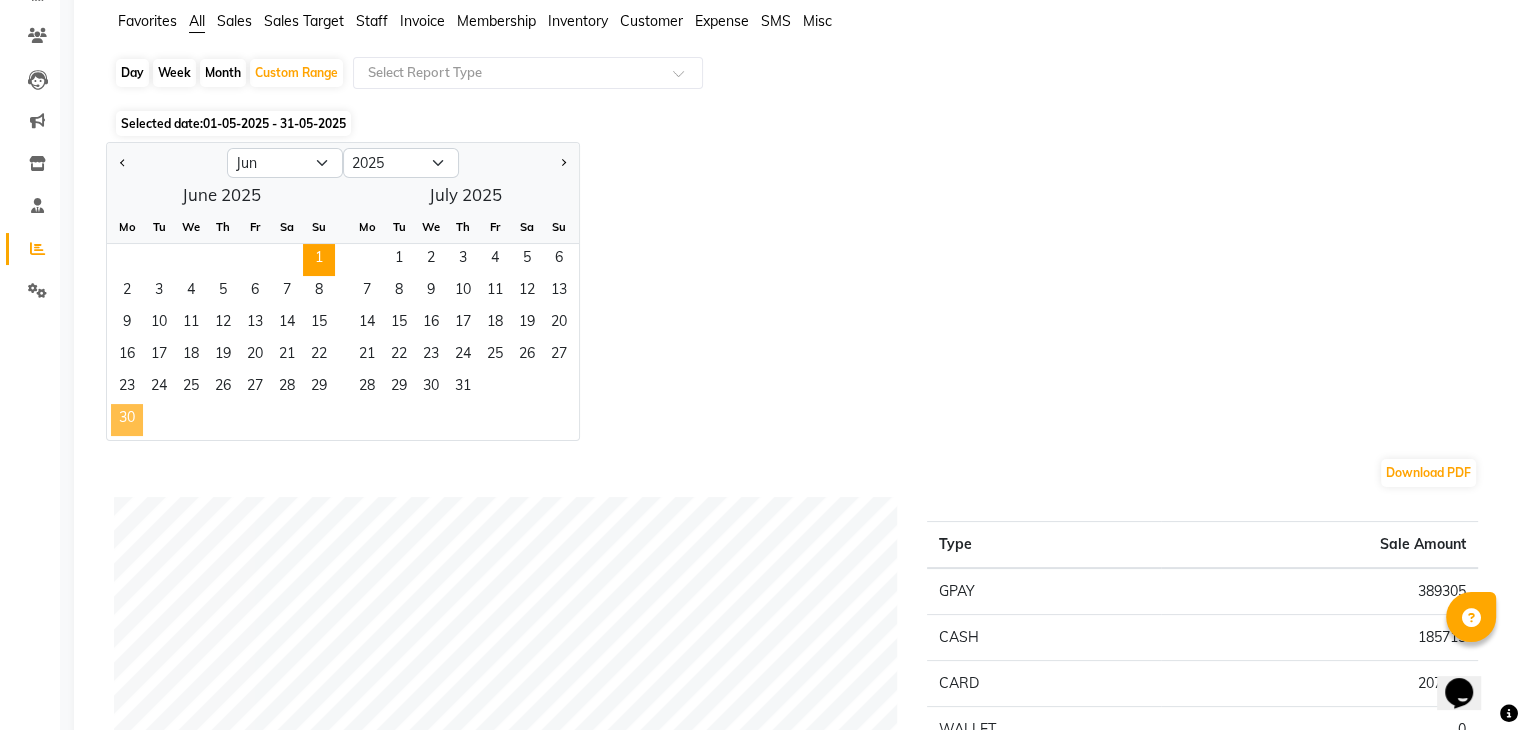 click on "30" 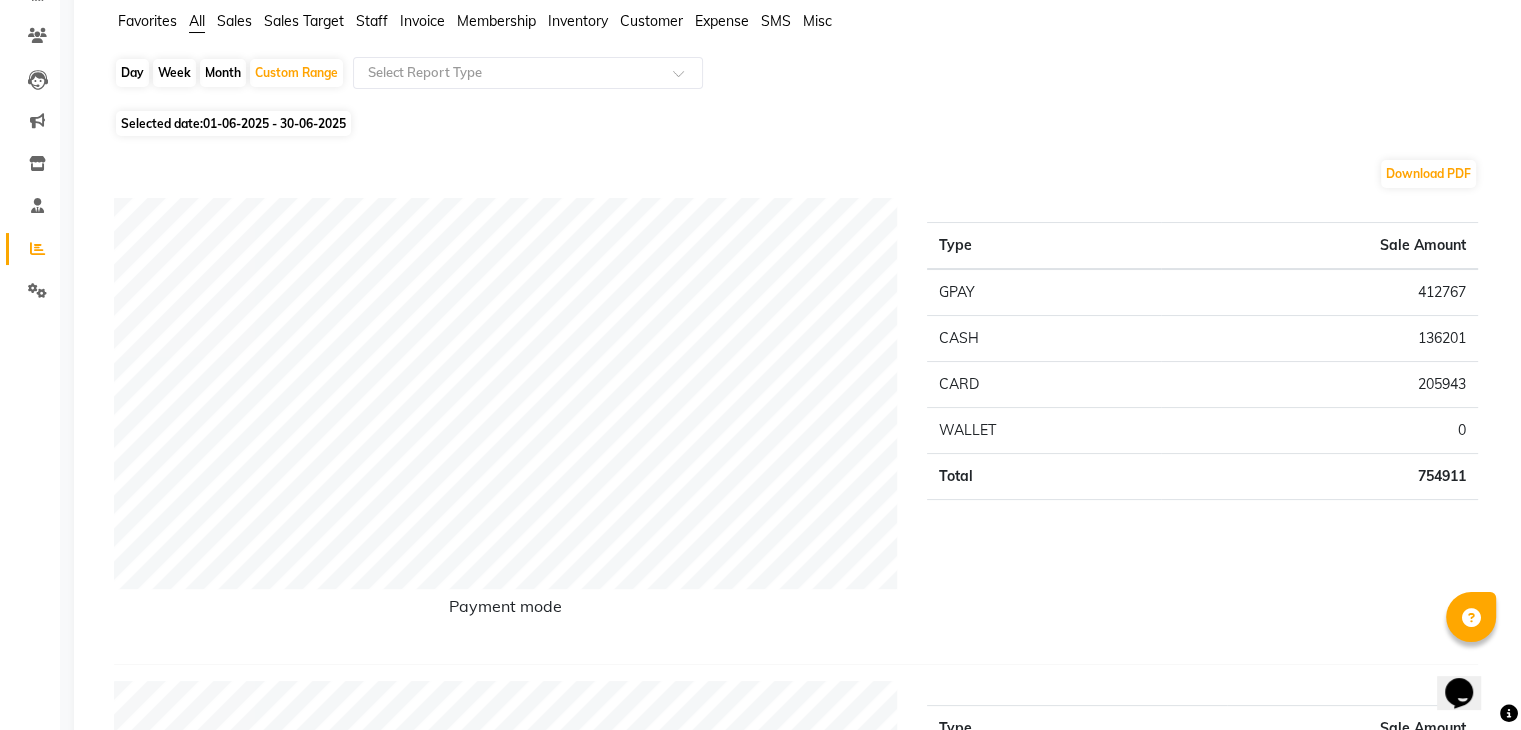 click on "01-06-2025 - 30-06-2025" 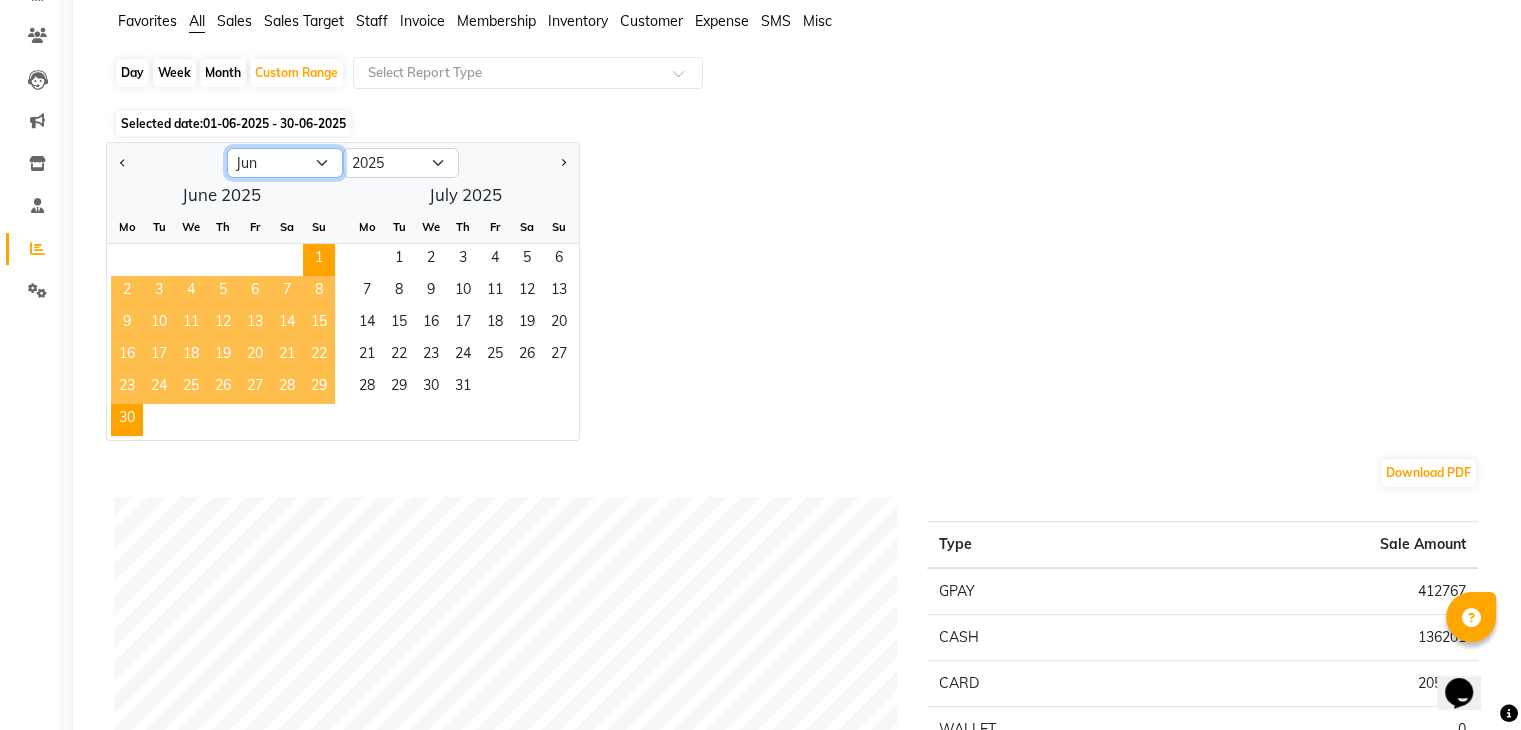 click on "Jan Feb Mar Apr May Jun Jul Aug Sep Oct Nov Dec" 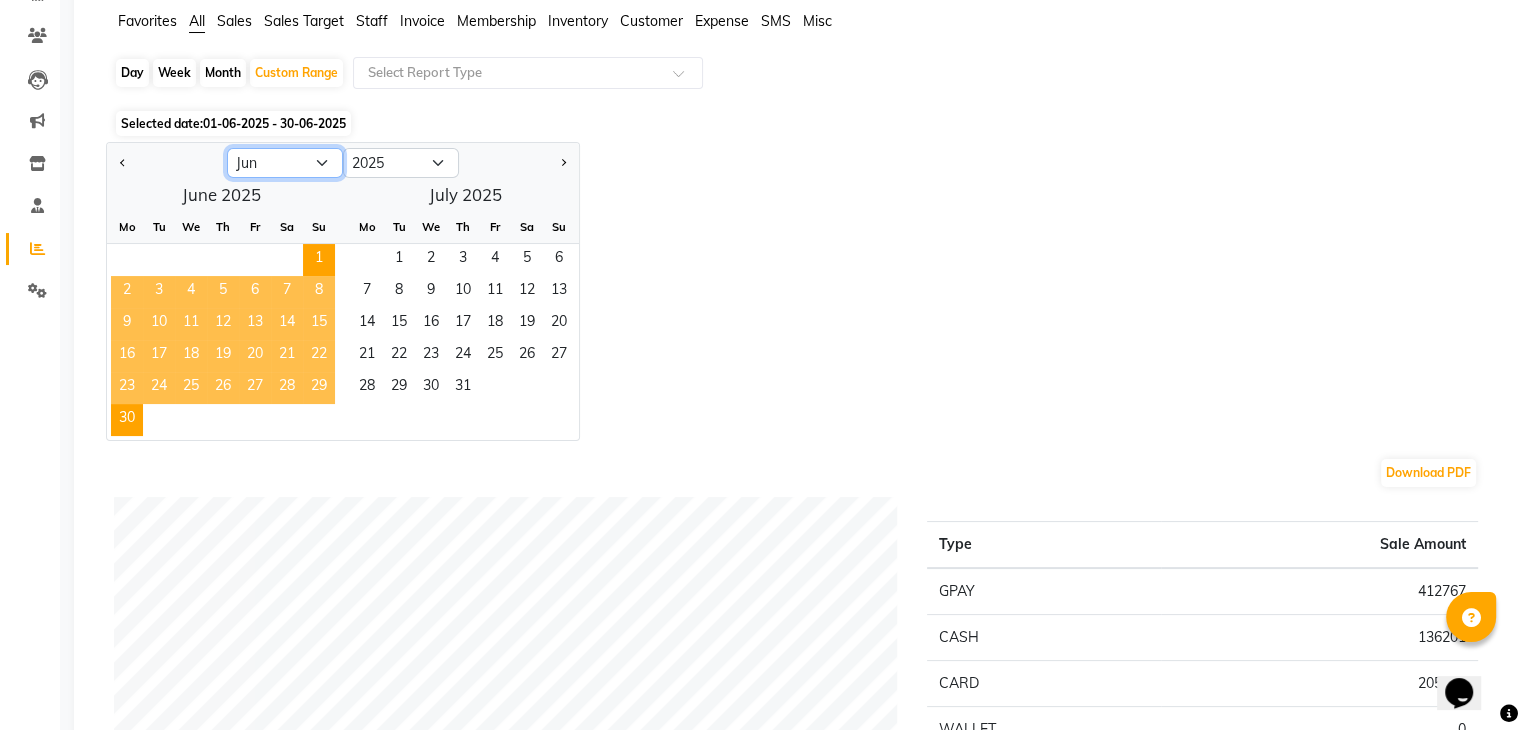 select on "7" 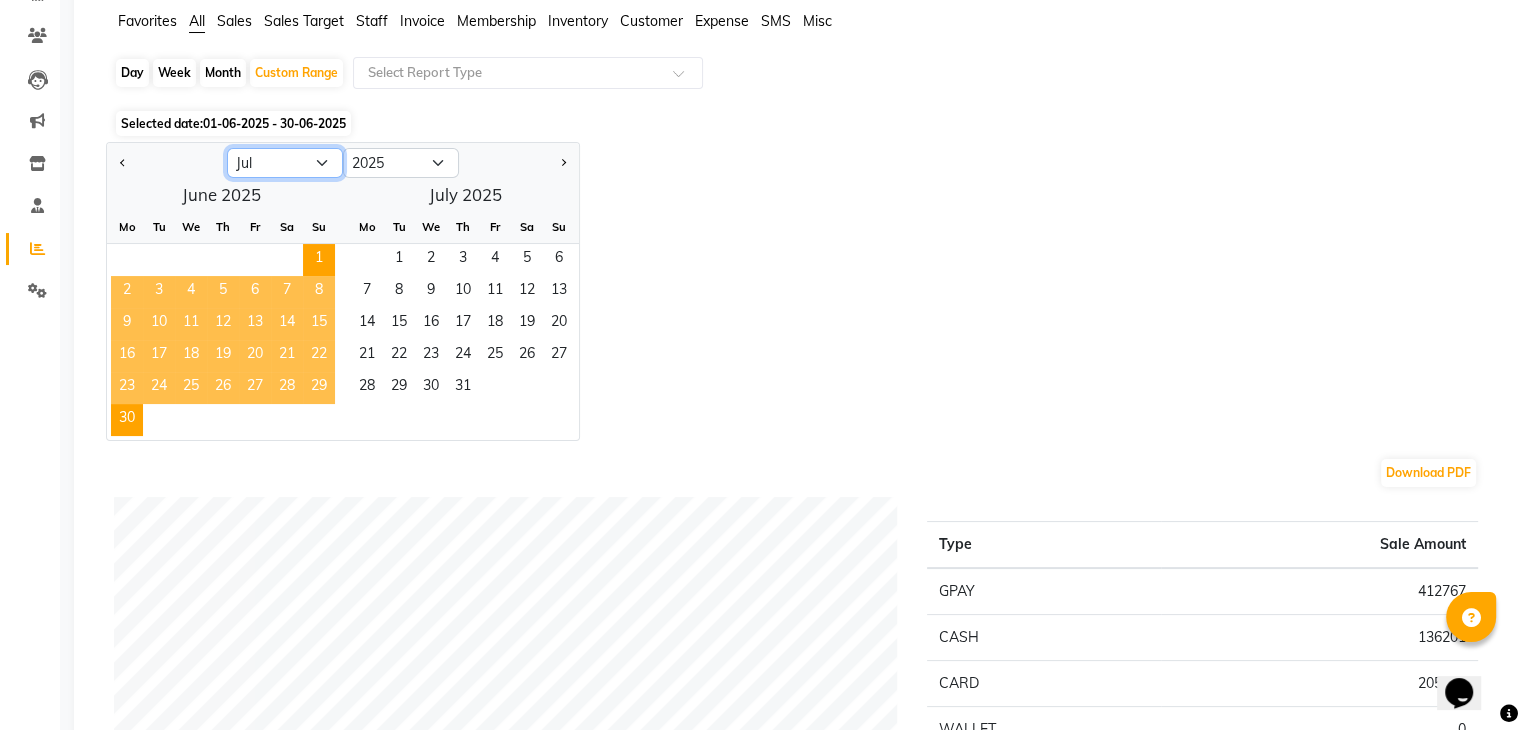 click on "Jan Feb Mar Apr May Jun Jul Aug Sep Oct Nov Dec" 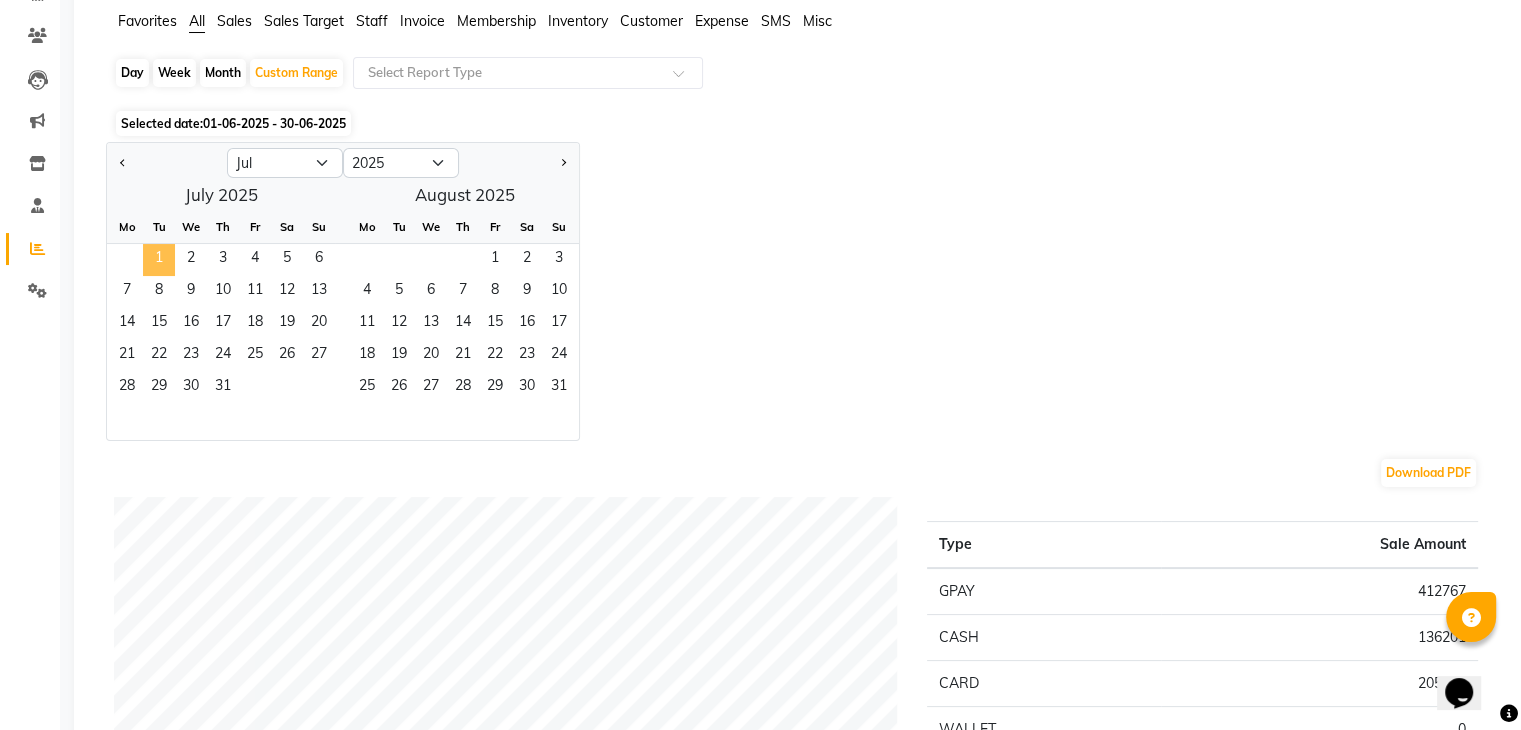 click on "1" 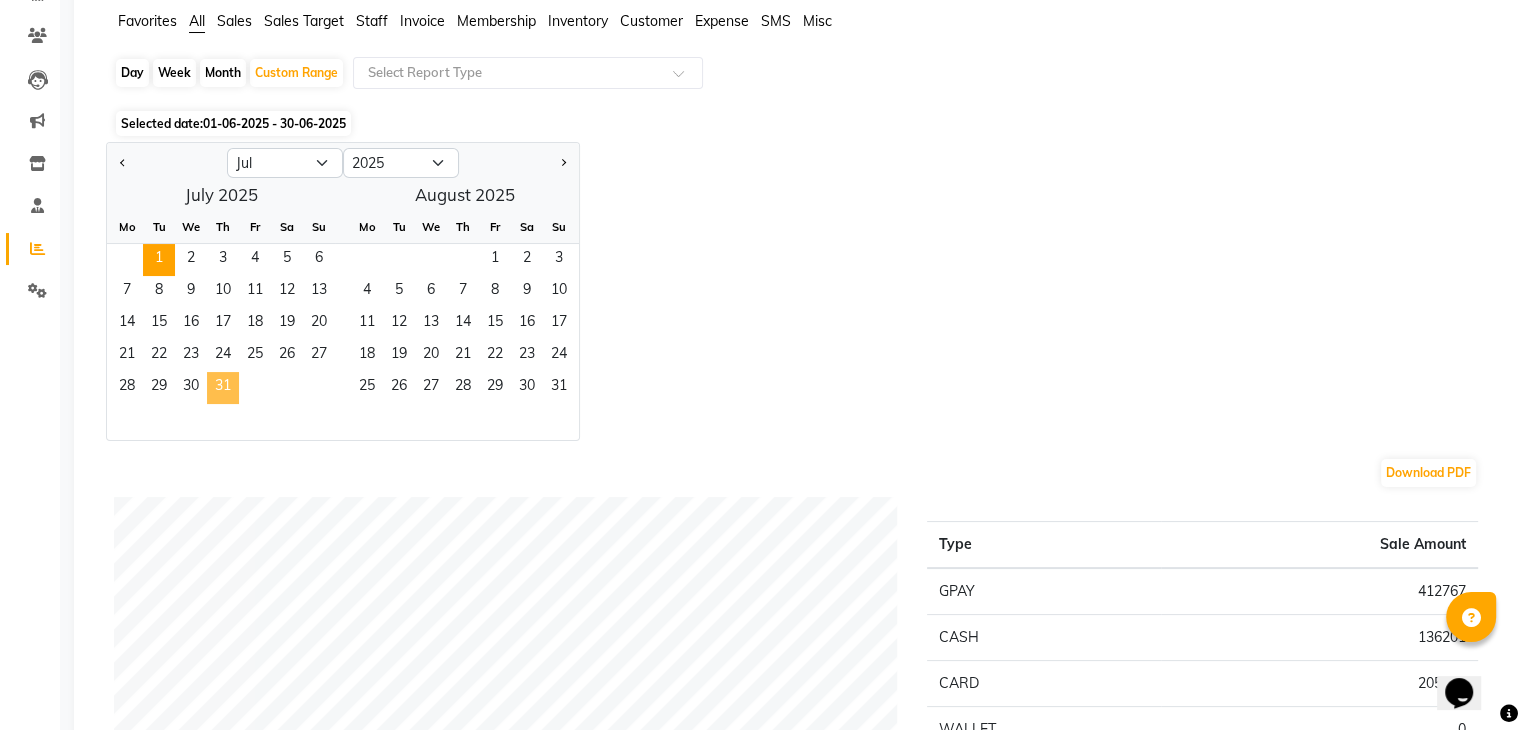 click on "31" 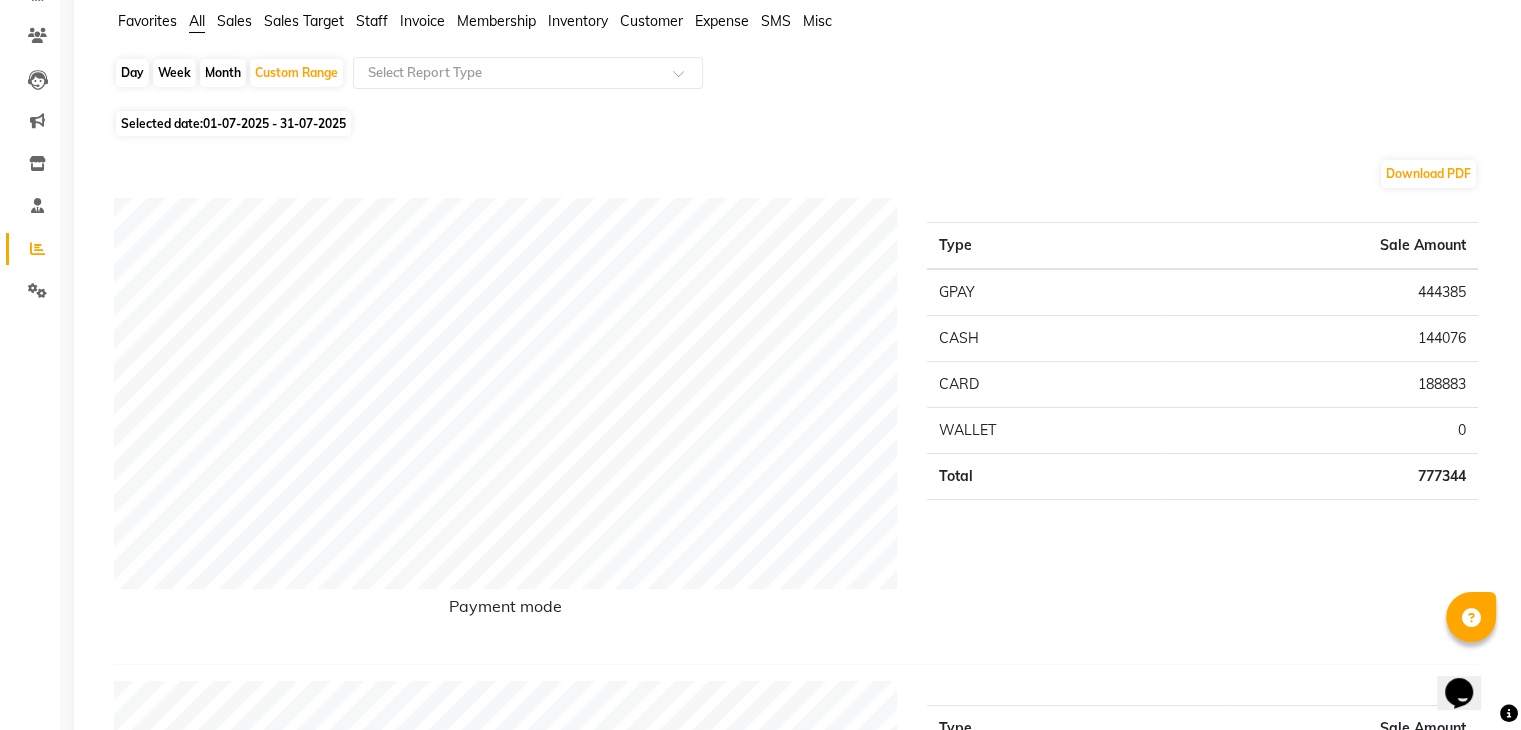 click on "01-07-2025 - 31-07-2025" 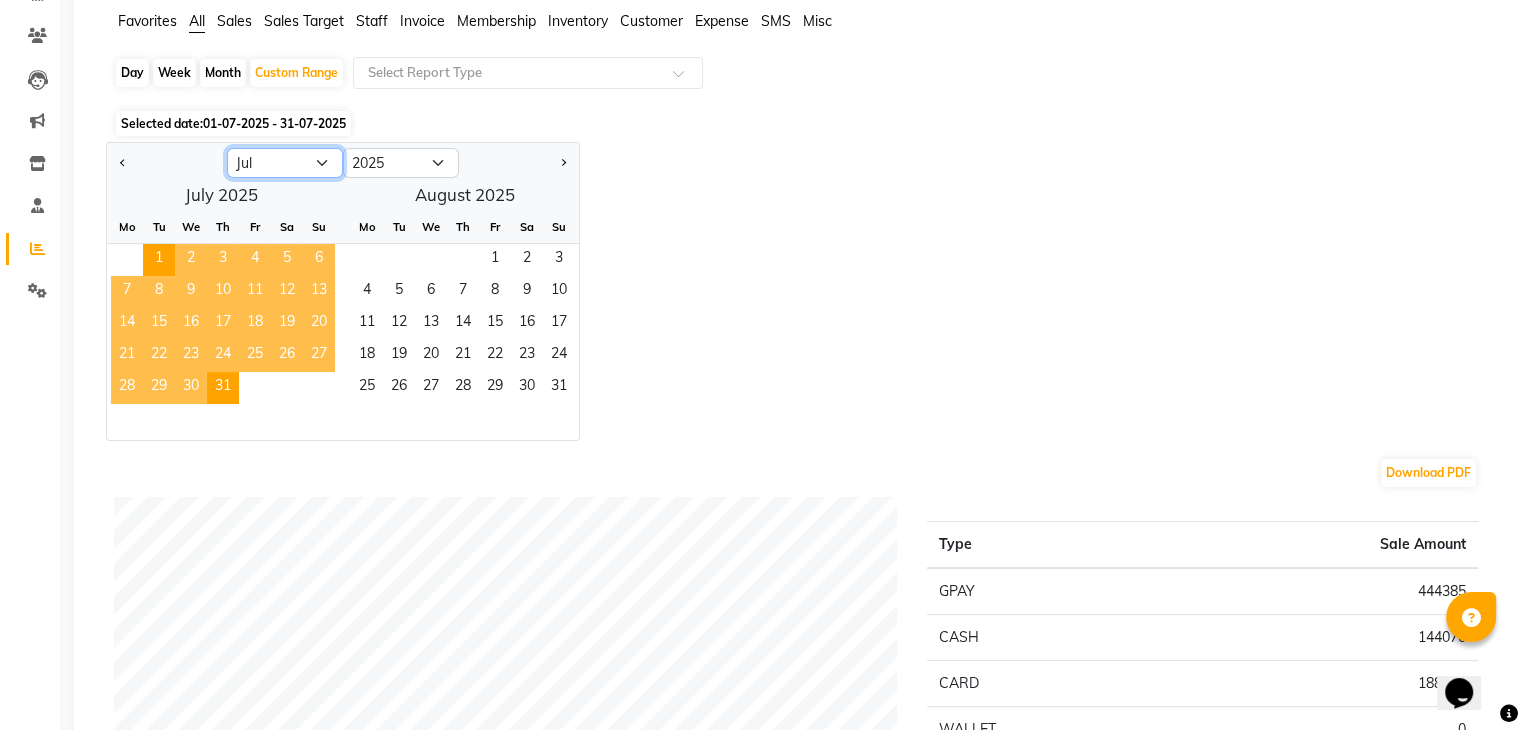 click on "Jan Feb Mar Apr May Jun Jul Aug Sep Oct Nov Dec" 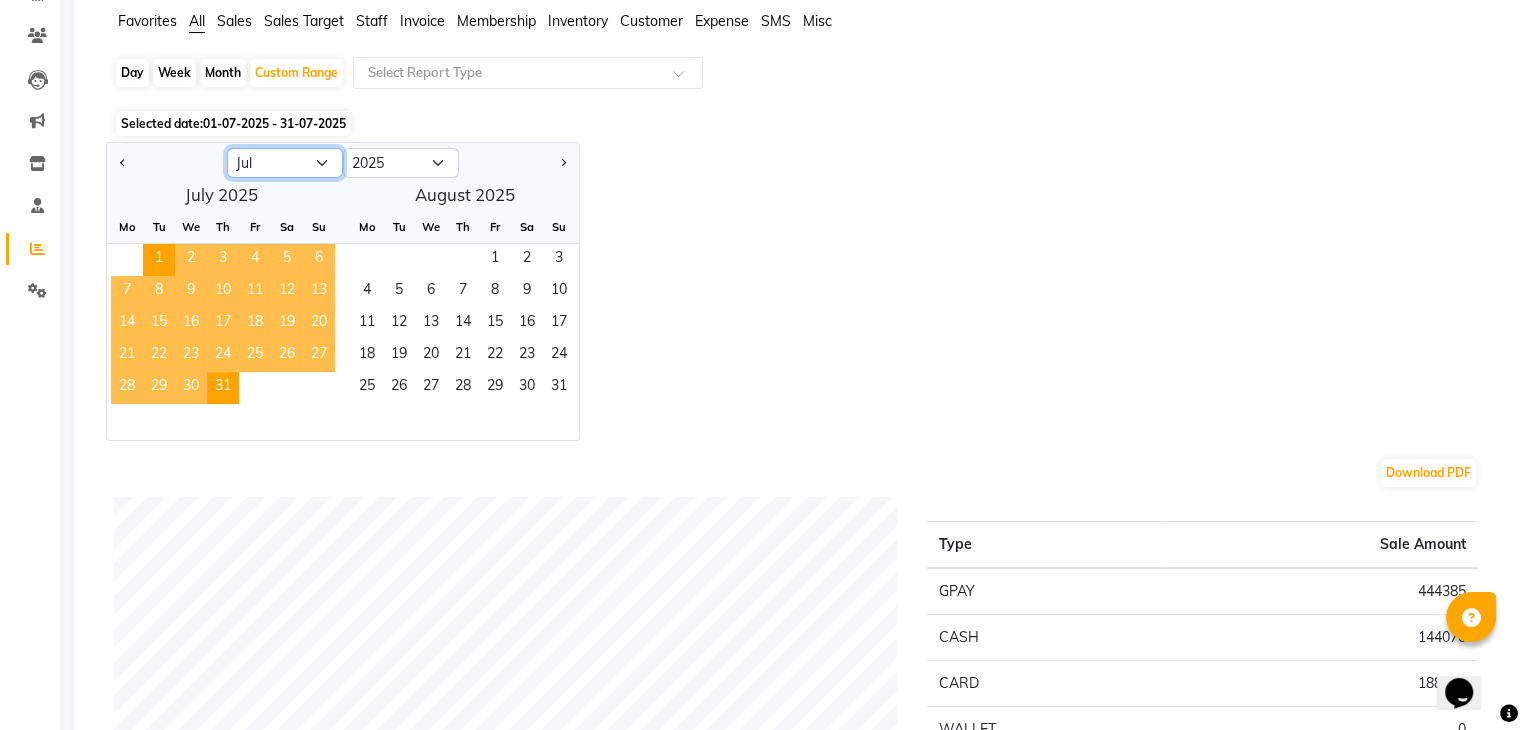 select on "6" 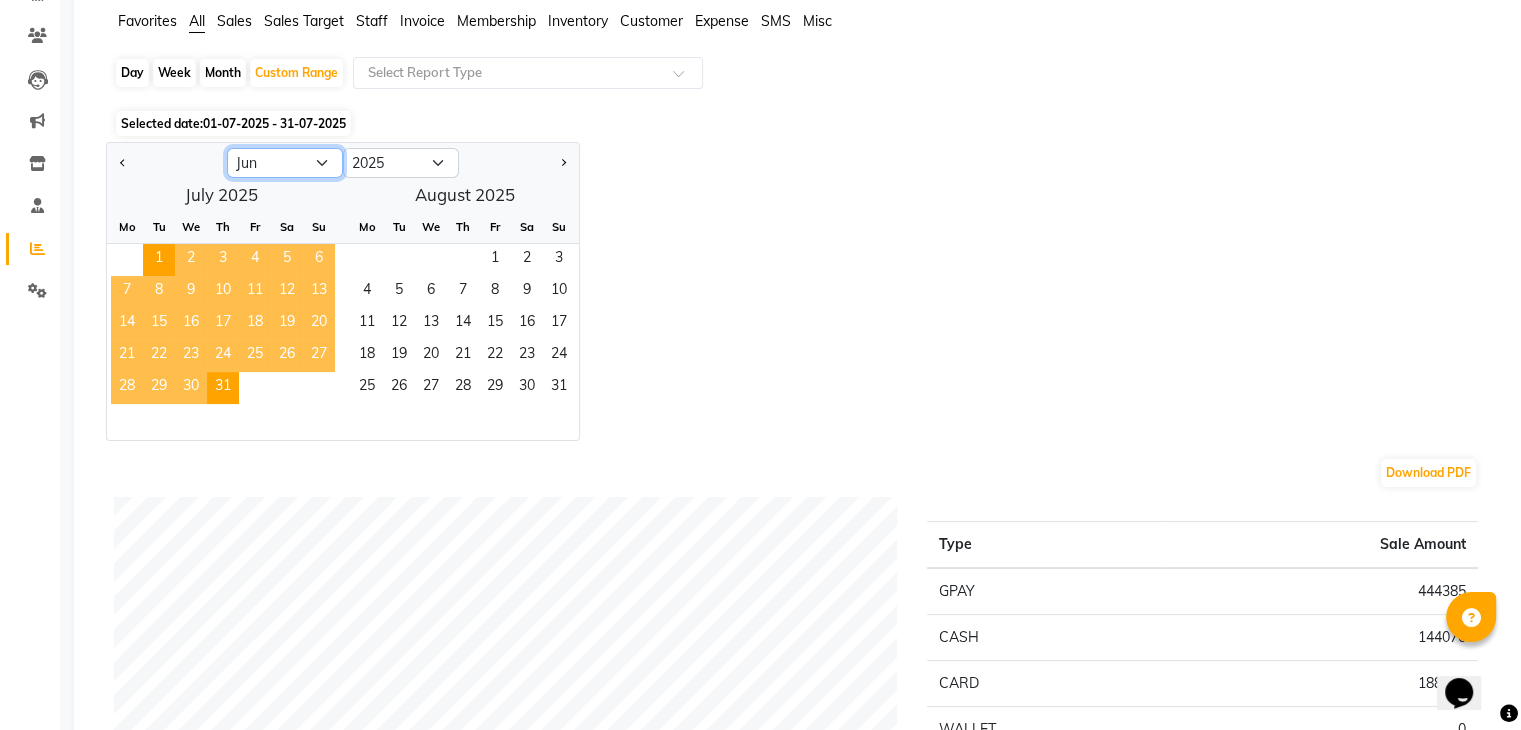 click on "Jan Feb Mar Apr May Jun Jul Aug Sep Oct Nov Dec" 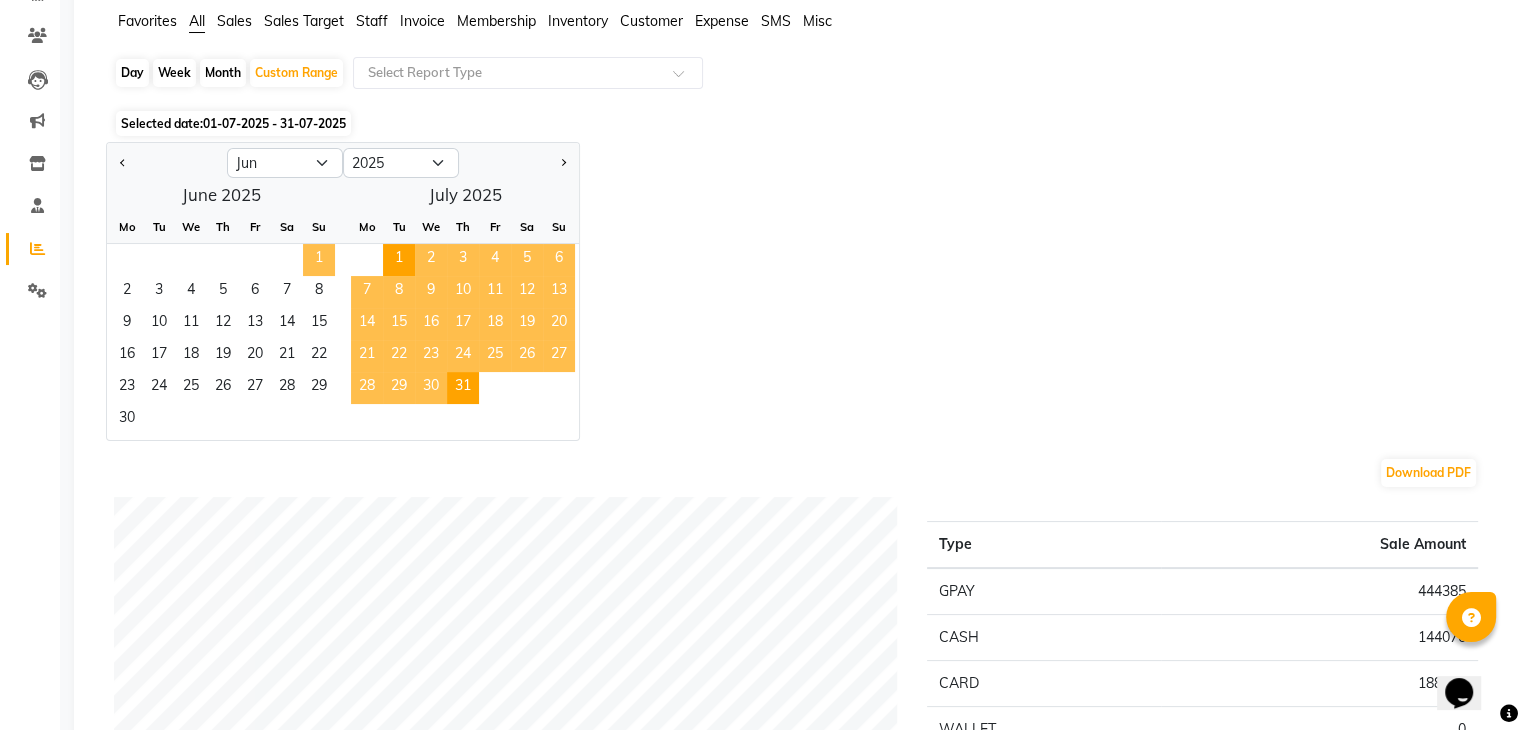 click on "1" 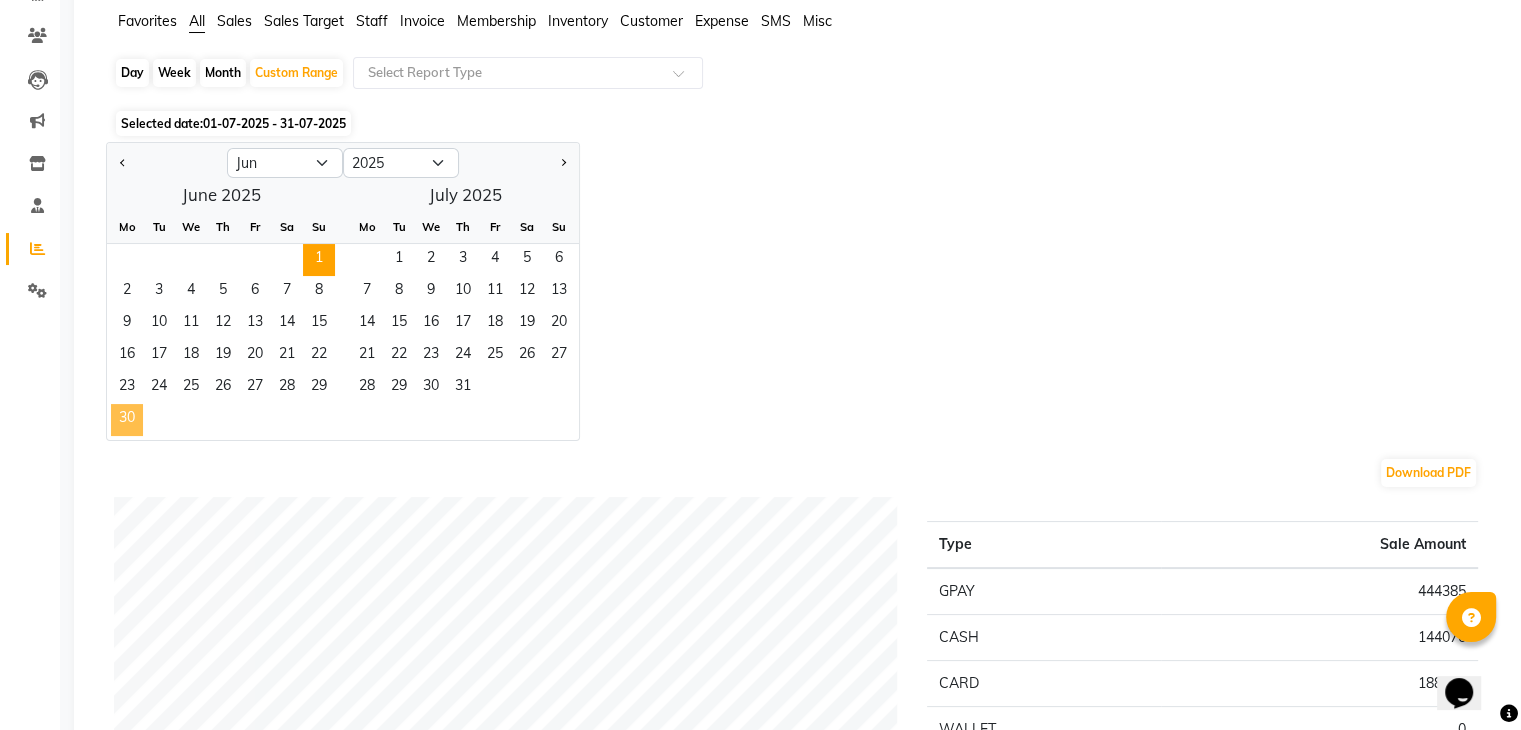 click on "30" 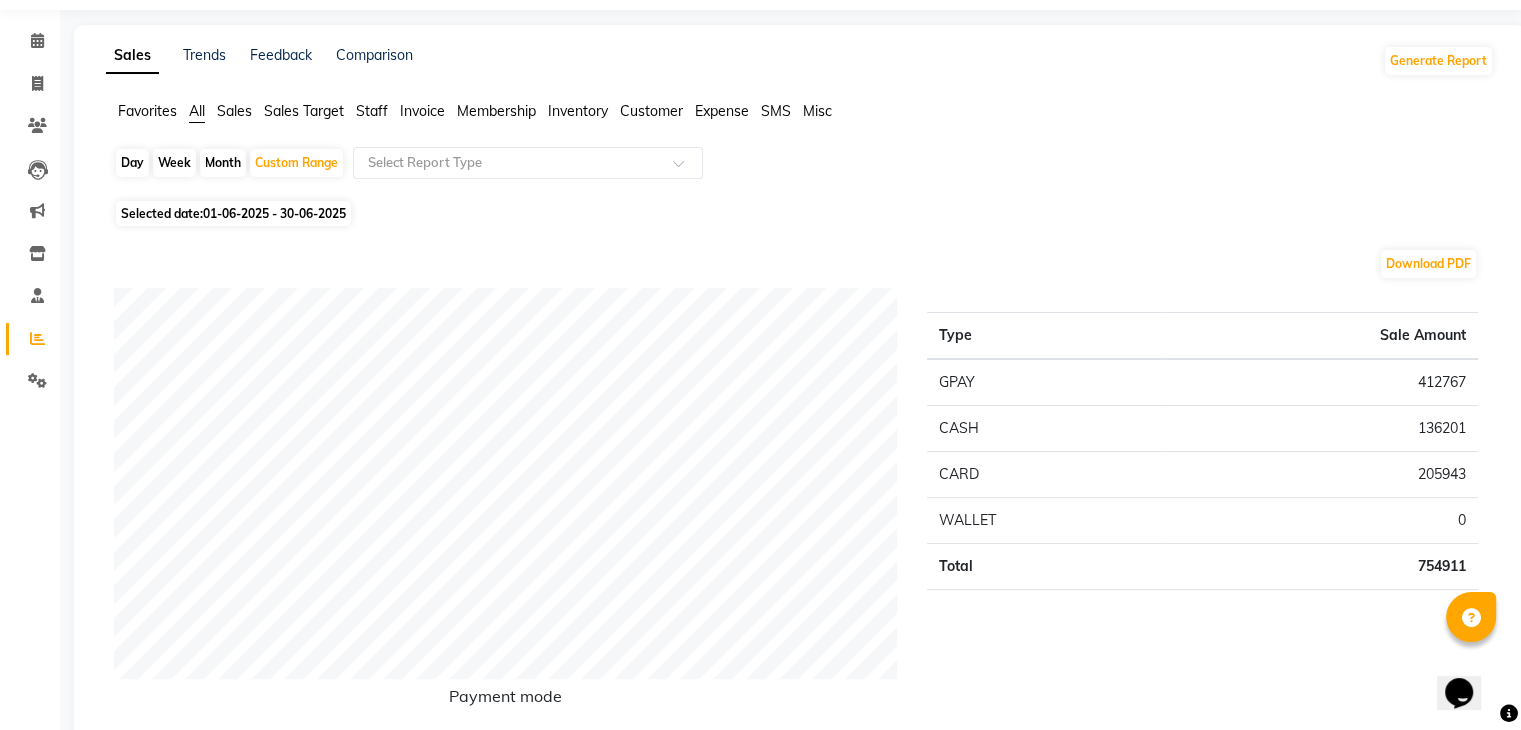 scroll, scrollTop: 52, scrollLeft: 0, axis: vertical 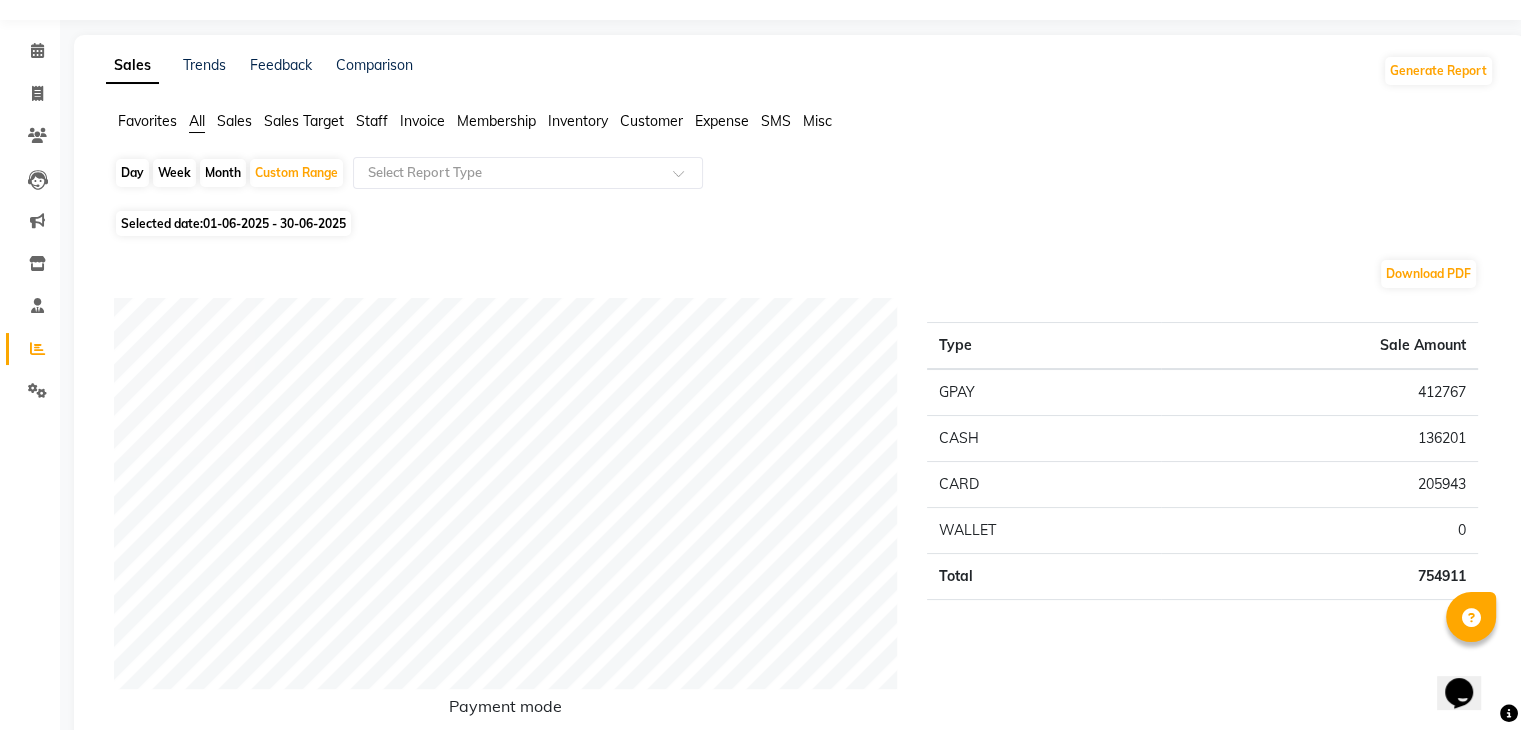 click on "01-06-2025 - 30-06-2025" 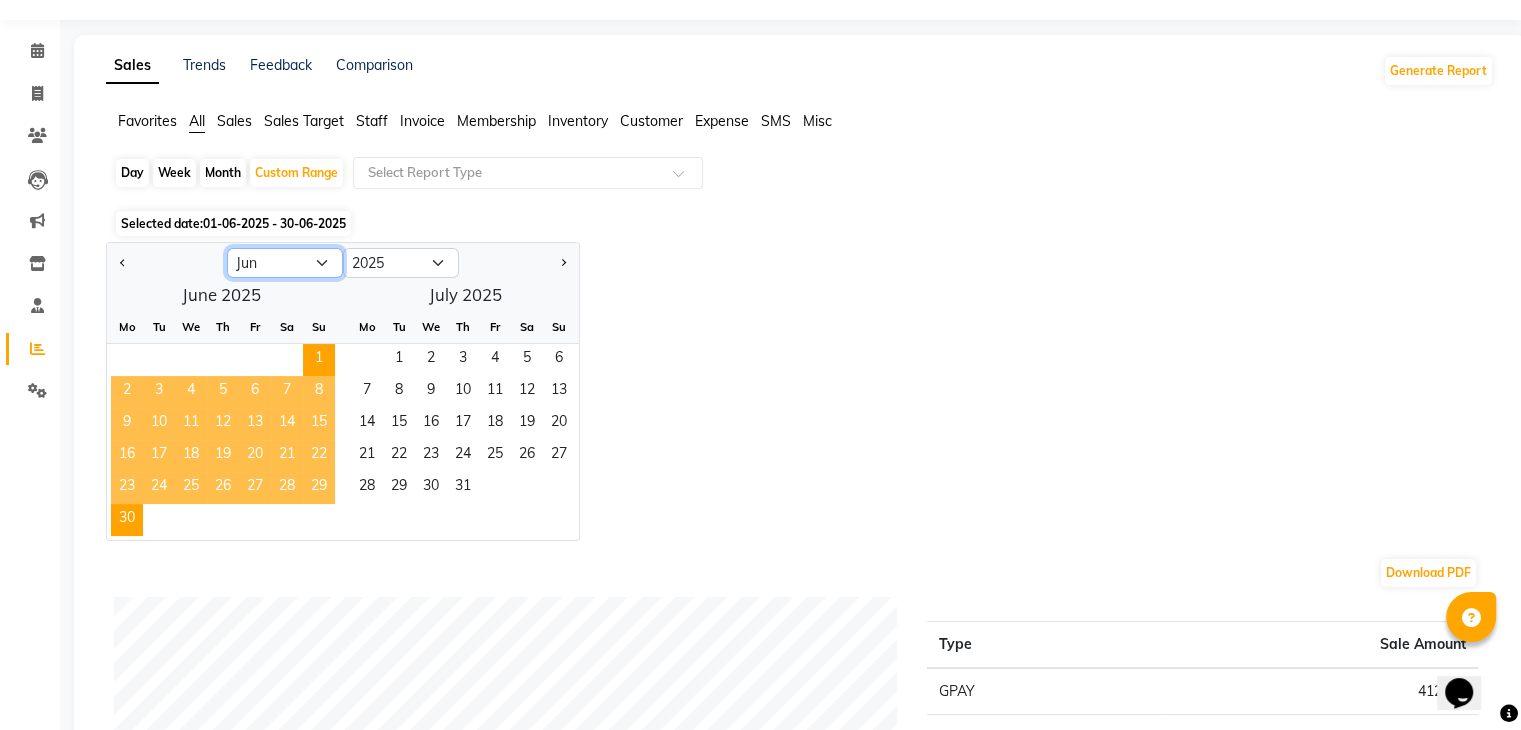 click on "Jan Feb Mar Apr May Jun Jul Aug Sep Oct Nov Dec" 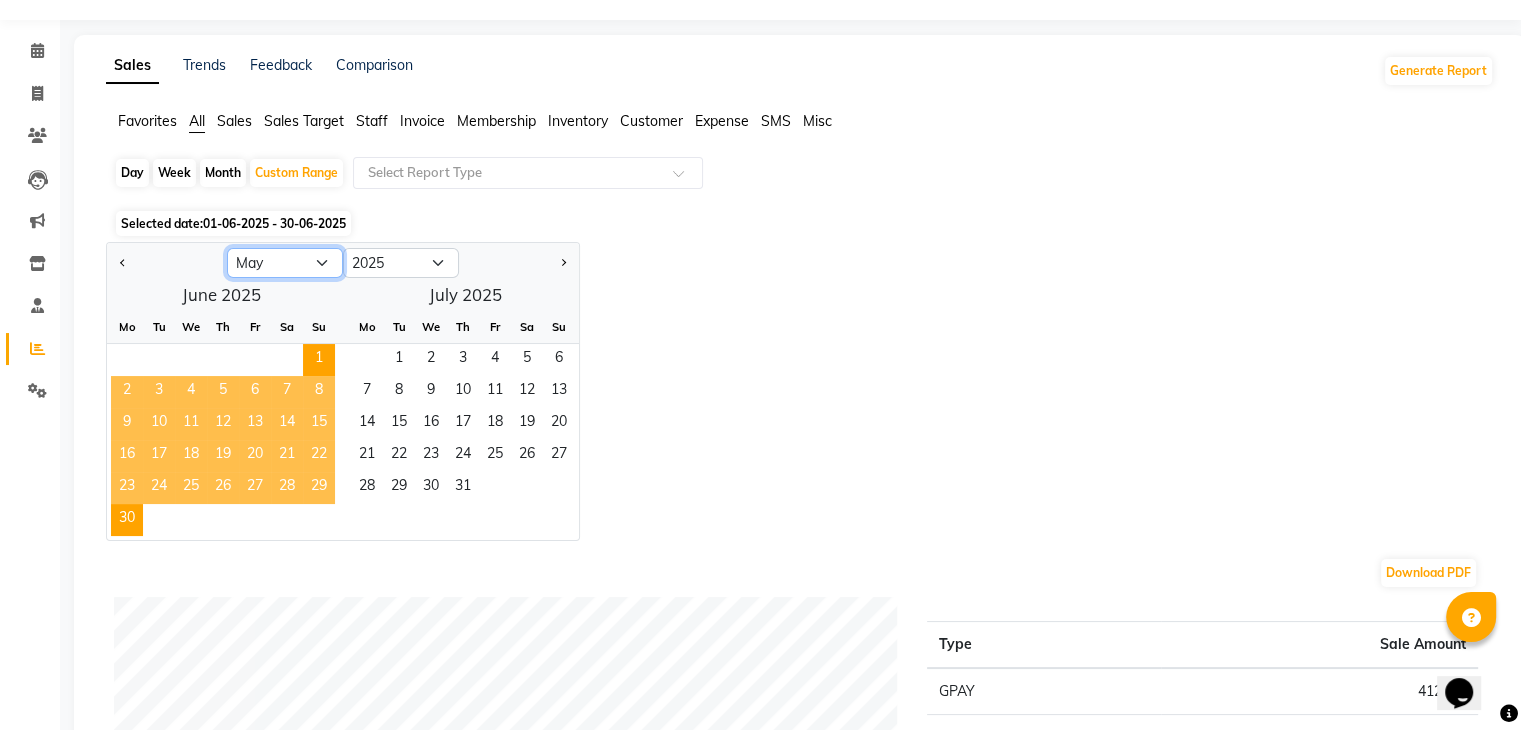 click on "Jan Feb Mar Apr May Jun Jul Aug Sep Oct Nov Dec" 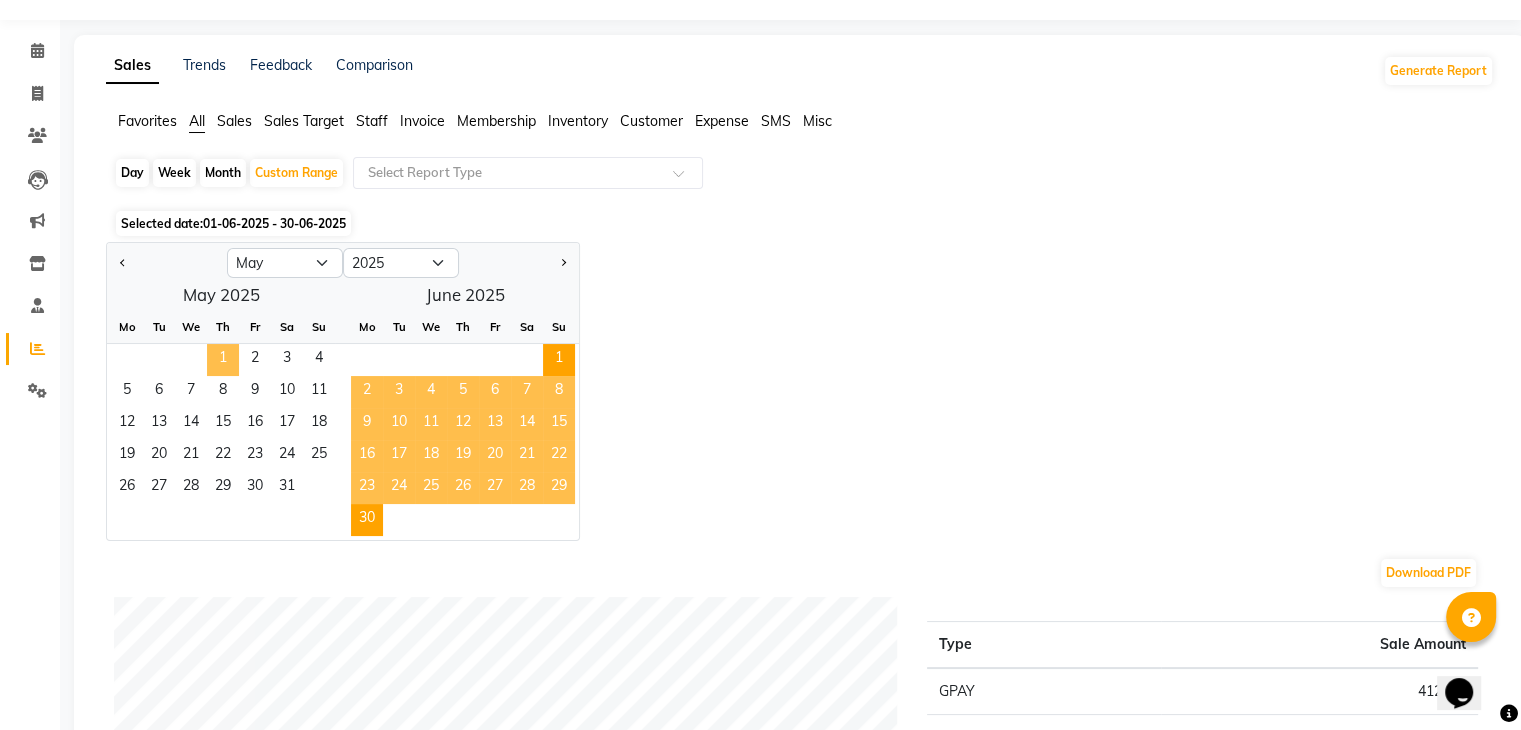 click on "1" 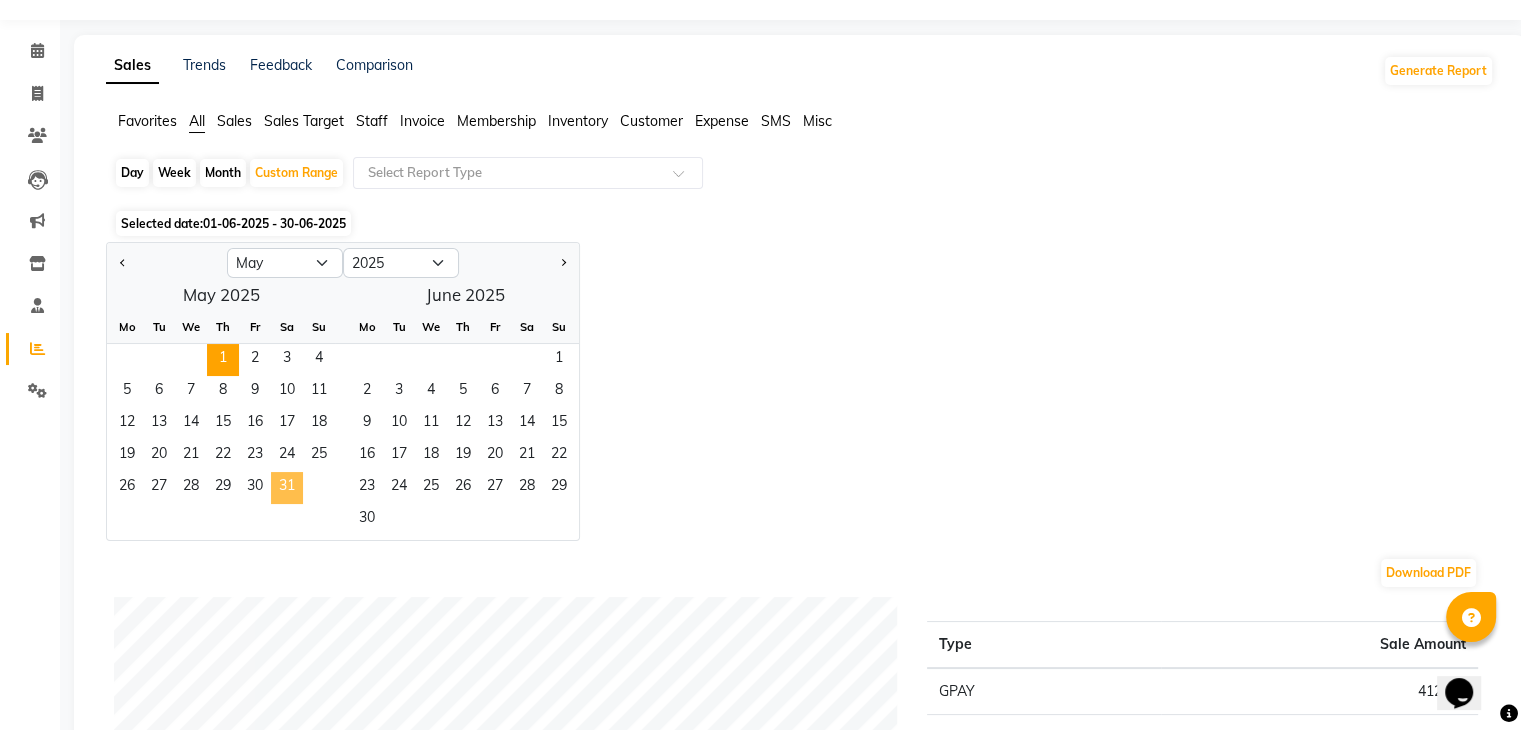 click on "31" 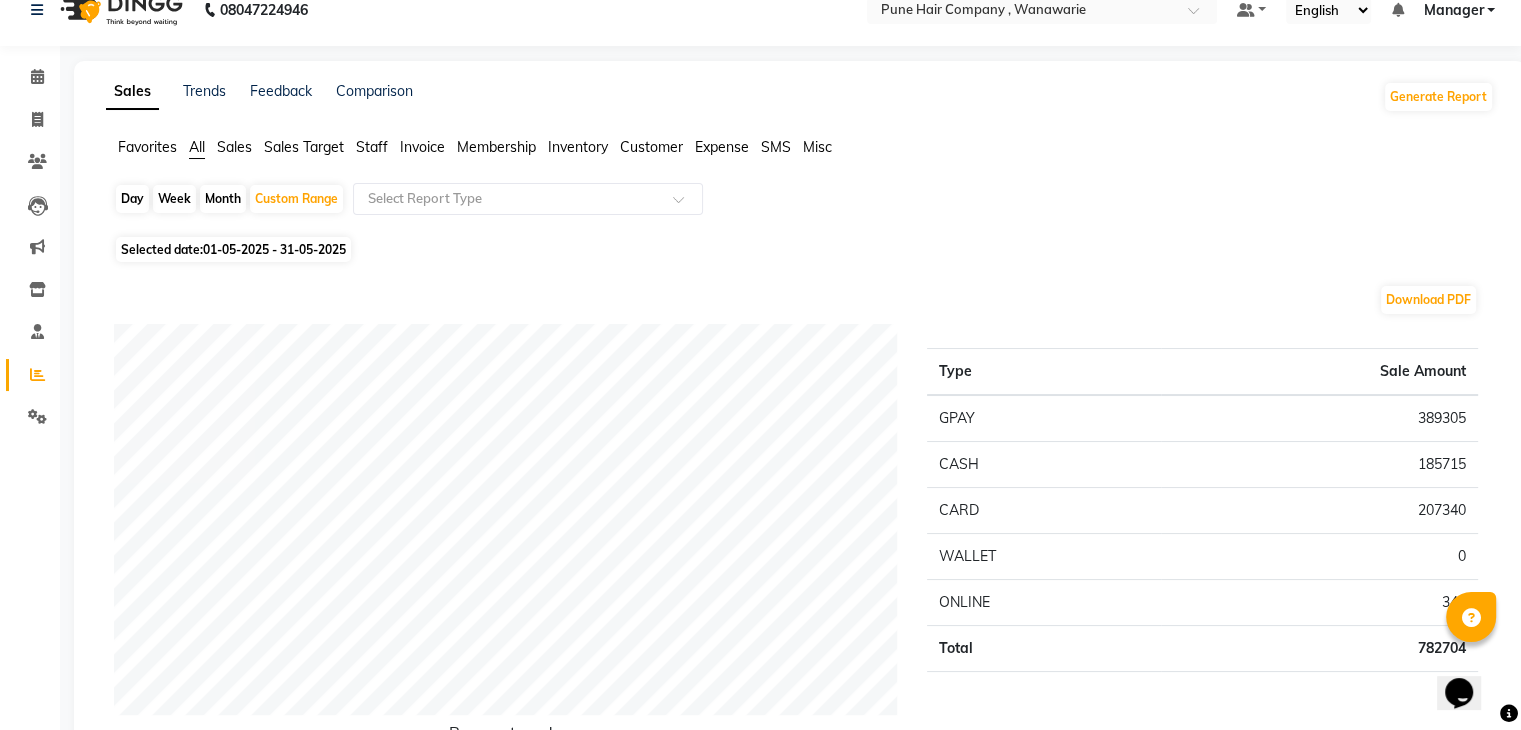scroll, scrollTop: 0, scrollLeft: 0, axis: both 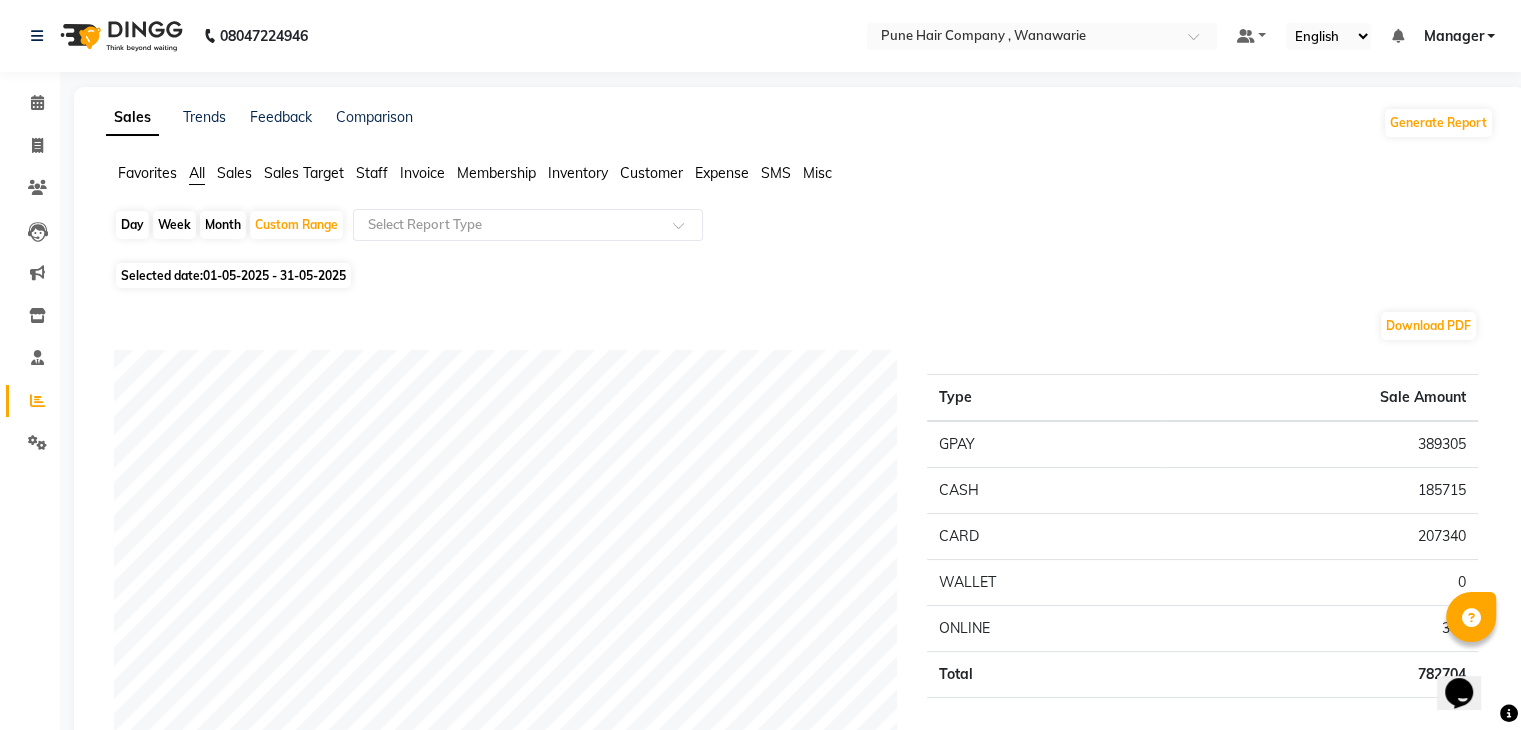 click on "01-05-2025 - 31-05-2025" 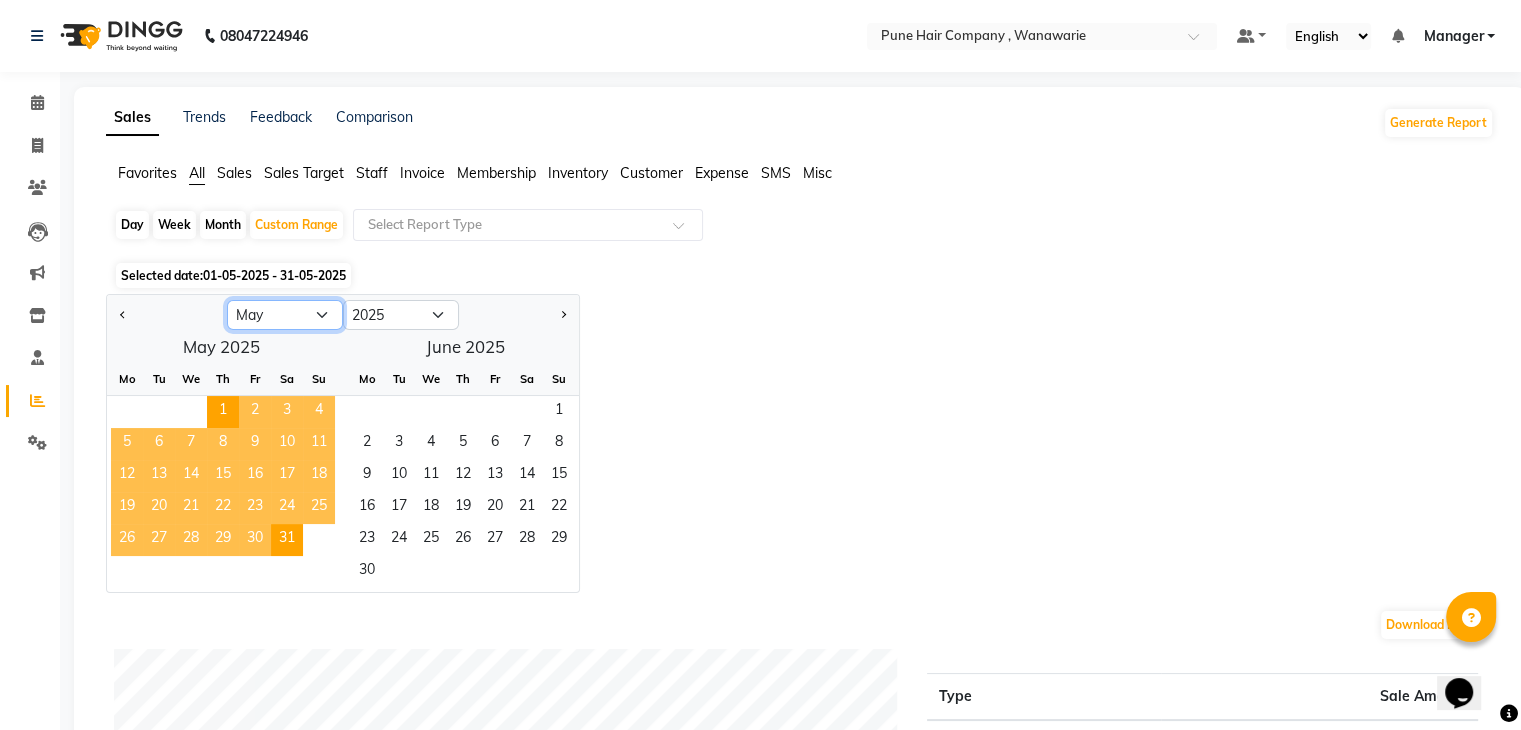 click on "Jan Feb Mar Apr May Jun Jul Aug Sep Oct Nov Dec" 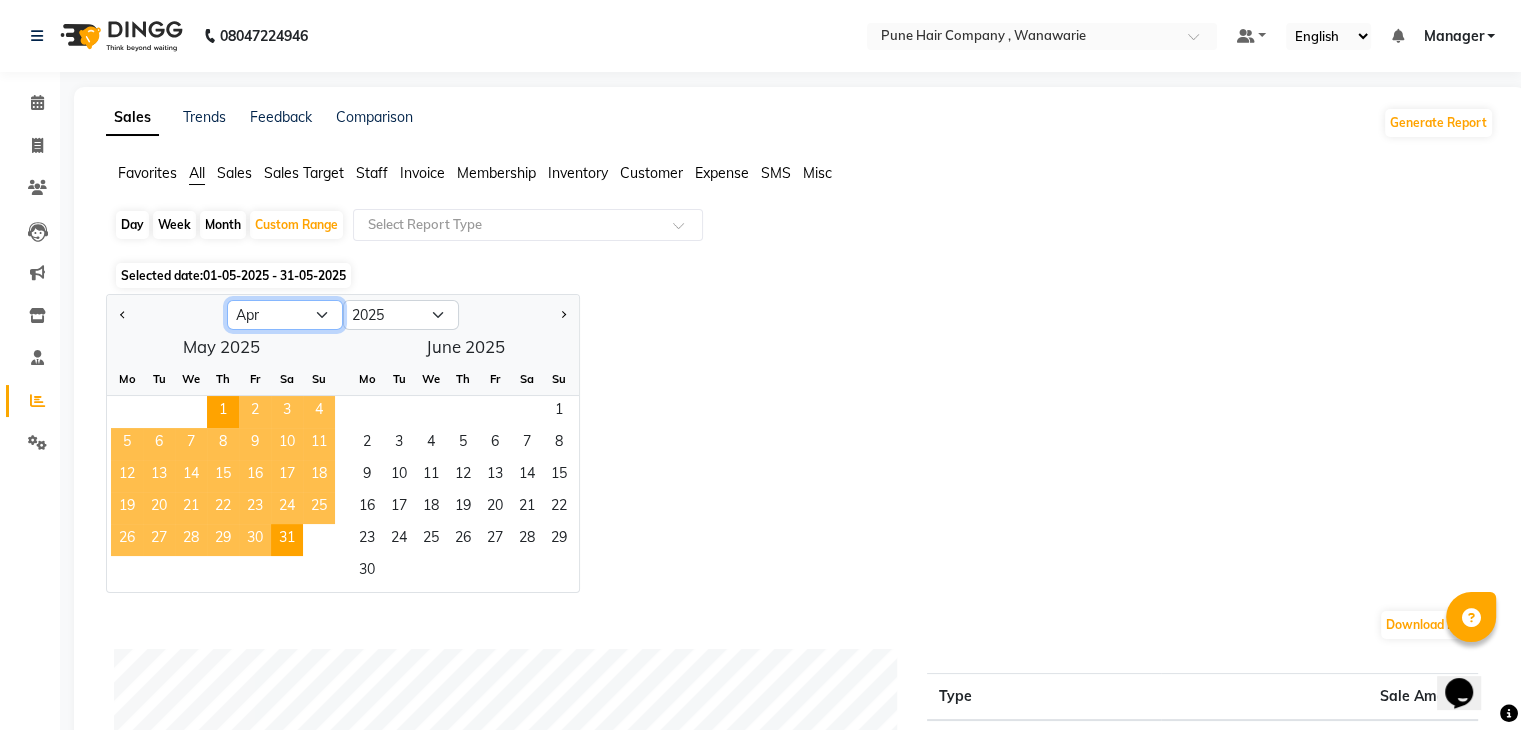 click on "Jan Feb Mar Apr May Jun Jul Aug Sep Oct Nov Dec" 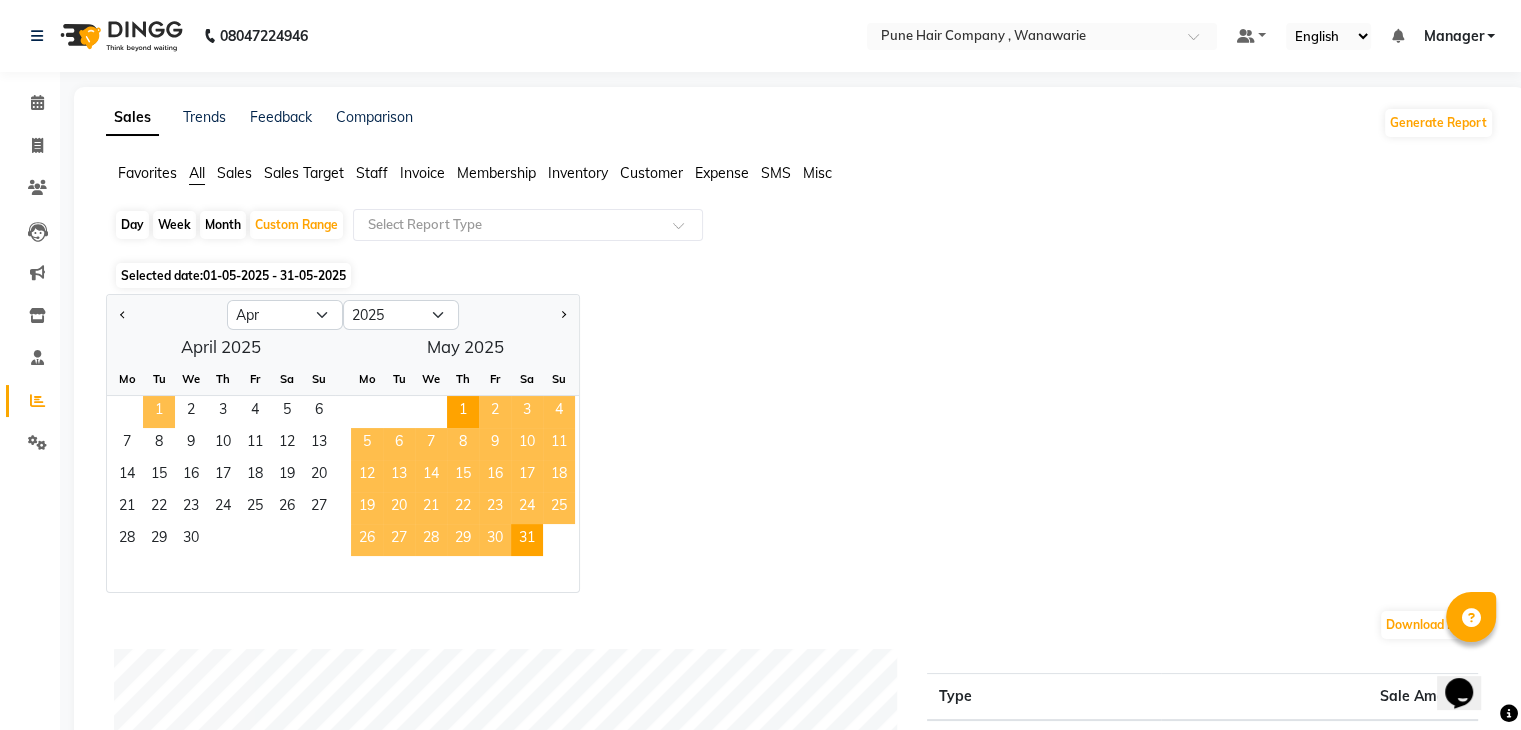 click on "1" 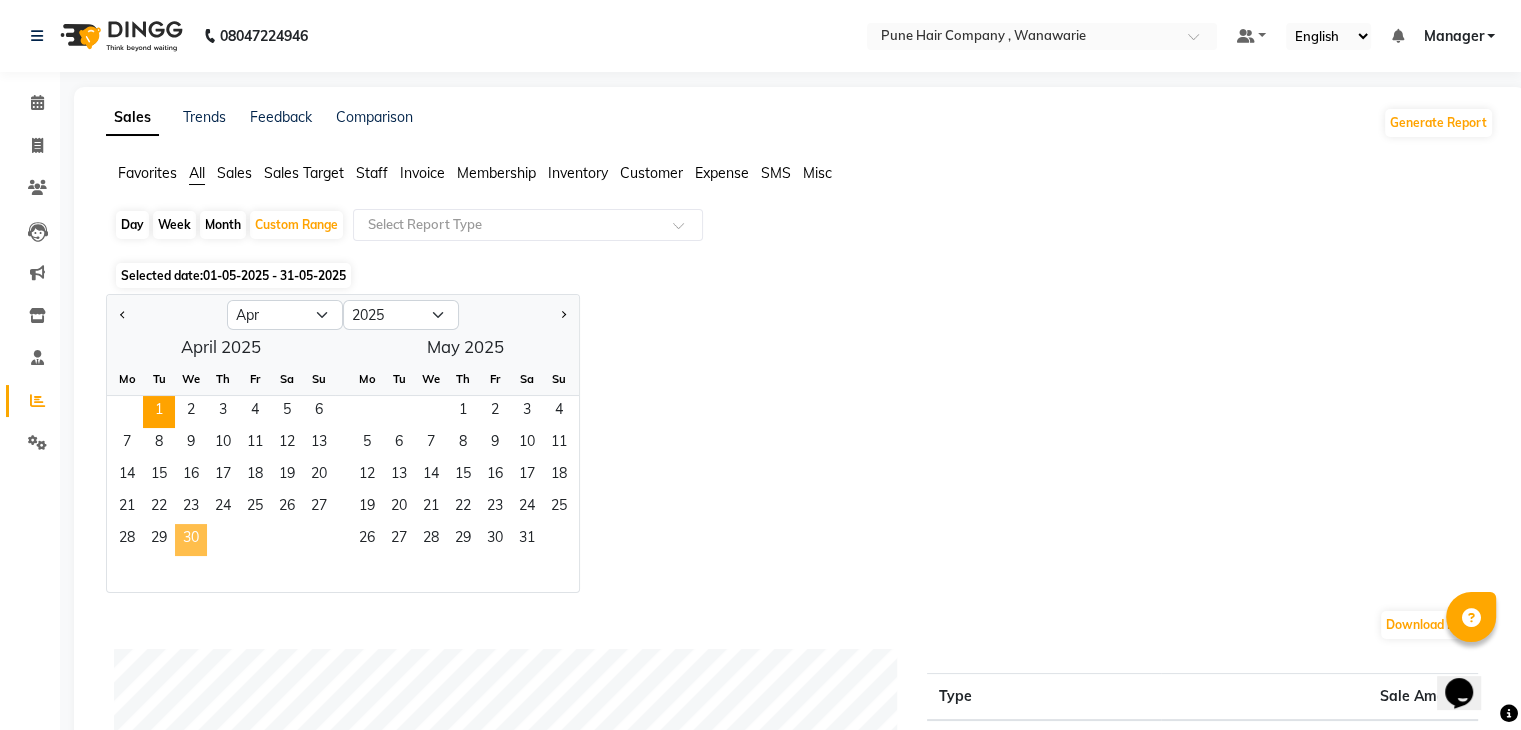 click on "30" 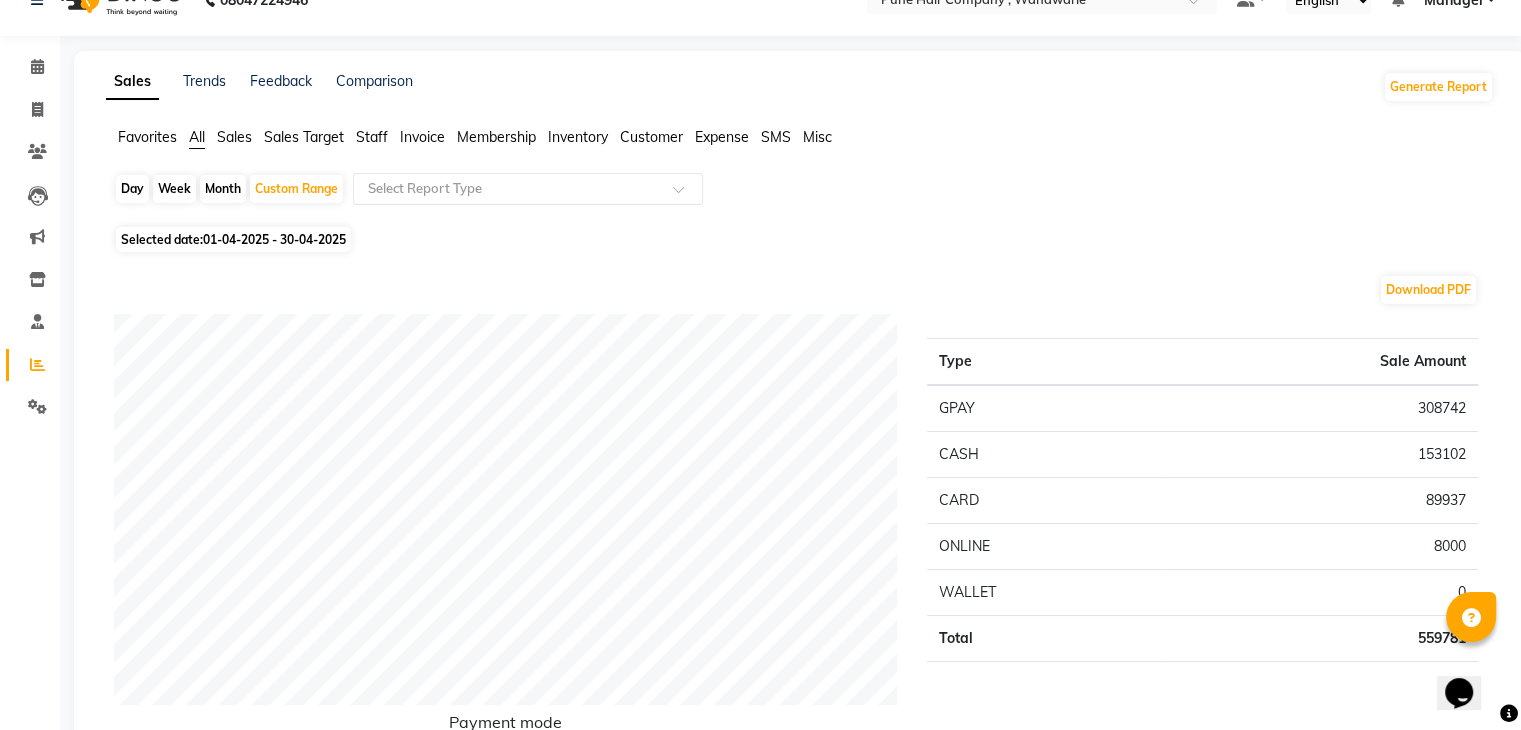 scroll, scrollTop: 0, scrollLeft: 0, axis: both 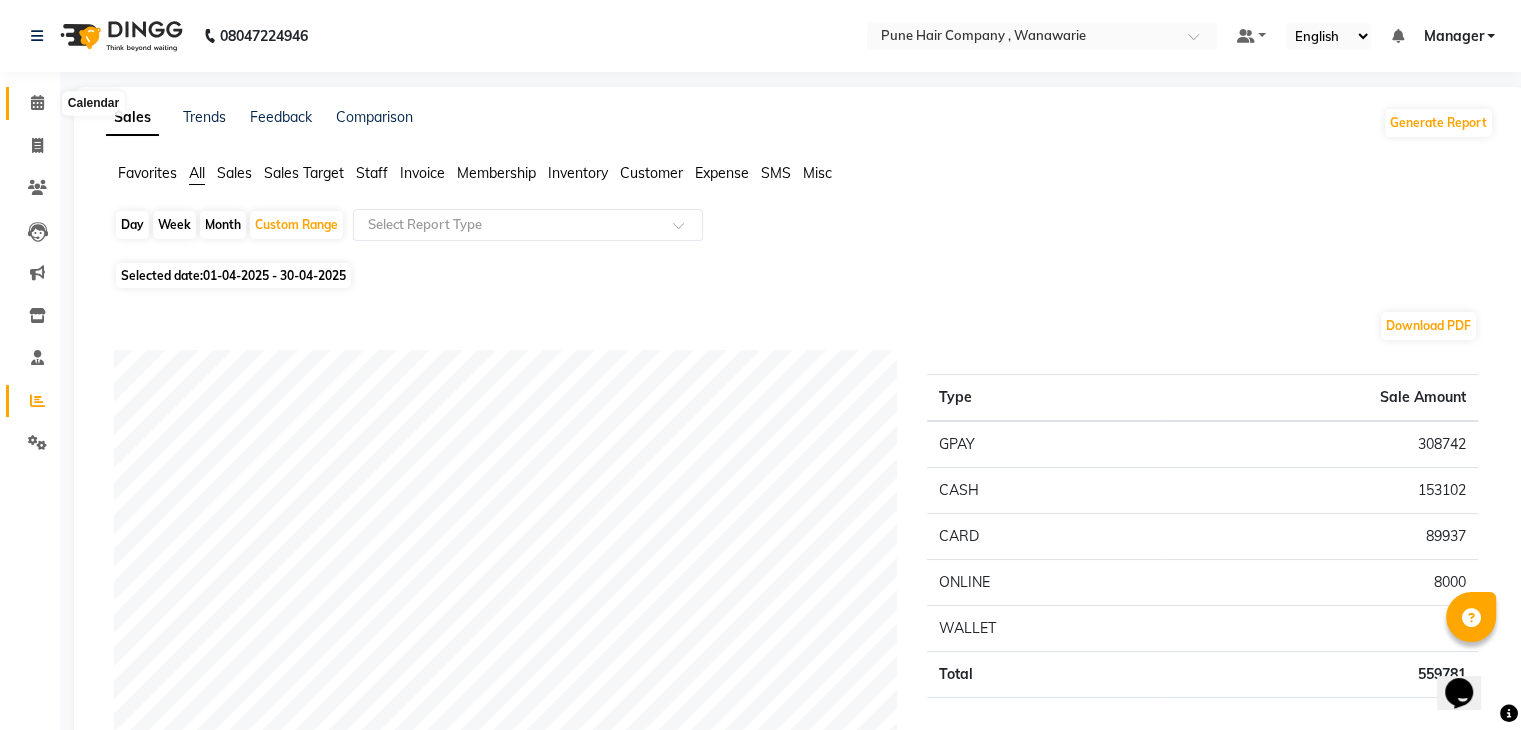 click 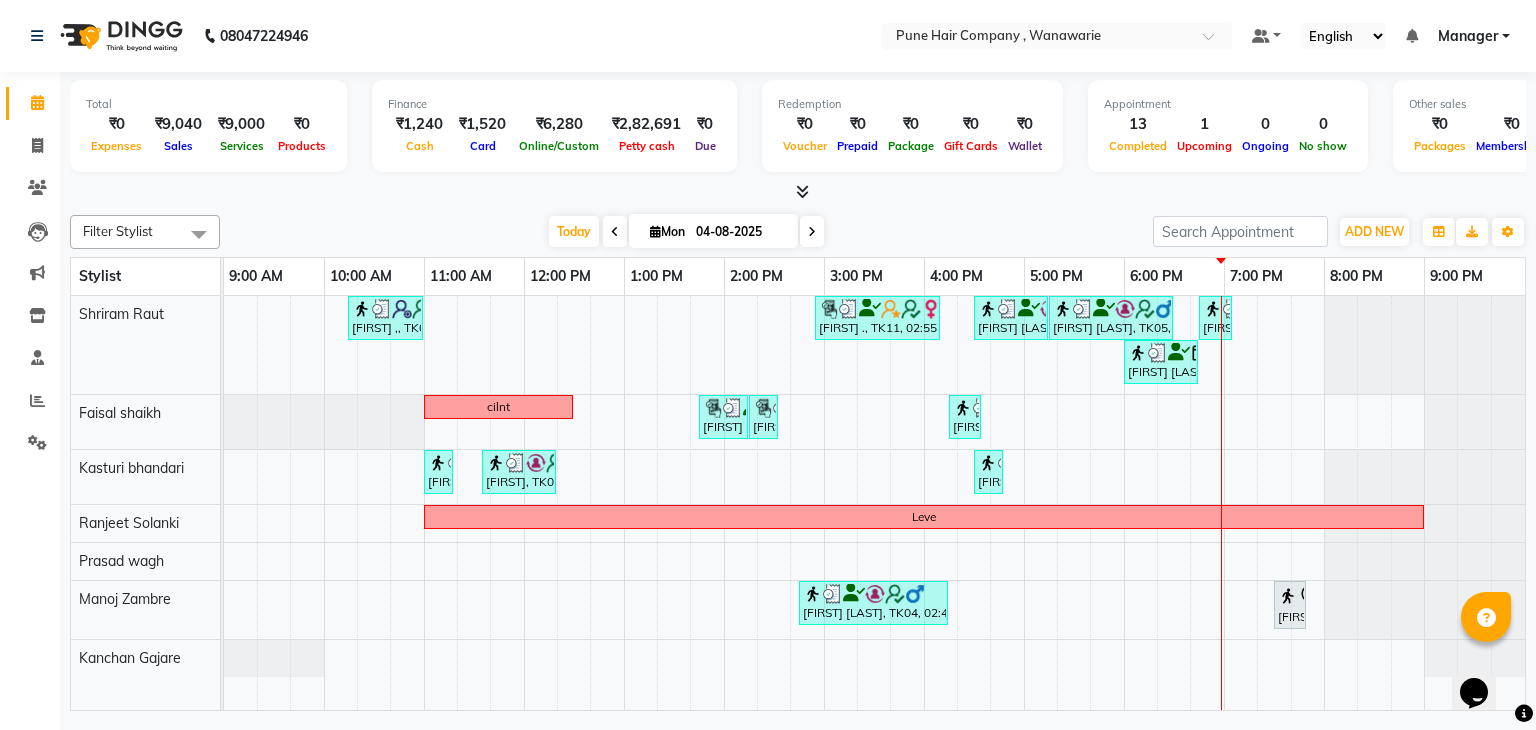 click at bounding box center (802, 191) 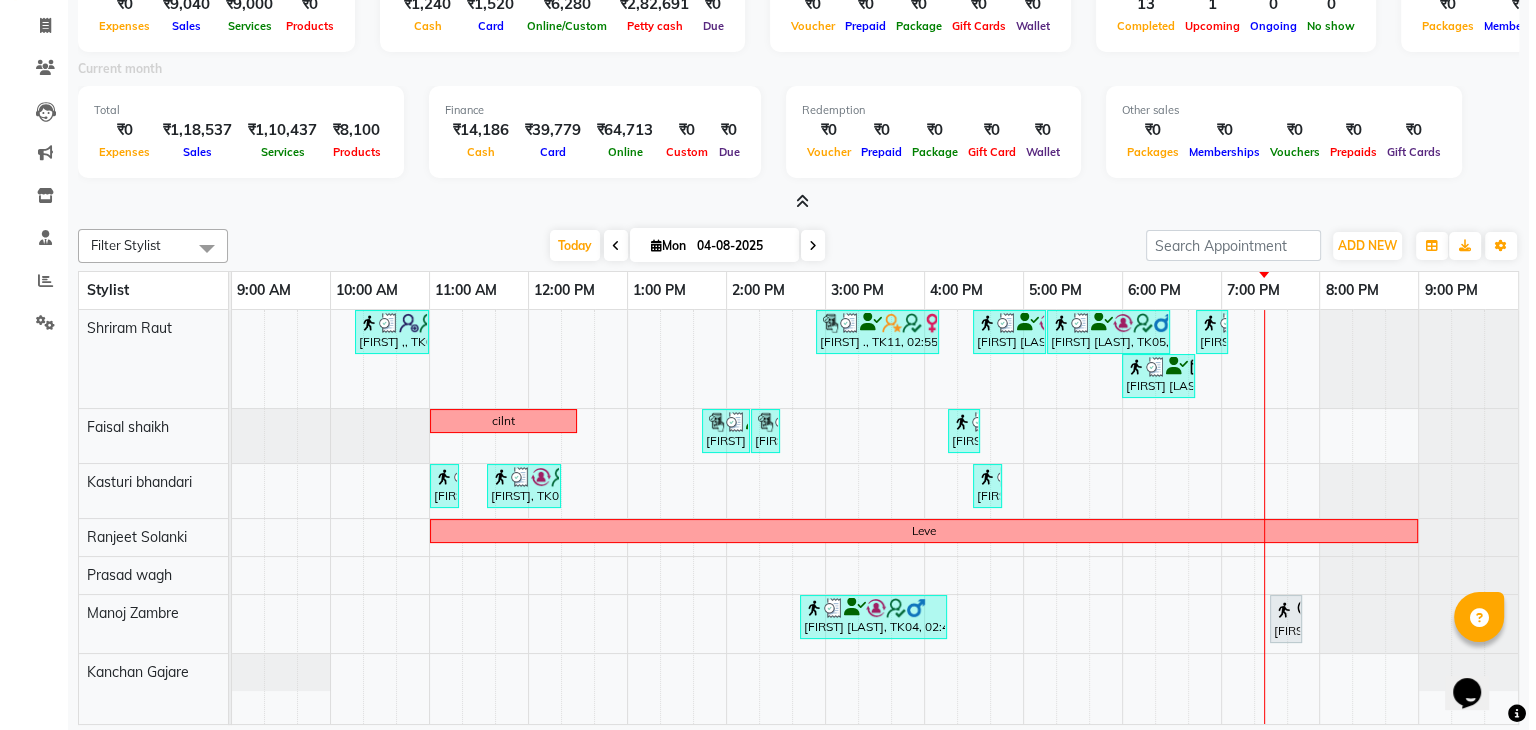 scroll, scrollTop: 0, scrollLeft: 0, axis: both 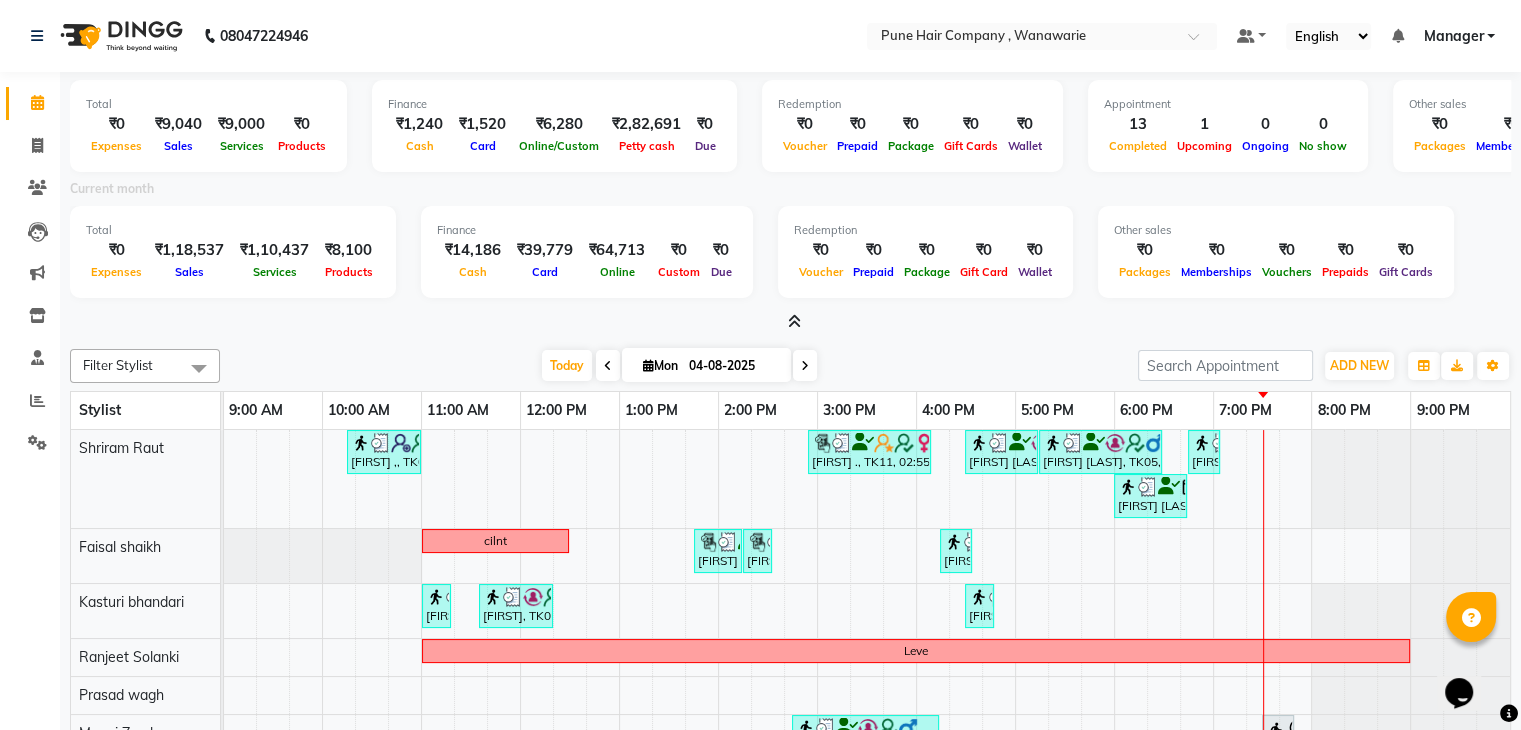 click at bounding box center [805, 366] 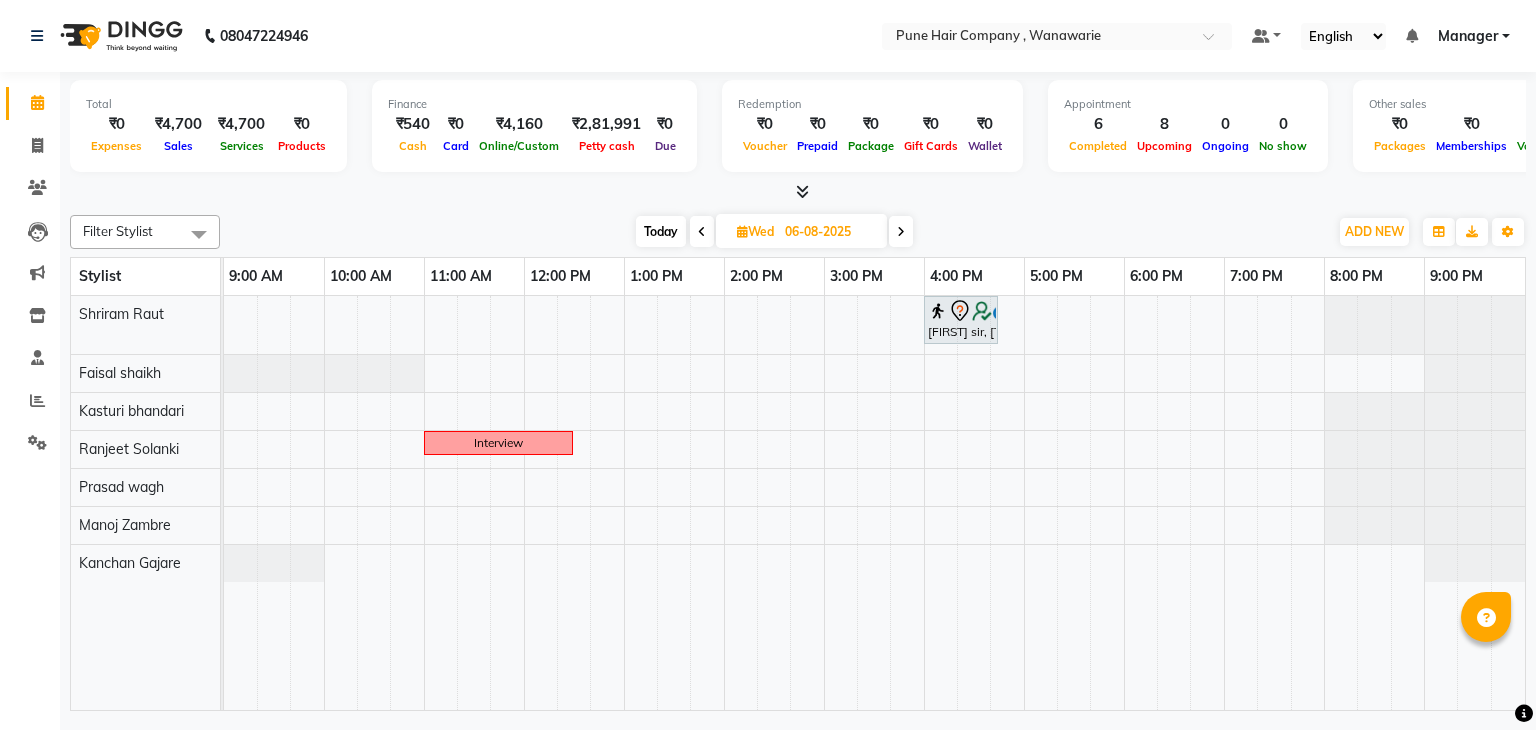 scroll, scrollTop: 0, scrollLeft: 0, axis: both 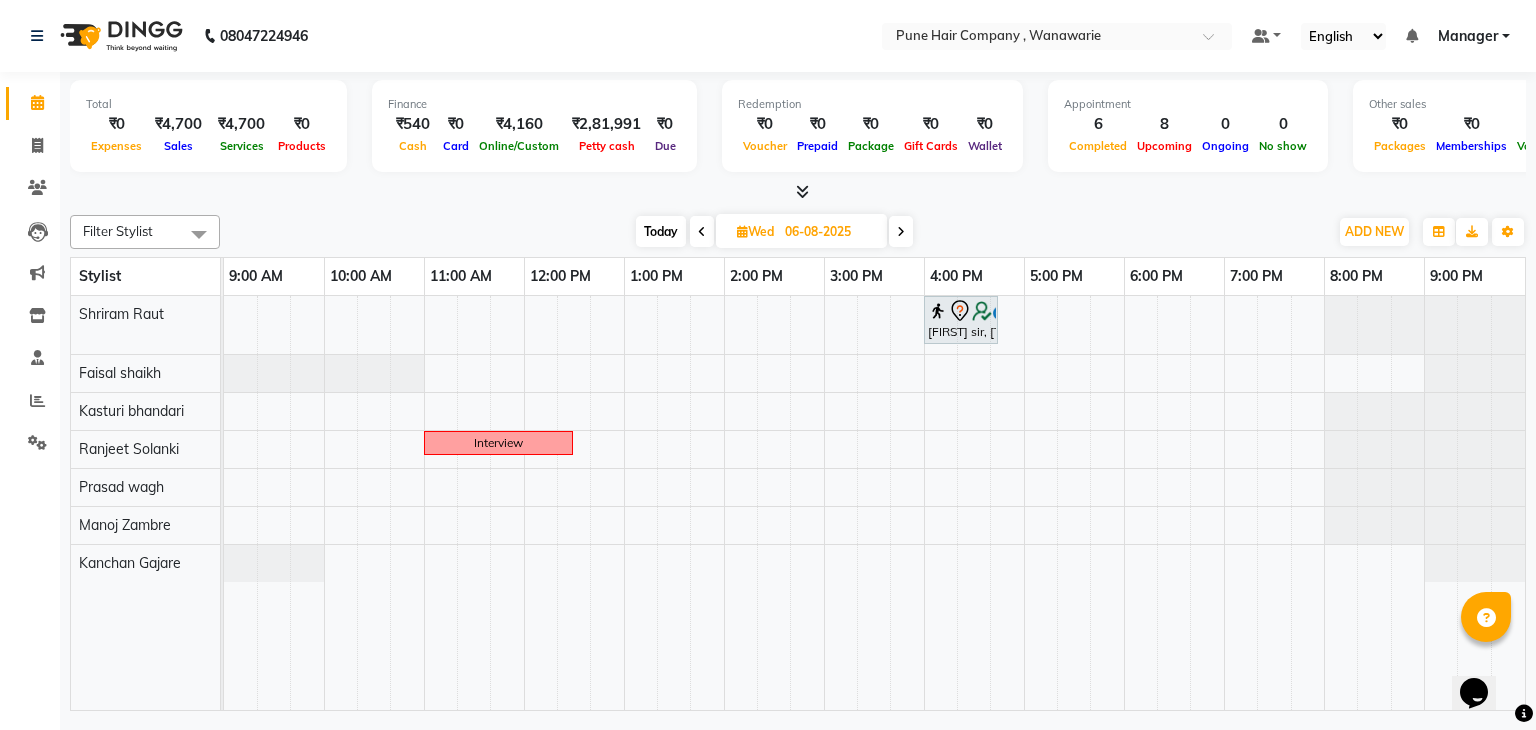 click at bounding box center (702, 232) 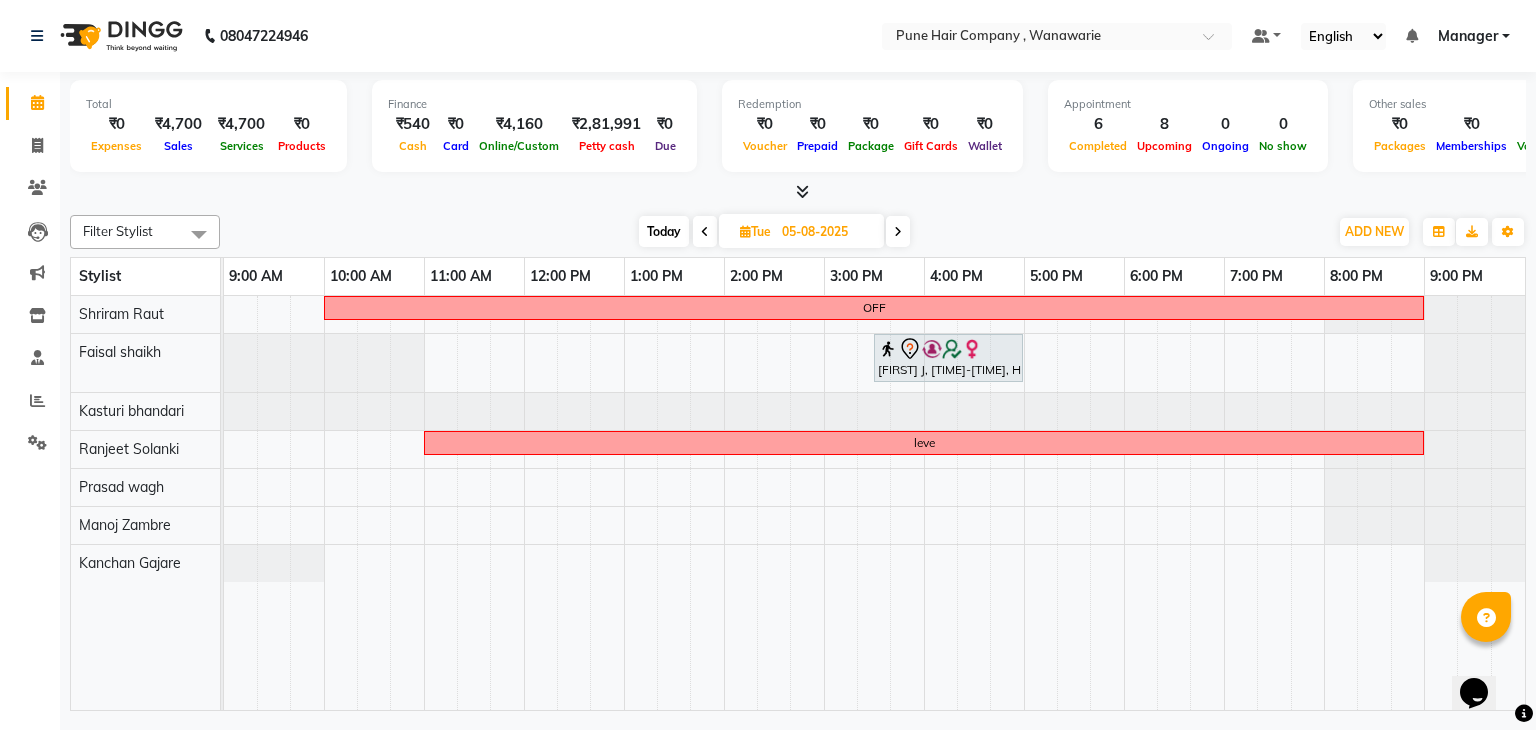 click at bounding box center (705, 232) 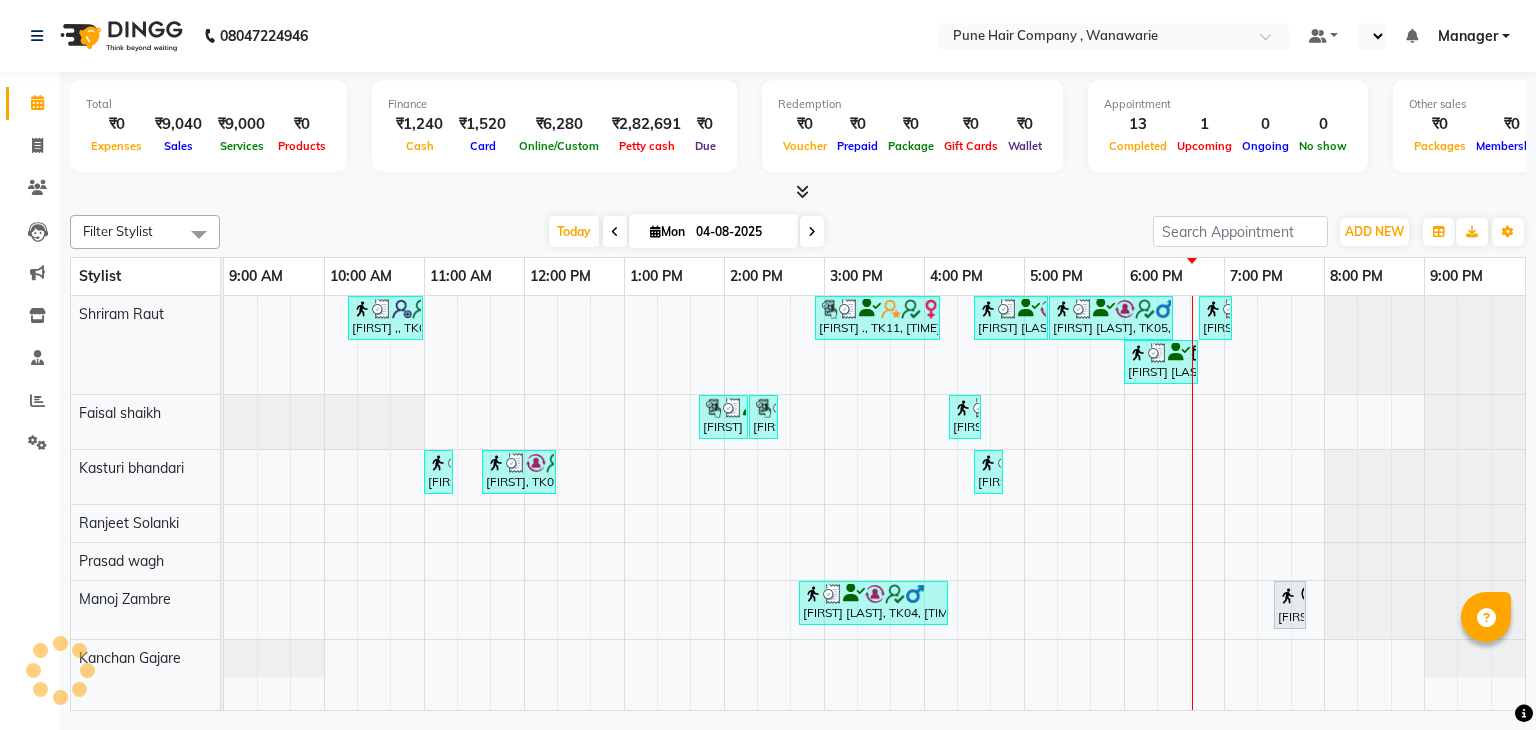 scroll, scrollTop: 0, scrollLeft: 0, axis: both 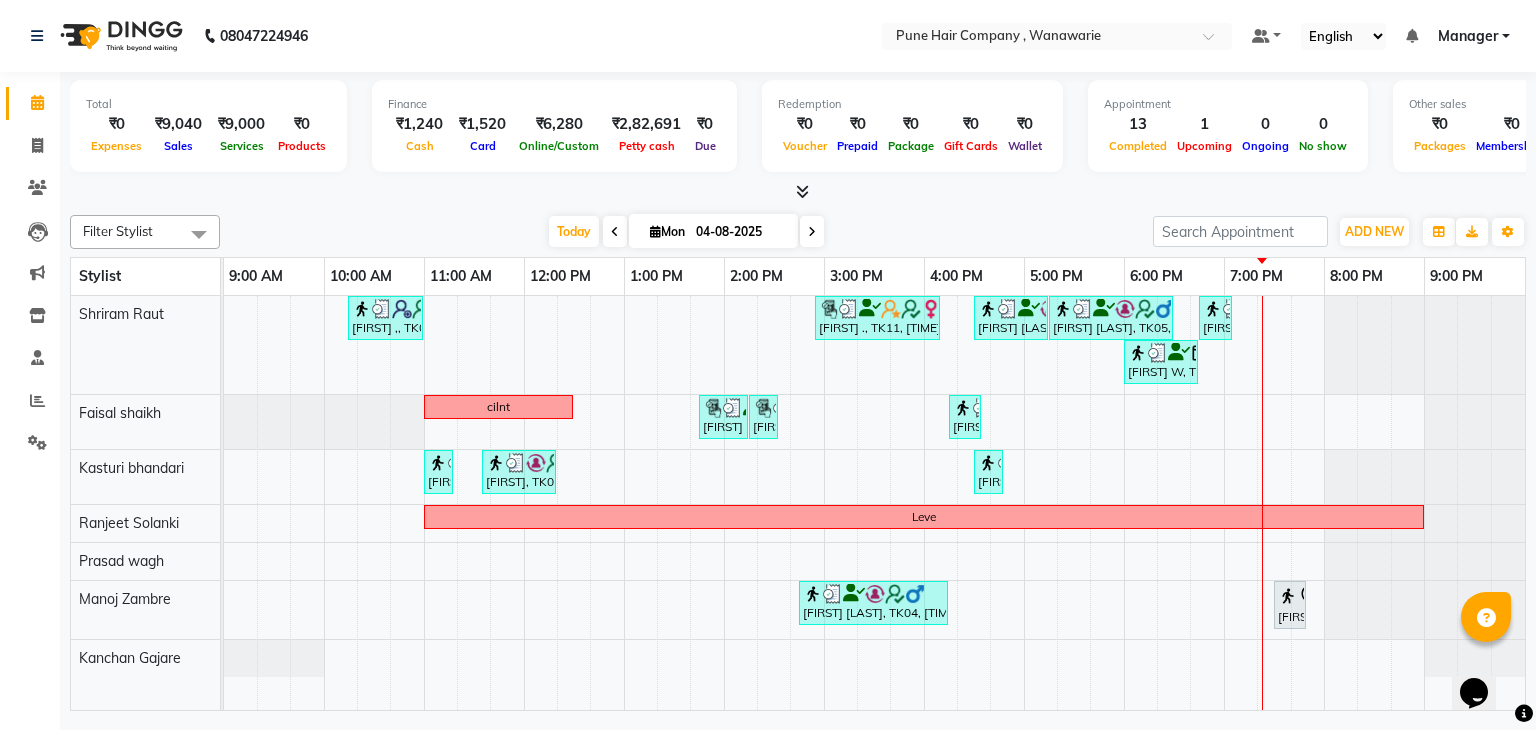 click at bounding box center (812, 231) 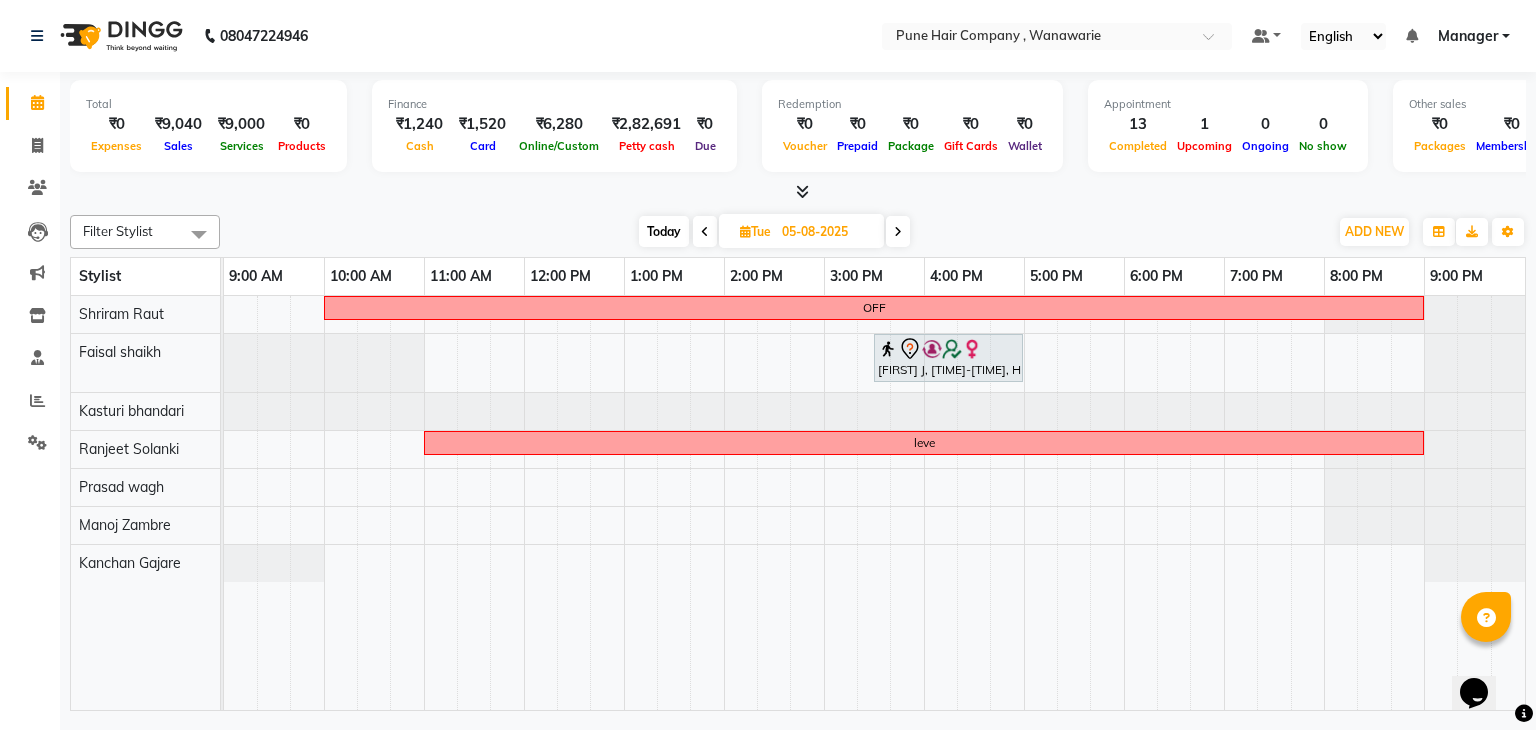 click on "Today" at bounding box center (664, 231) 